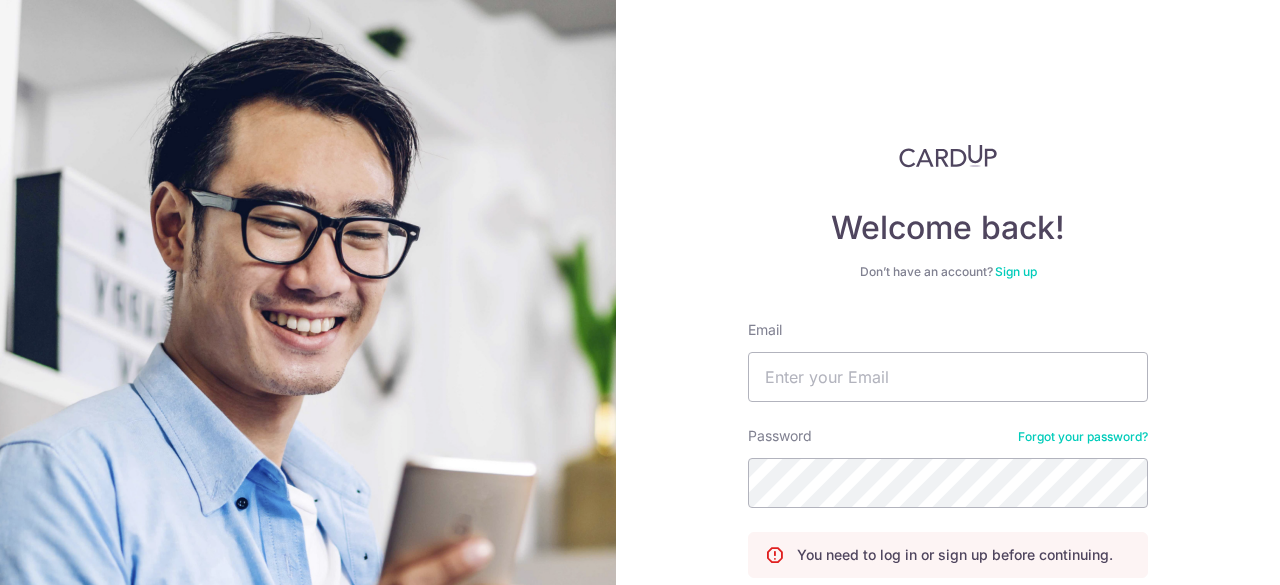 scroll, scrollTop: 0, scrollLeft: 0, axis: both 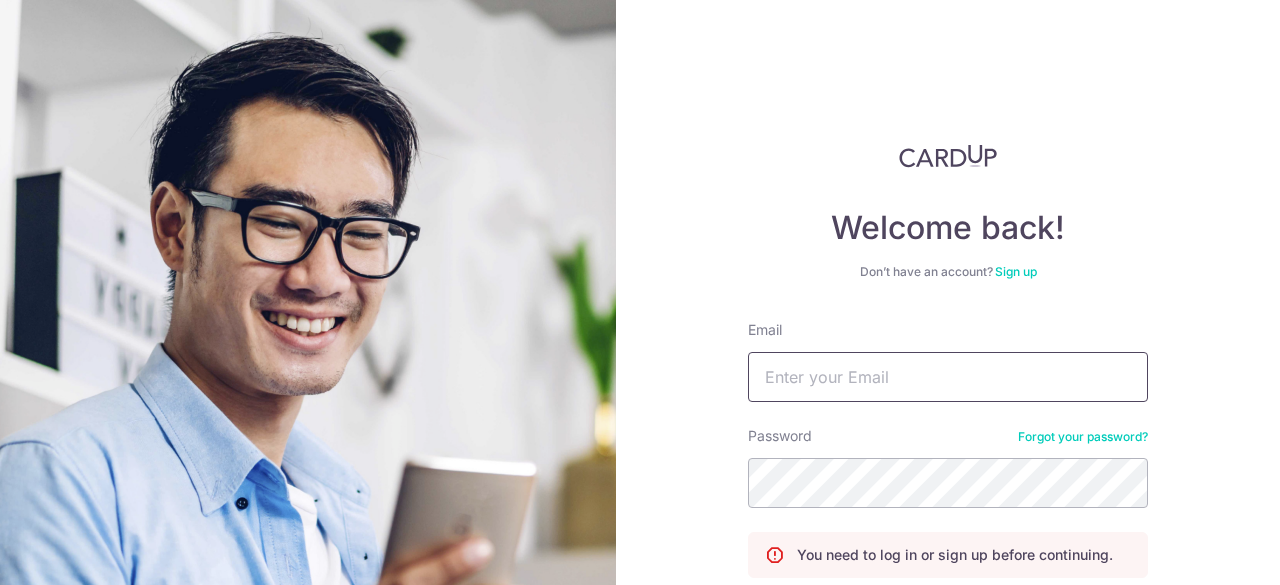 click on "Email" at bounding box center (948, 377) 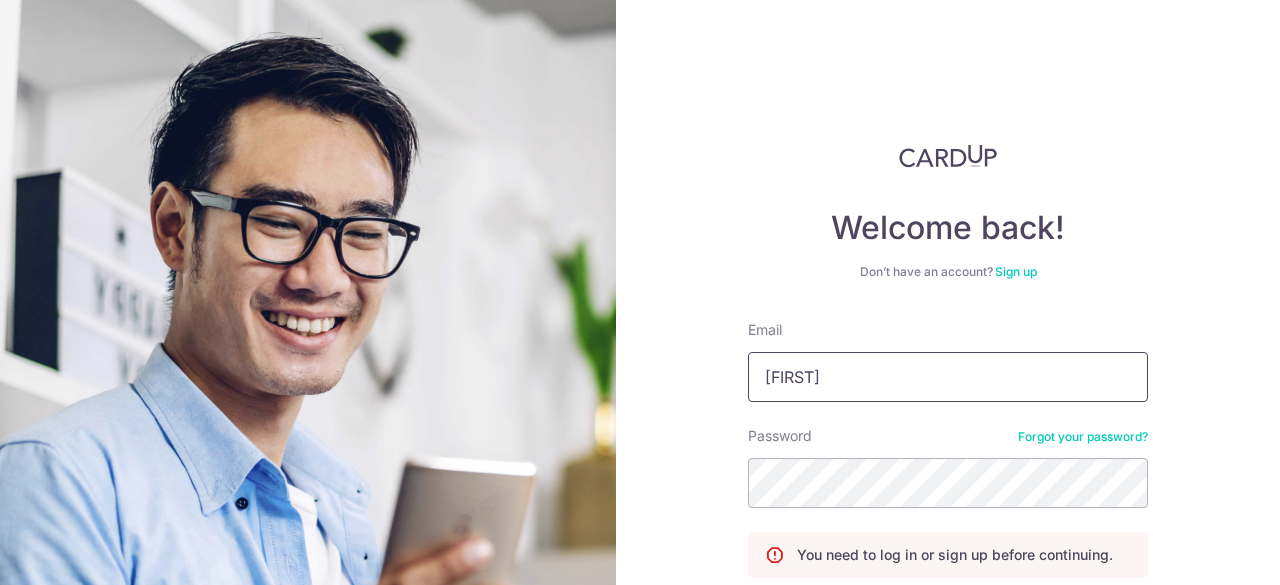 type on "[EMAIL]" 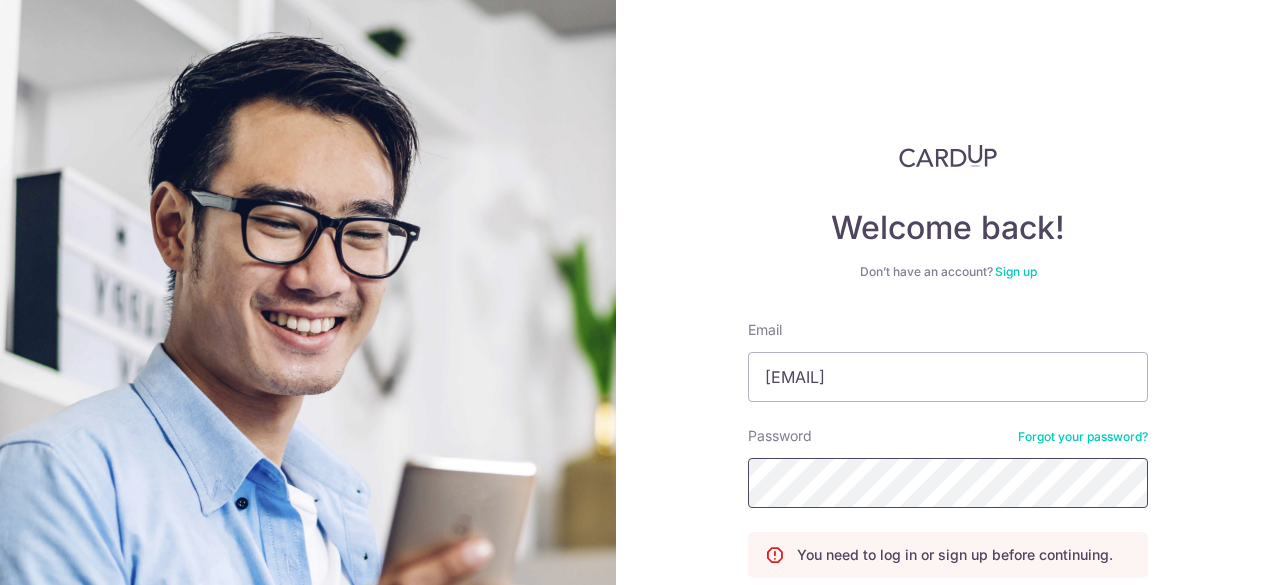 click on "Log in" at bounding box center [948, 619] 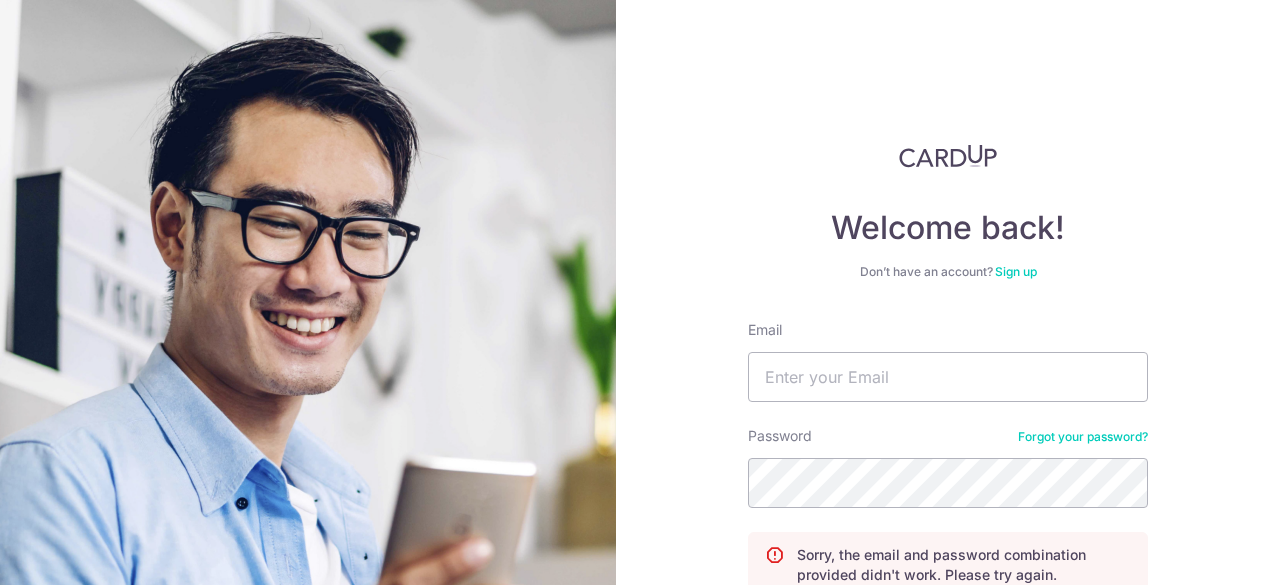 scroll, scrollTop: 0, scrollLeft: 0, axis: both 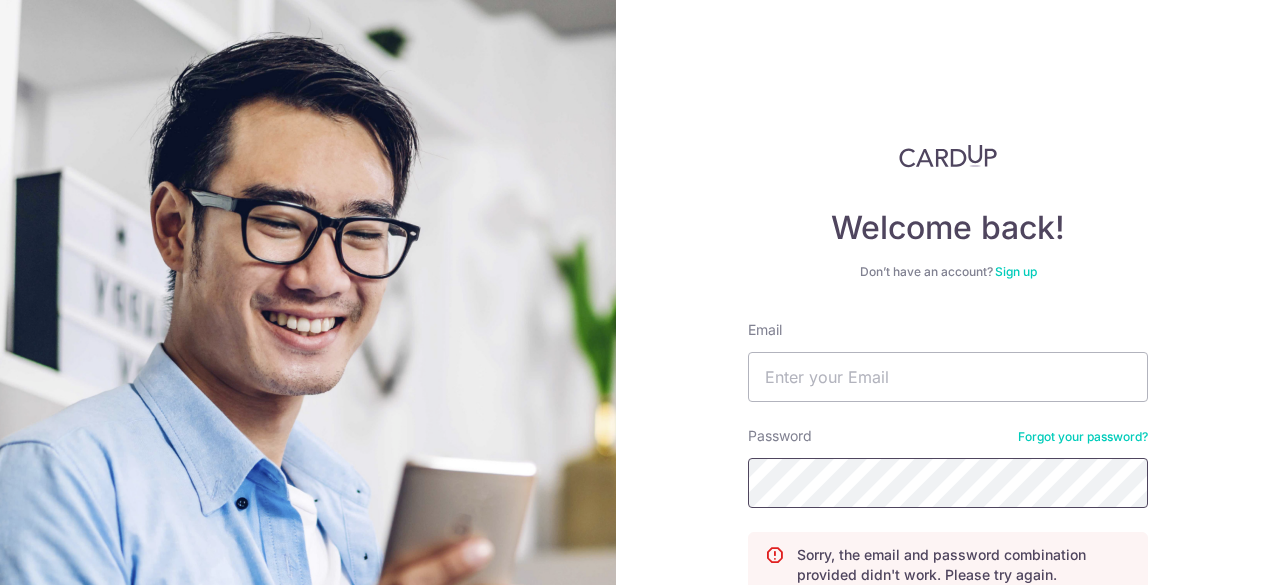 click on "Log in" at bounding box center (948, 639) 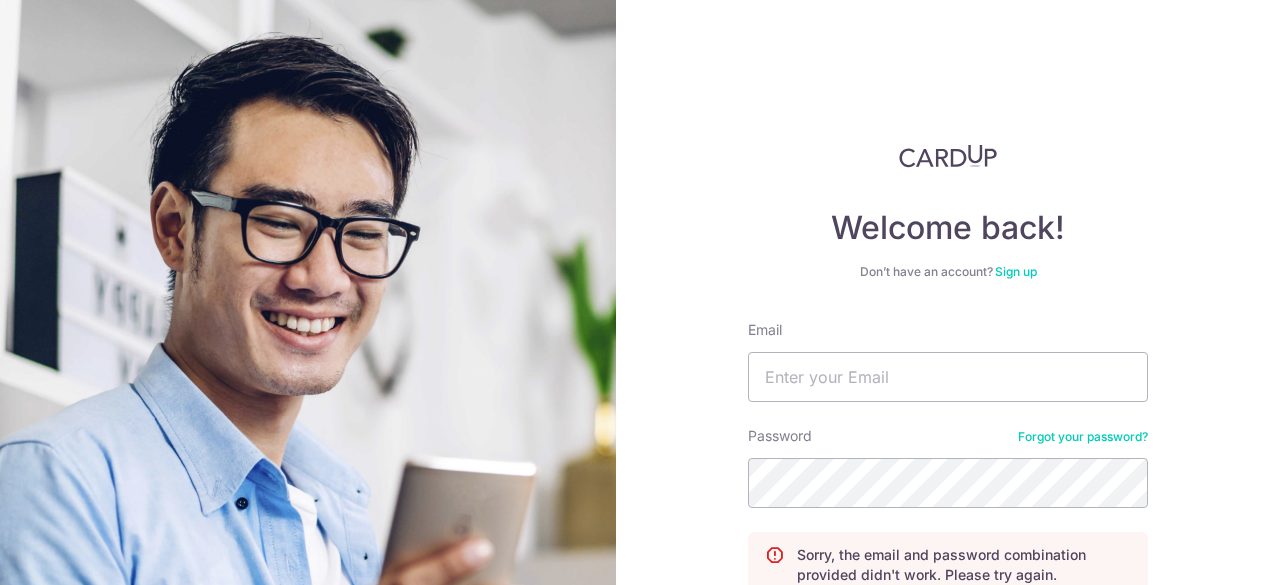 scroll, scrollTop: 0, scrollLeft: 0, axis: both 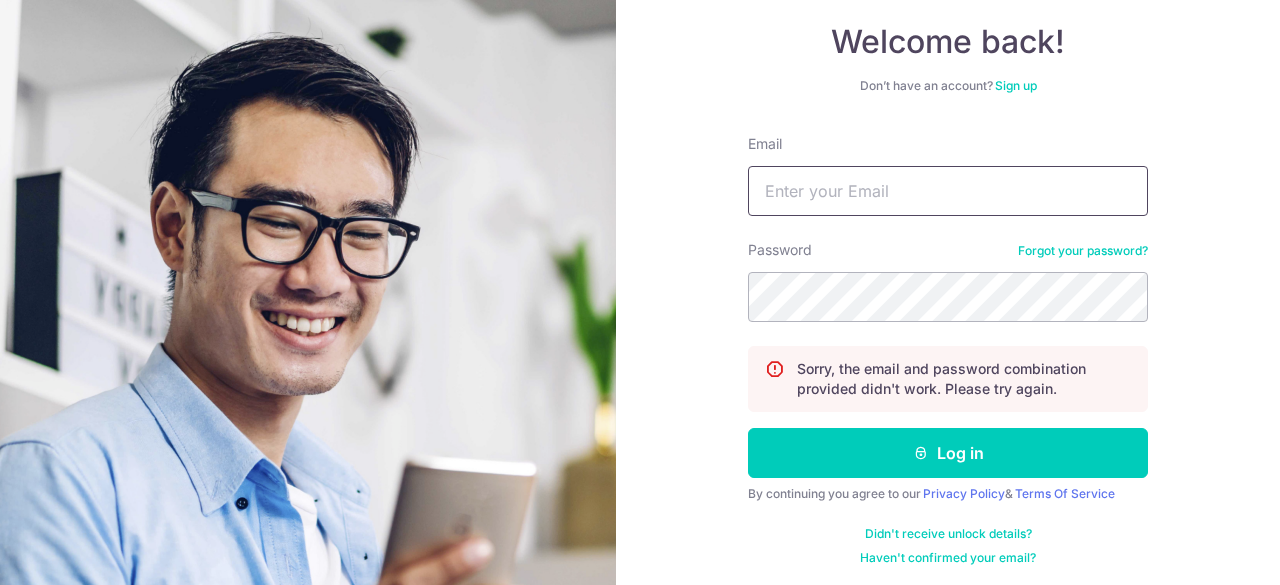 click on "Email" at bounding box center [948, 191] 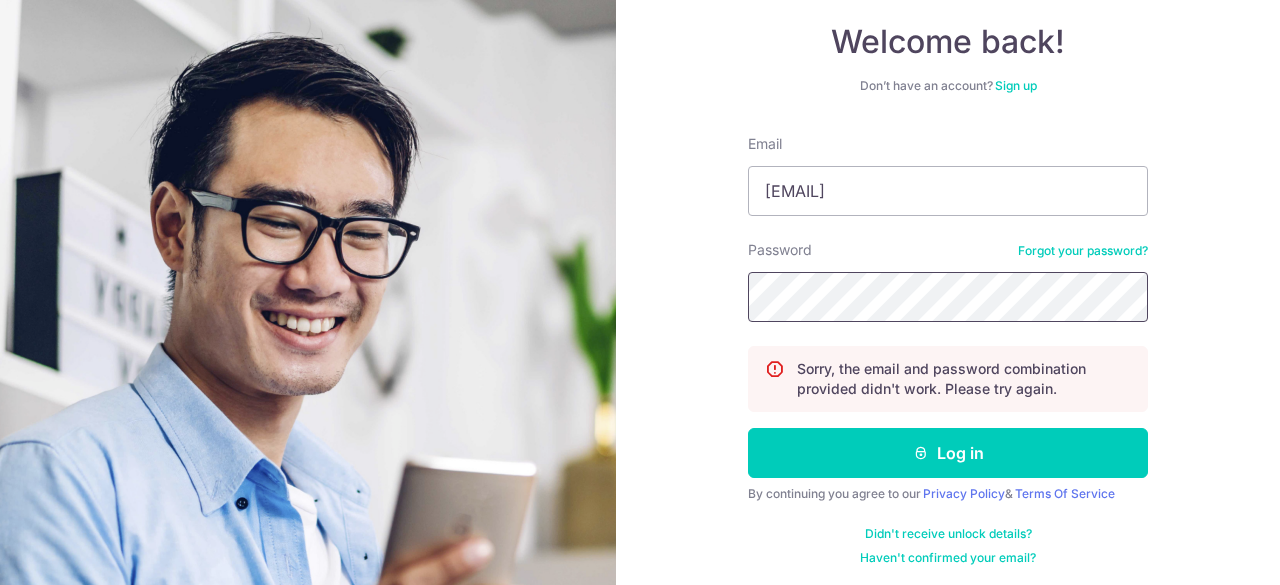 click on "Log in" at bounding box center [948, 453] 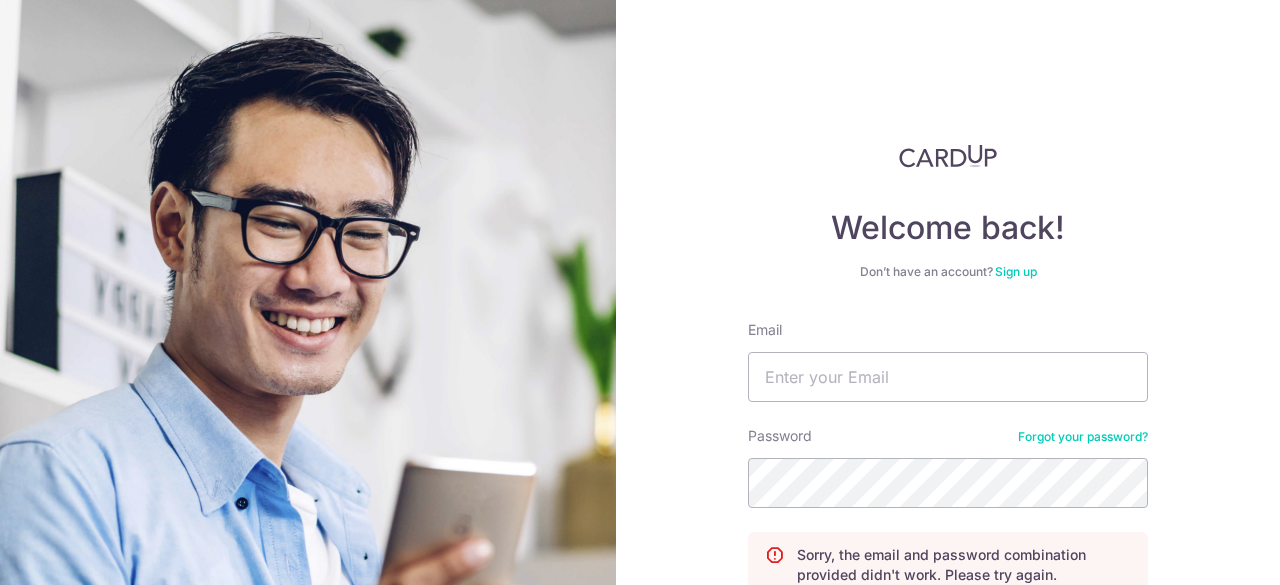 scroll, scrollTop: 0, scrollLeft: 0, axis: both 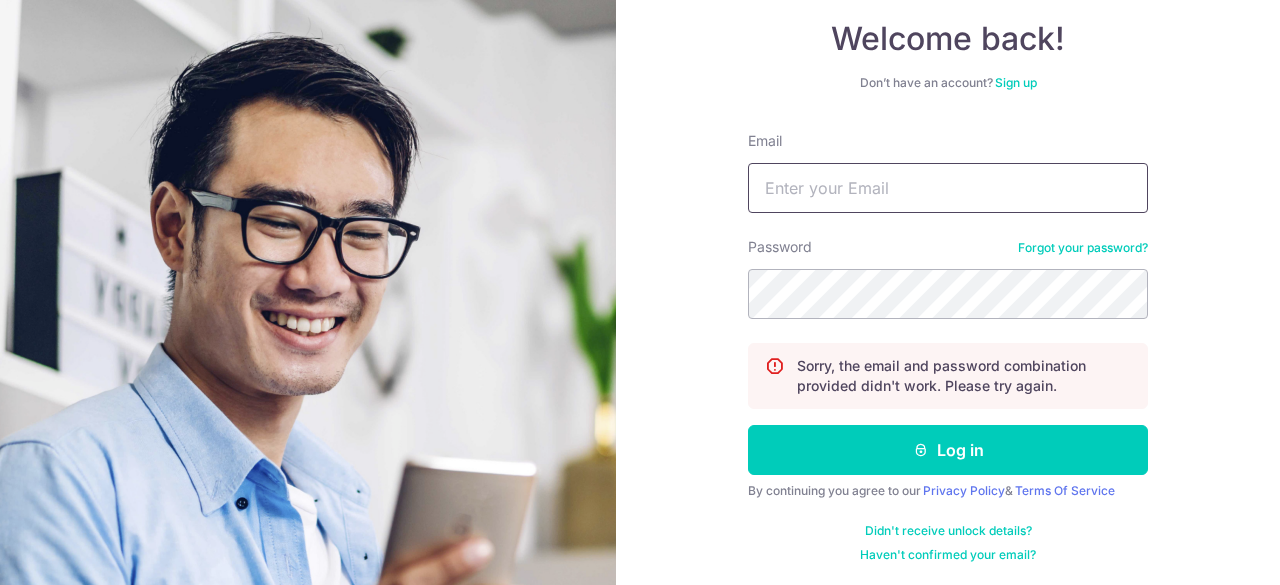 click on "Email" at bounding box center [948, 188] 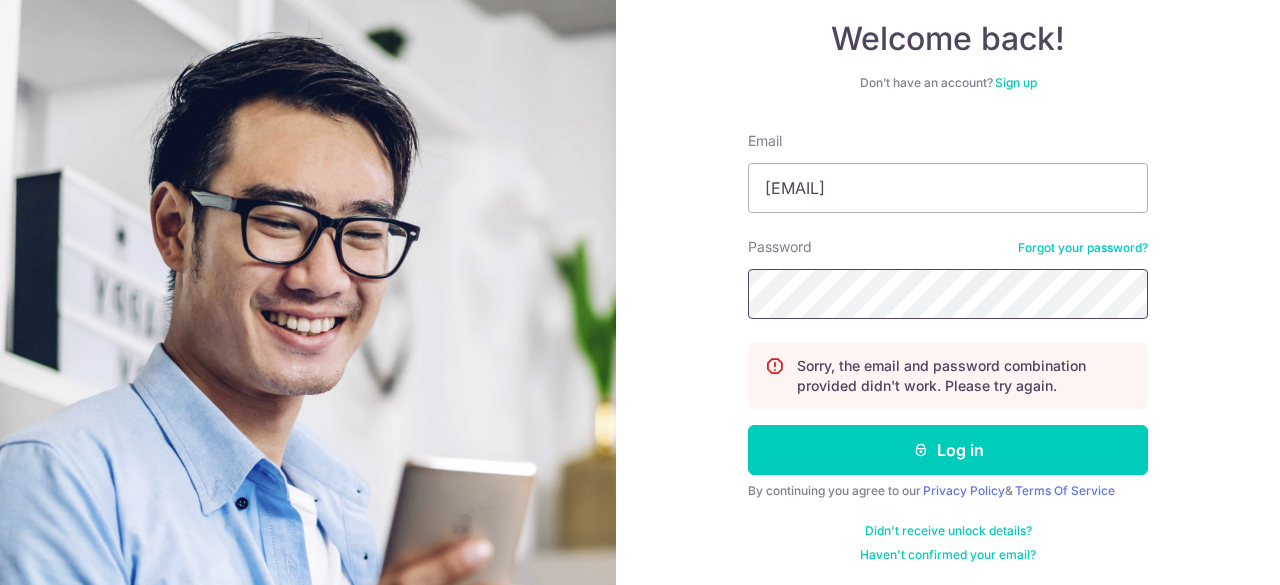 click on "Log in" at bounding box center [948, 450] 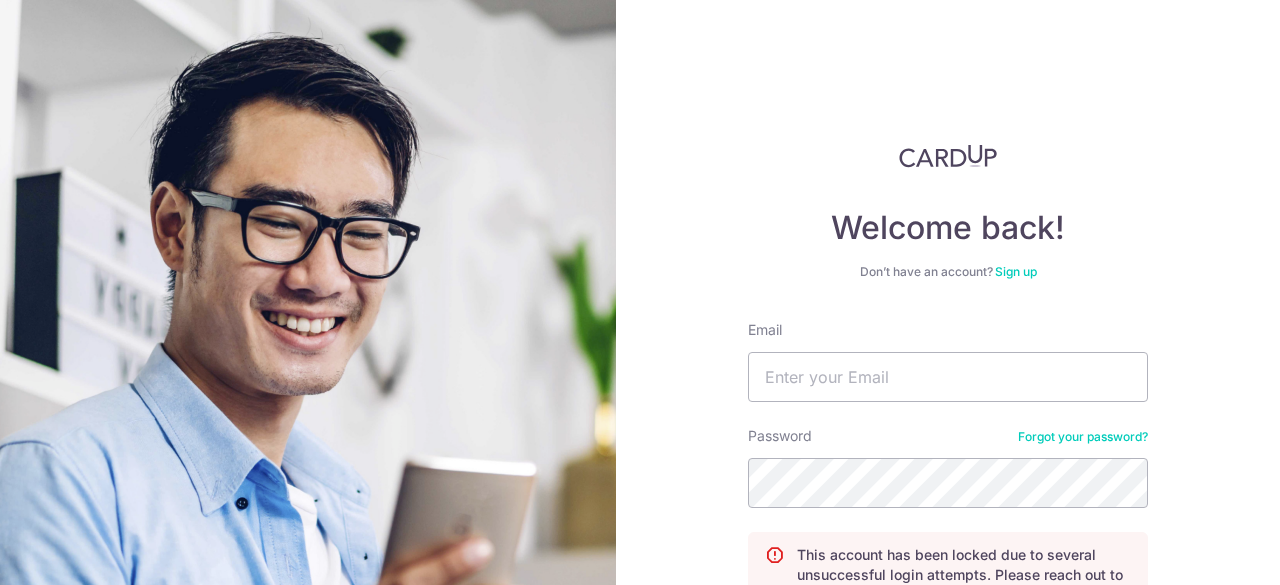 scroll, scrollTop: 0, scrollLeft: 0, axis: both 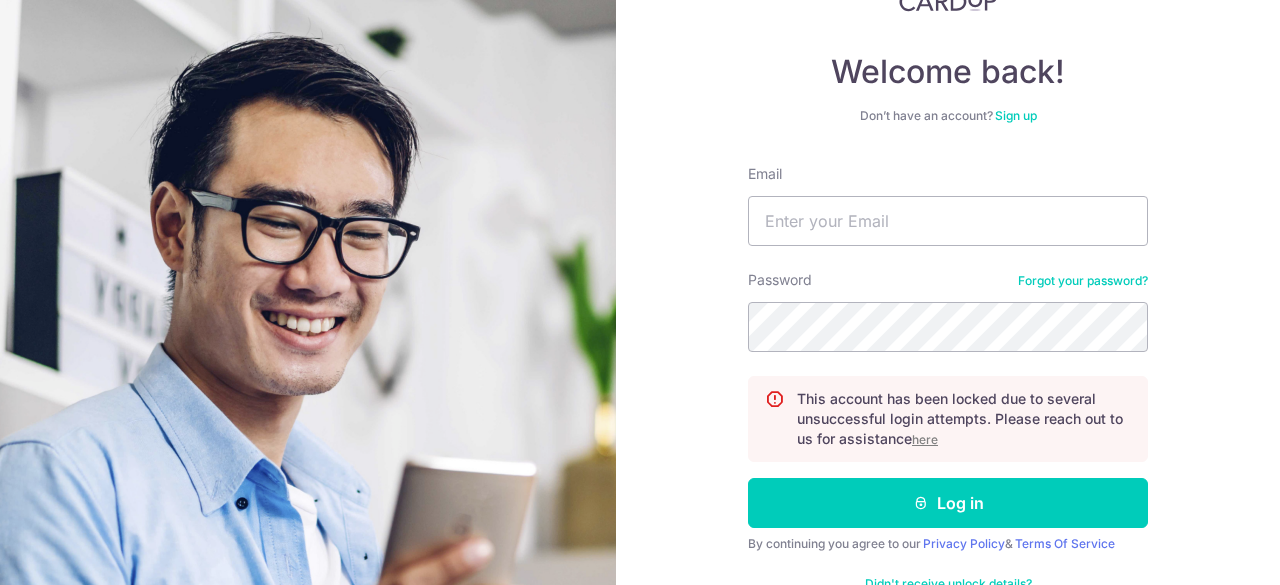 click on "here" at bounding box center [925, 439] 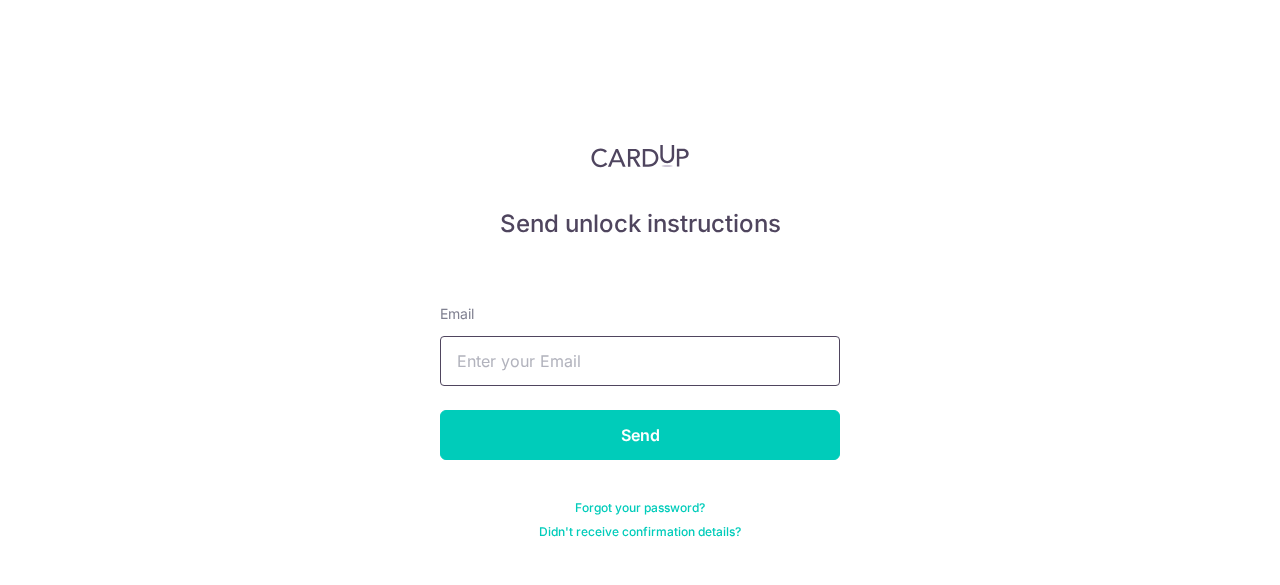 click at bounding box center [640, 361] 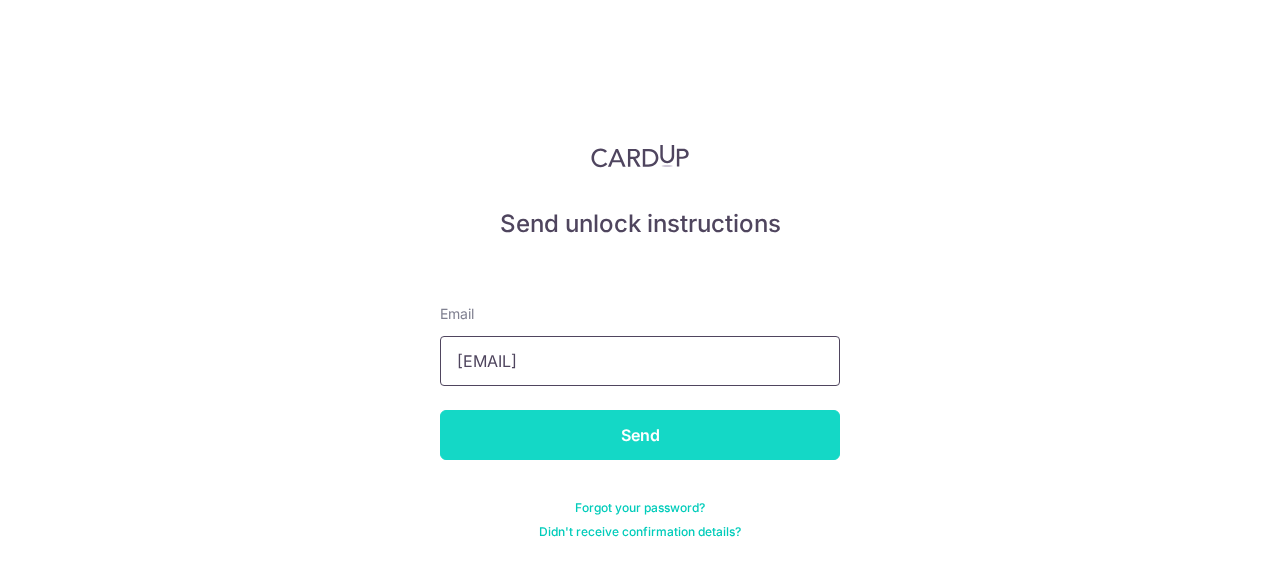 click on "Send" at bounding box center [640, 435] 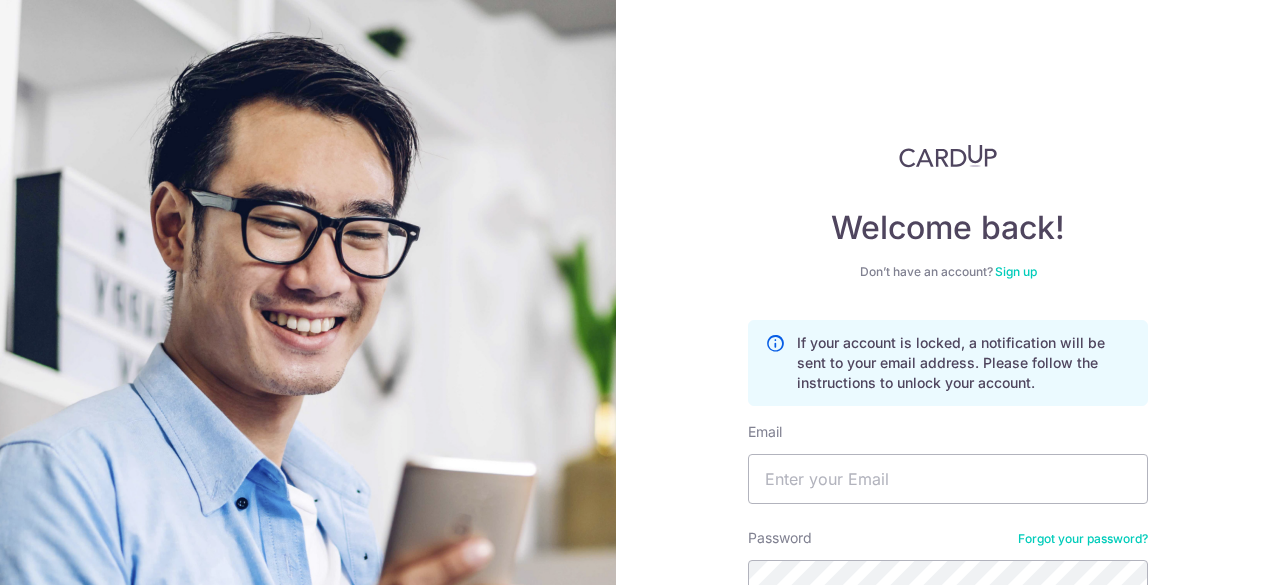 scroll, scrollTop: 0, scrollLeft: 0, axis: both 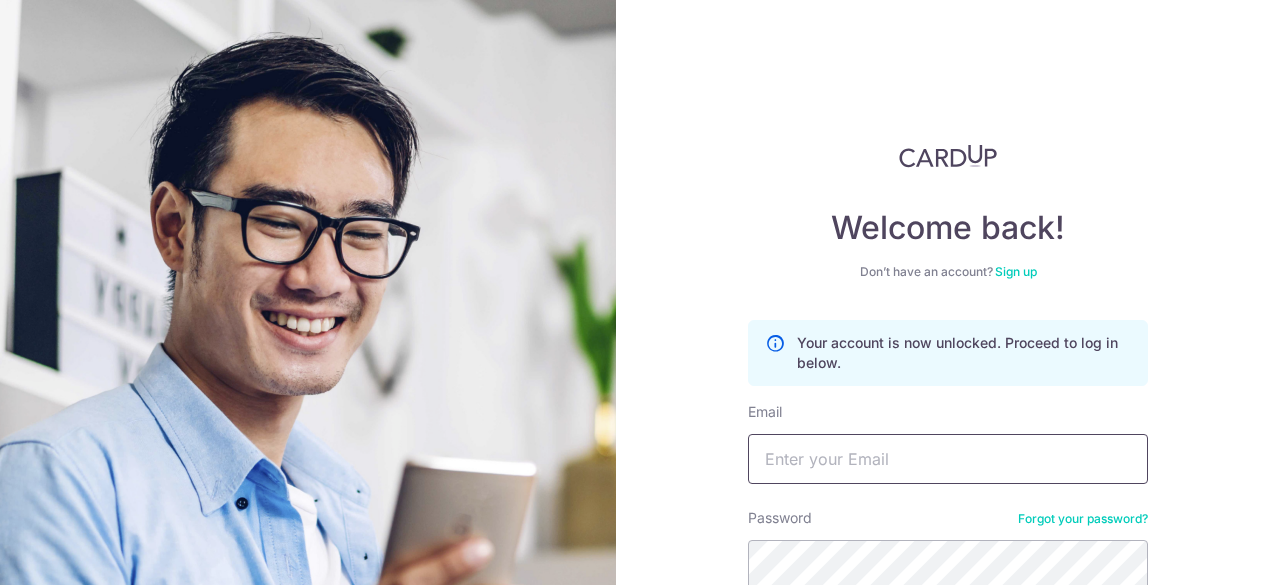 click on "Email" at bounding box center (948, 459) 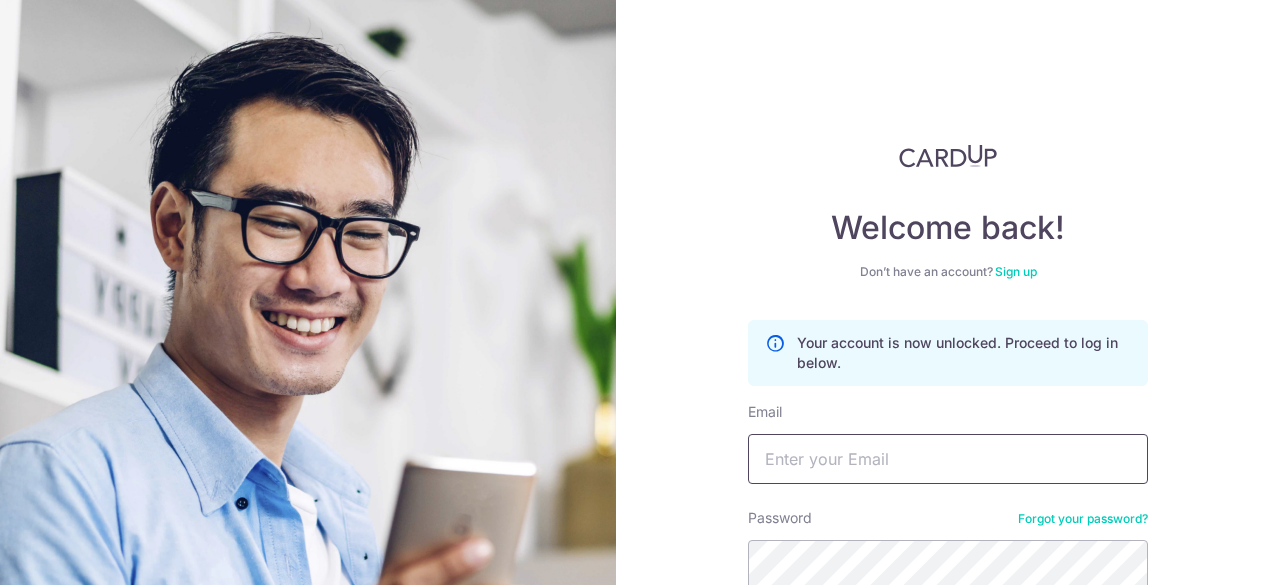 scroll, scrollTop: 189, scrollLeft: 0, axis: vertical 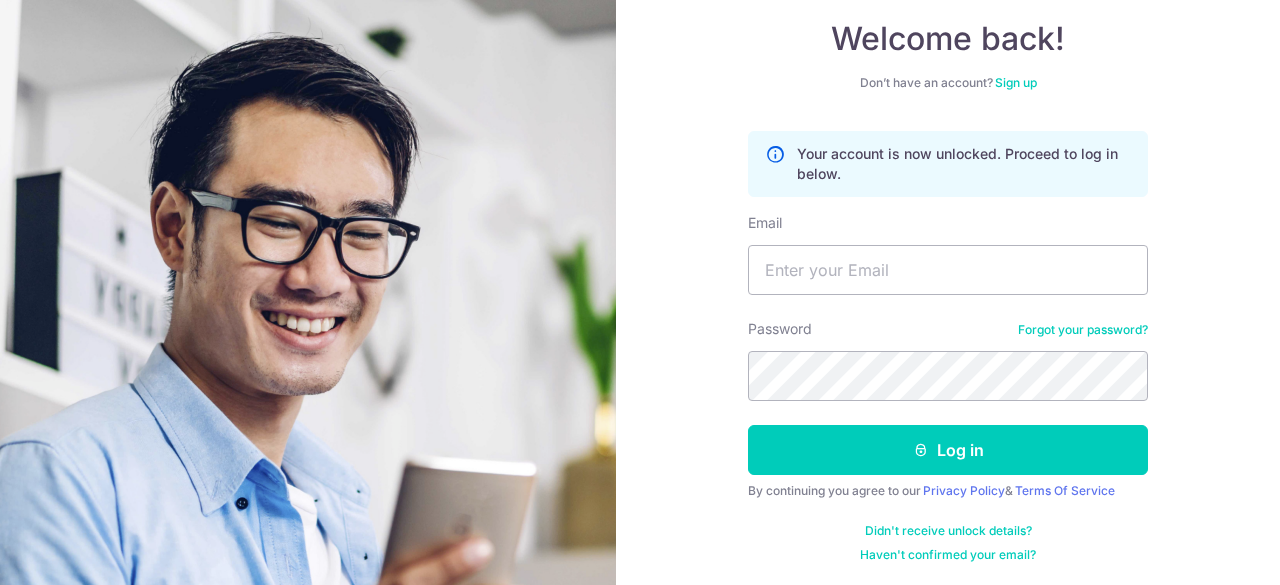 click on "Forgot your password?" at bounding box center [1083, 330] 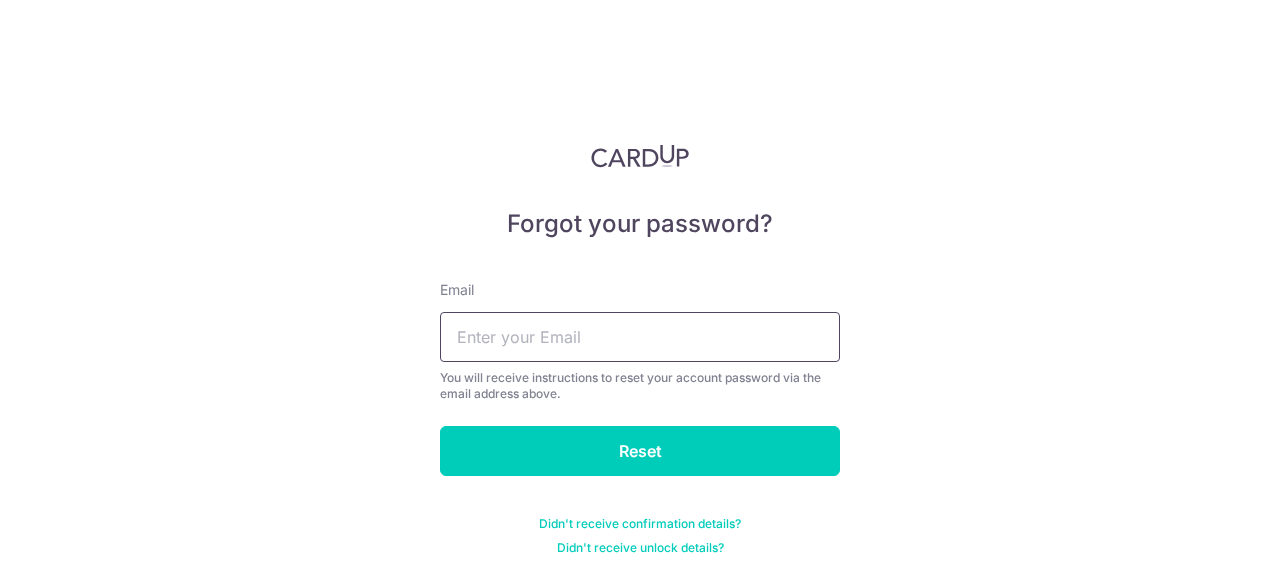 click at bounding box center [640, 337] 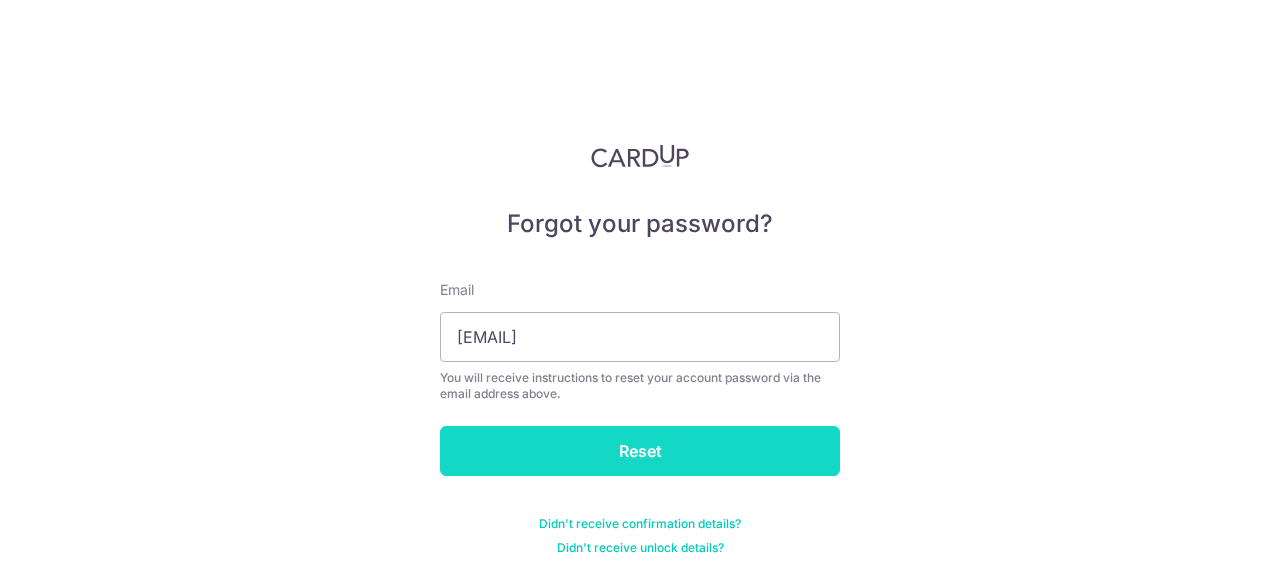 click on "Reset" at bounding box center (640, 451) 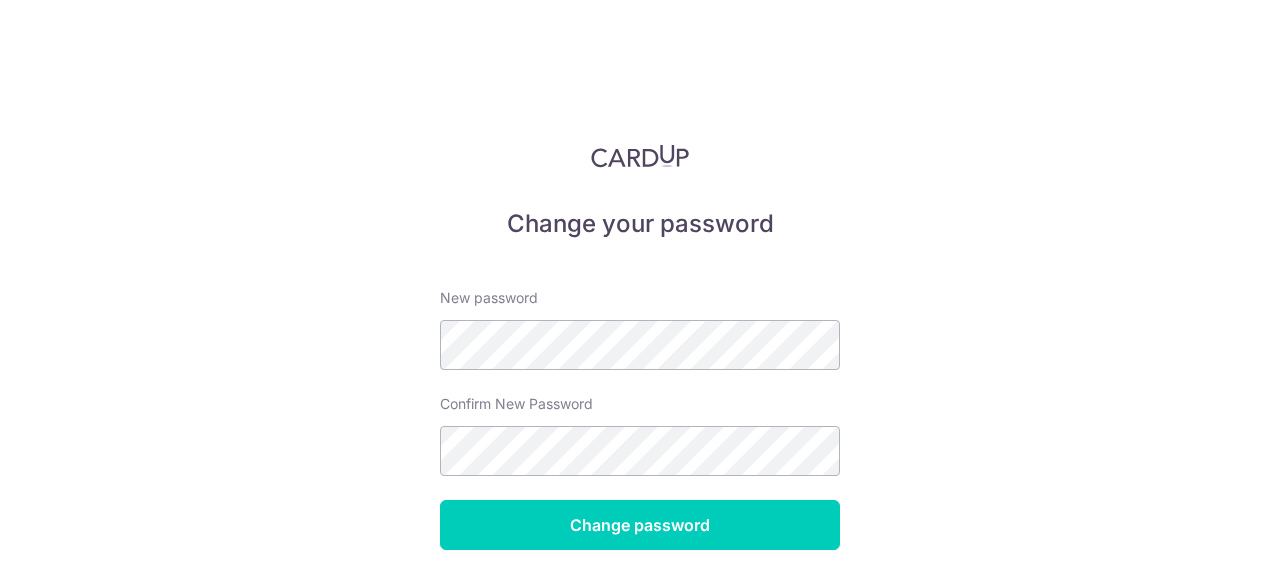 scroll, scrollTop: 0, scrollLeft: 0, axis: both 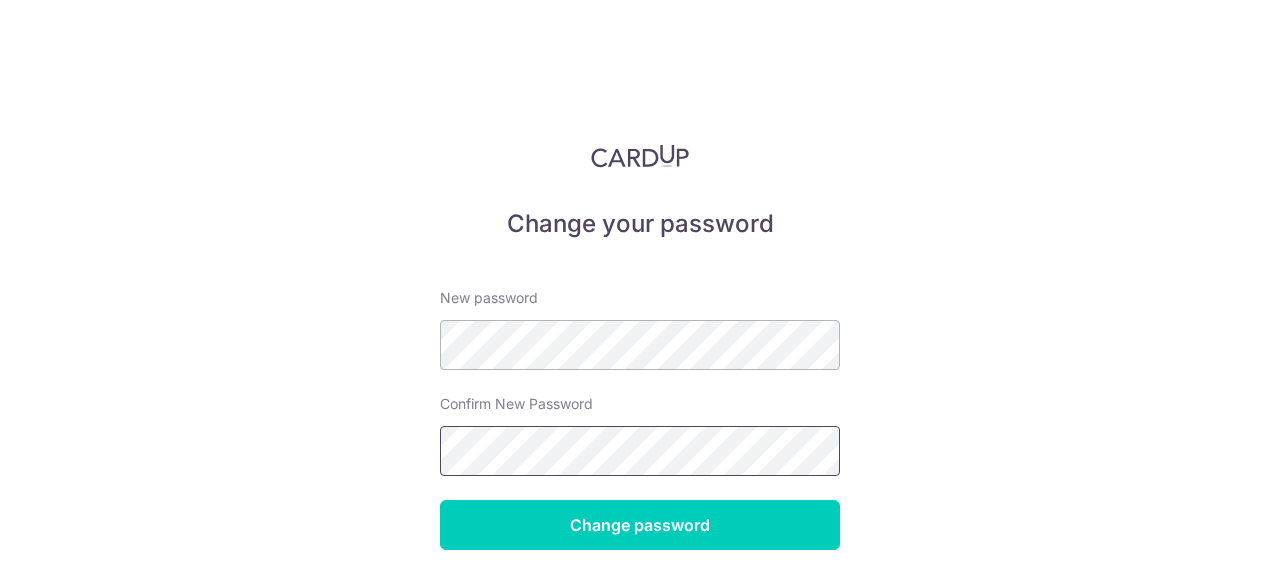 click on "Change password" at bounding box center (640, 525) 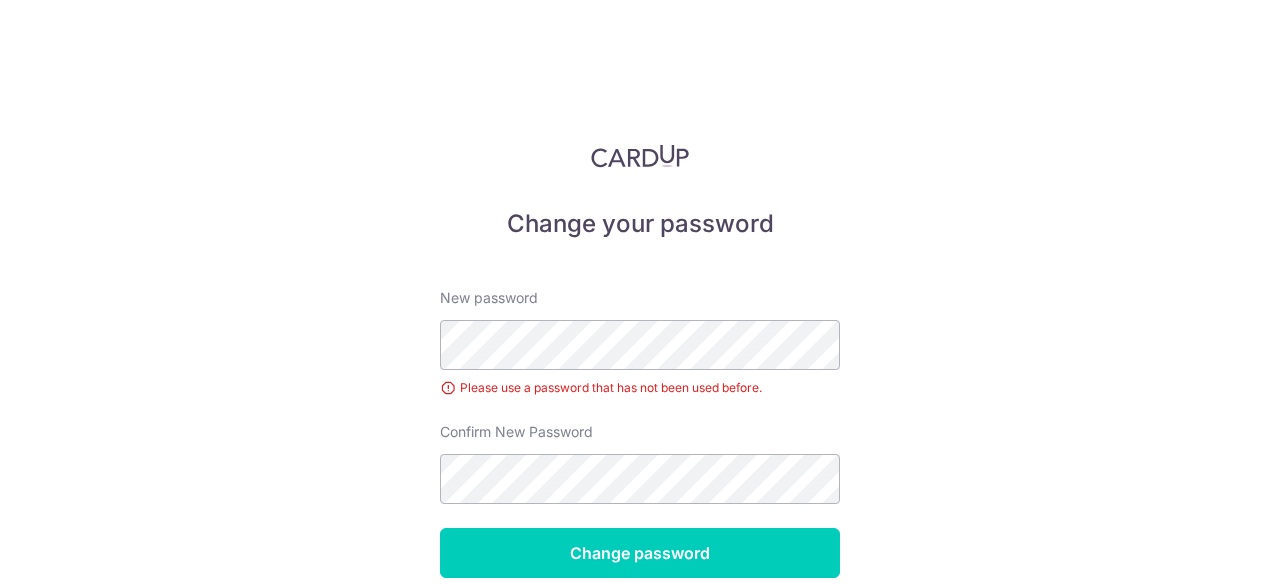 scroll, scrollTop: 0, scrollLeft: 0, axis: both 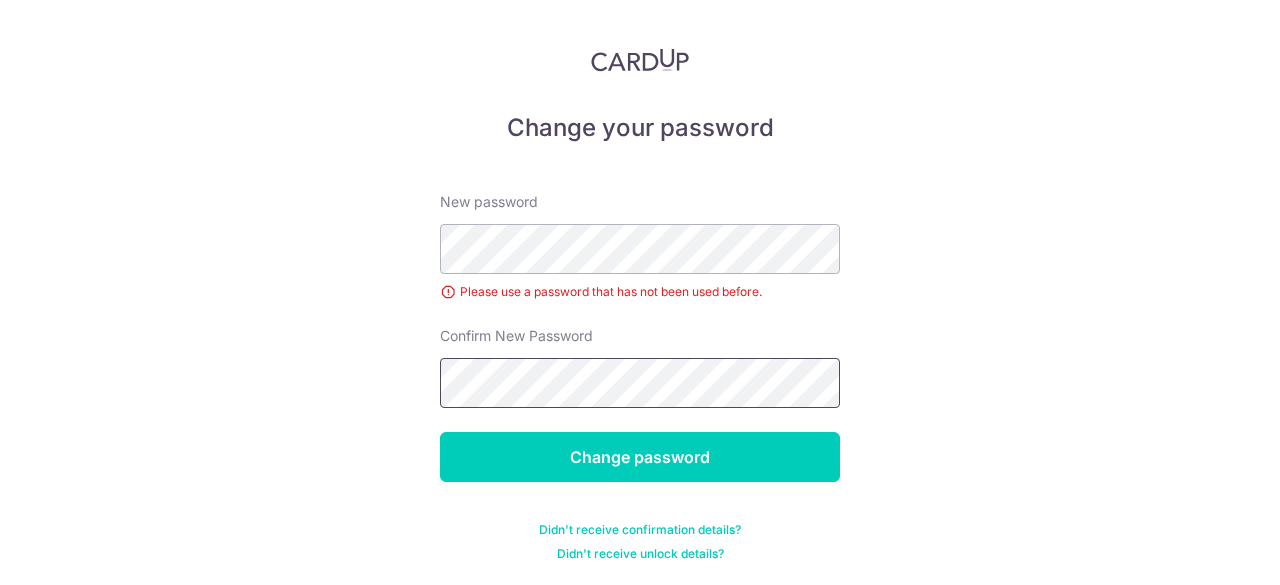 click on "Change password" at bounding box center [640, 457] 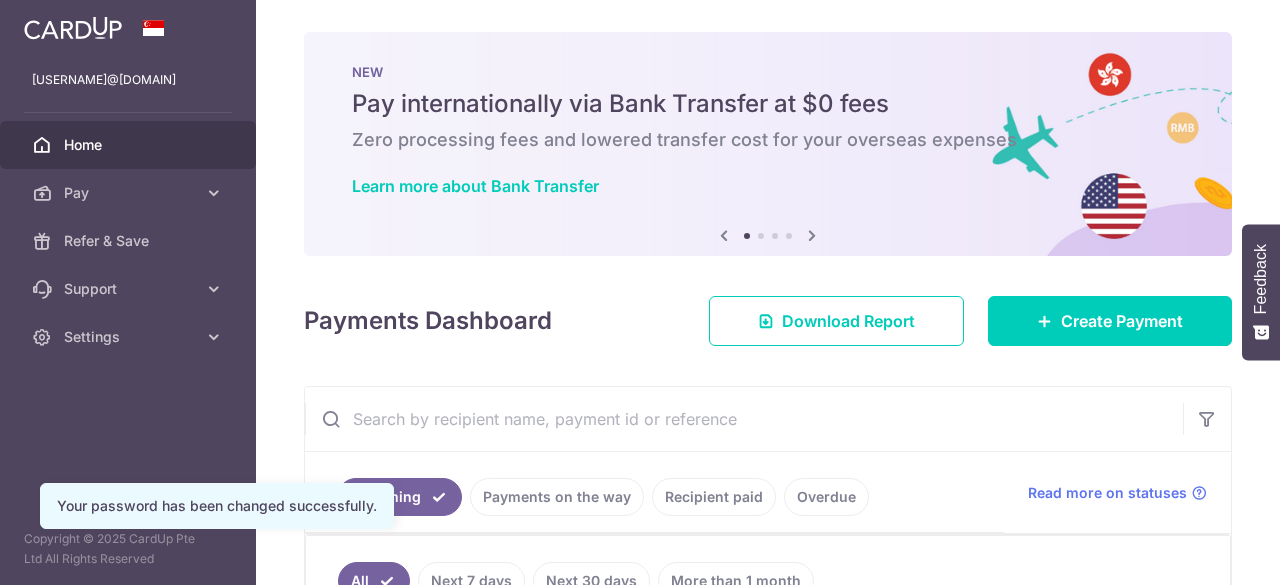 scroll, scrollTop: 0, scrollLeft: 0, axis: both 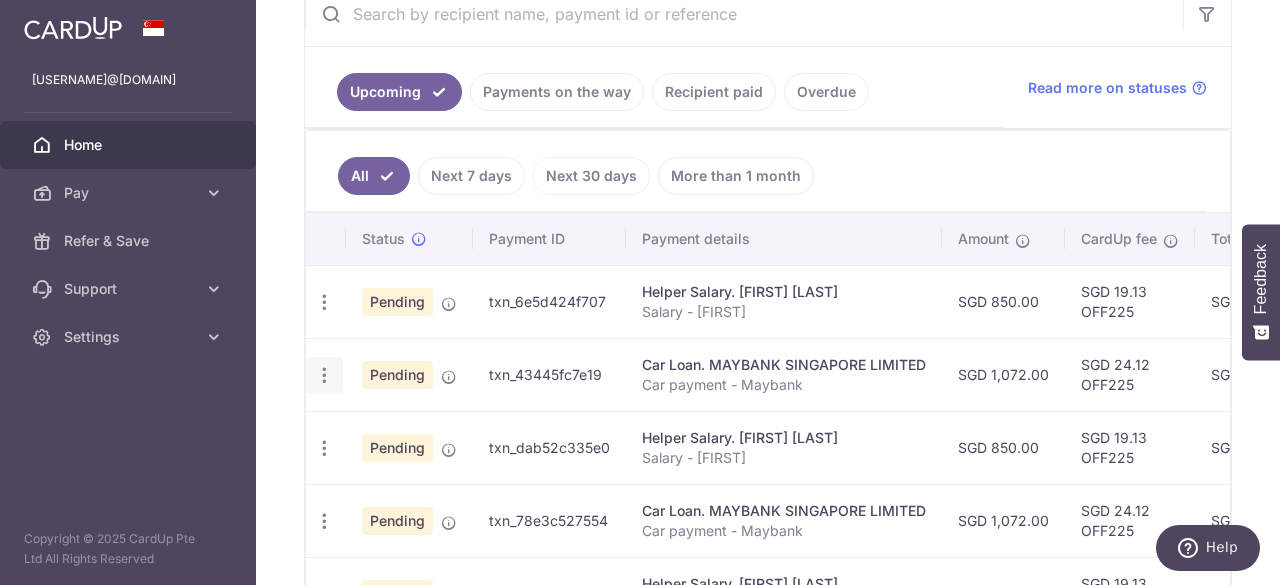 click at bounding box center (324, 302) 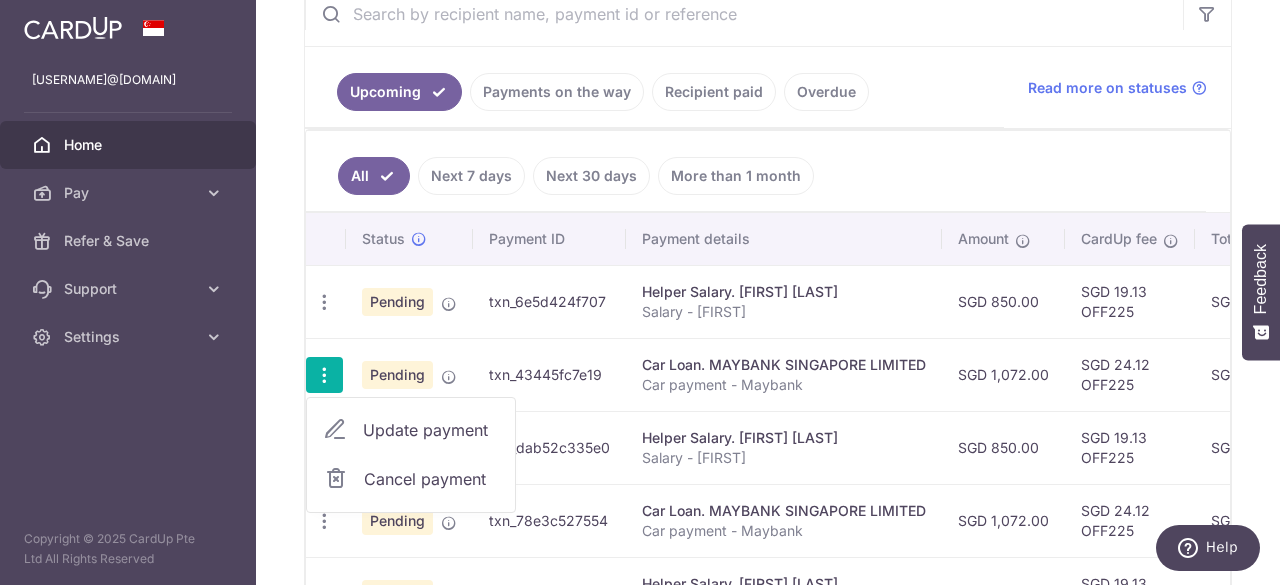 click on "Update payment" at bounding box center (411, 430) 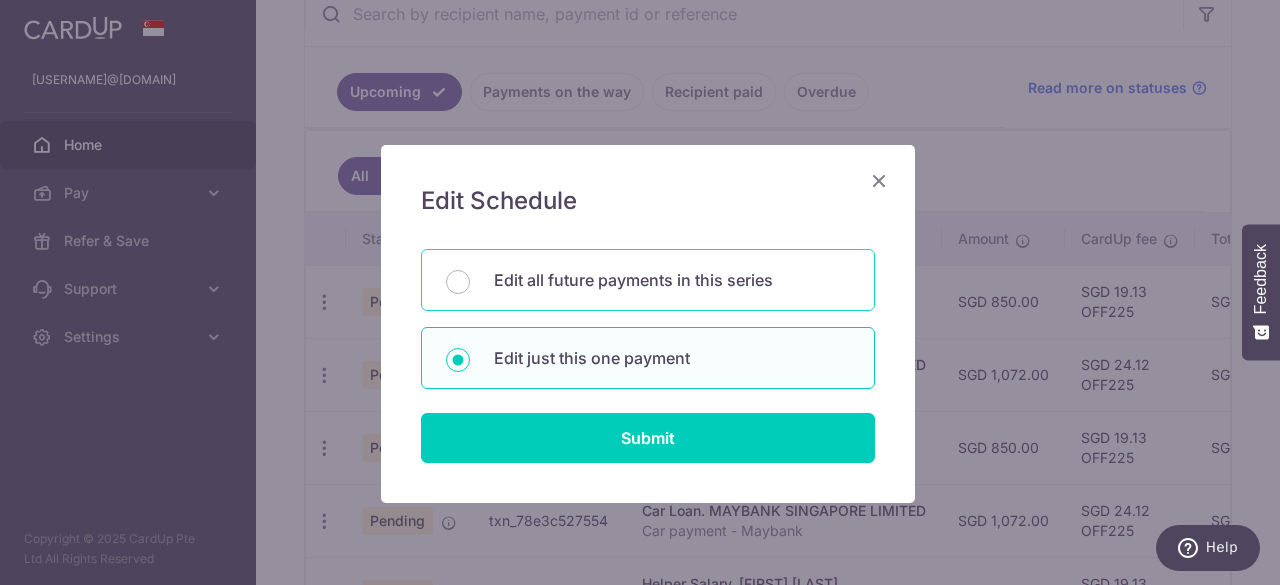 click on "Edit all future payments in this series" at bounding box center [648, 280] 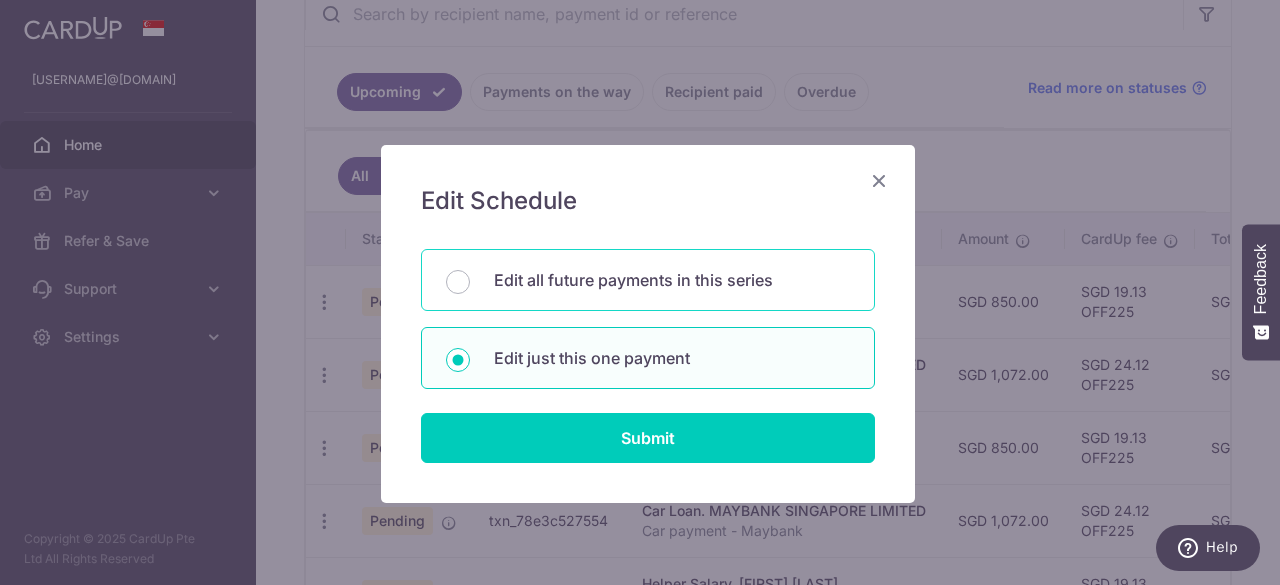 radio on "true" 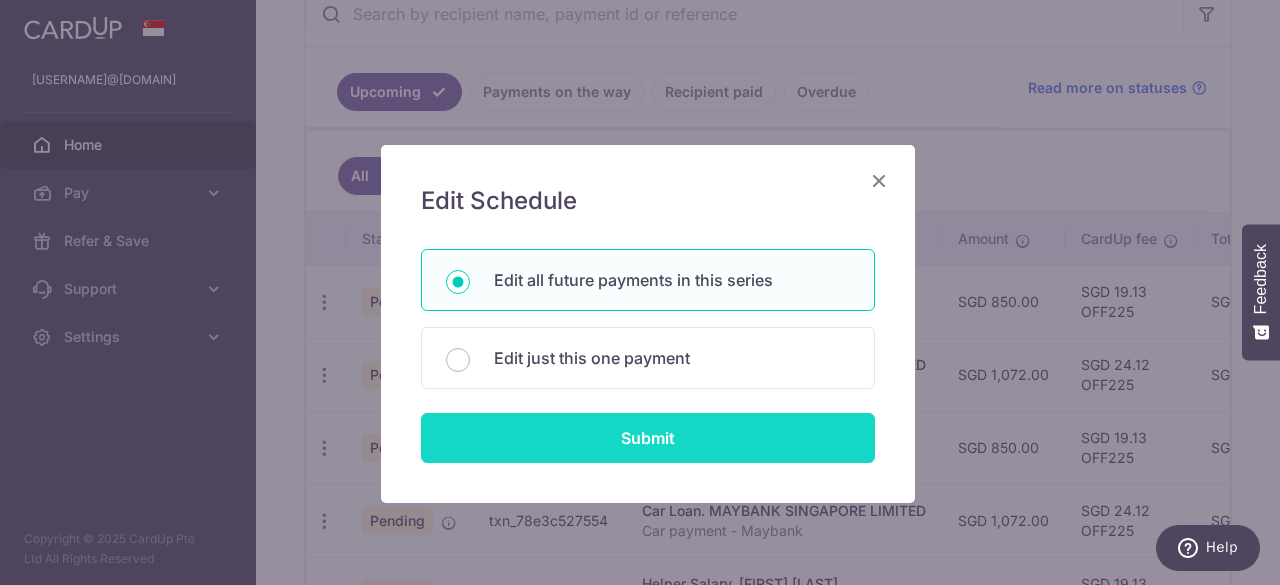 click on "Submit" at bounding box center [648, 438] 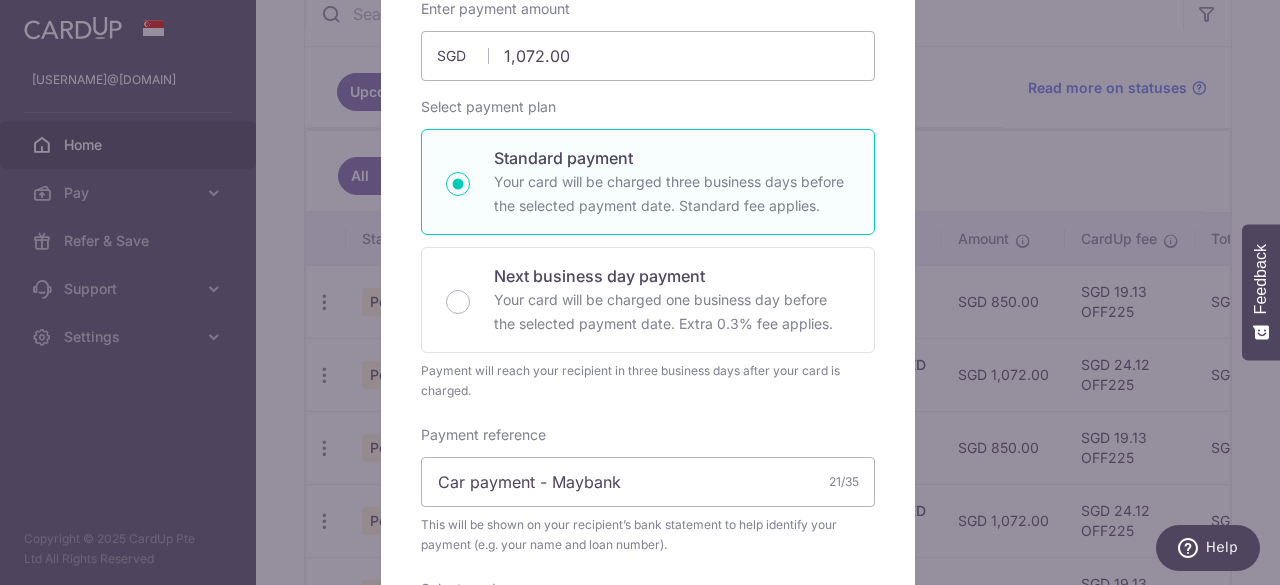 scroll, scrollTop: 540, scrollLeft: 0, axis: vertical 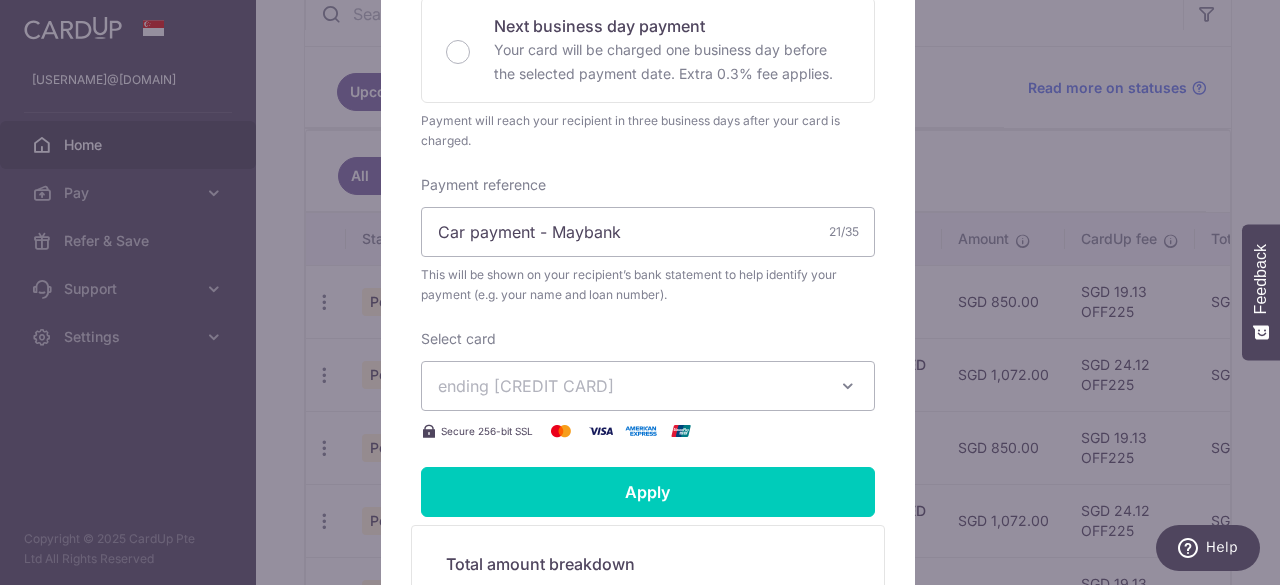 click on "ending 6569" at bounding box center [630, 386] 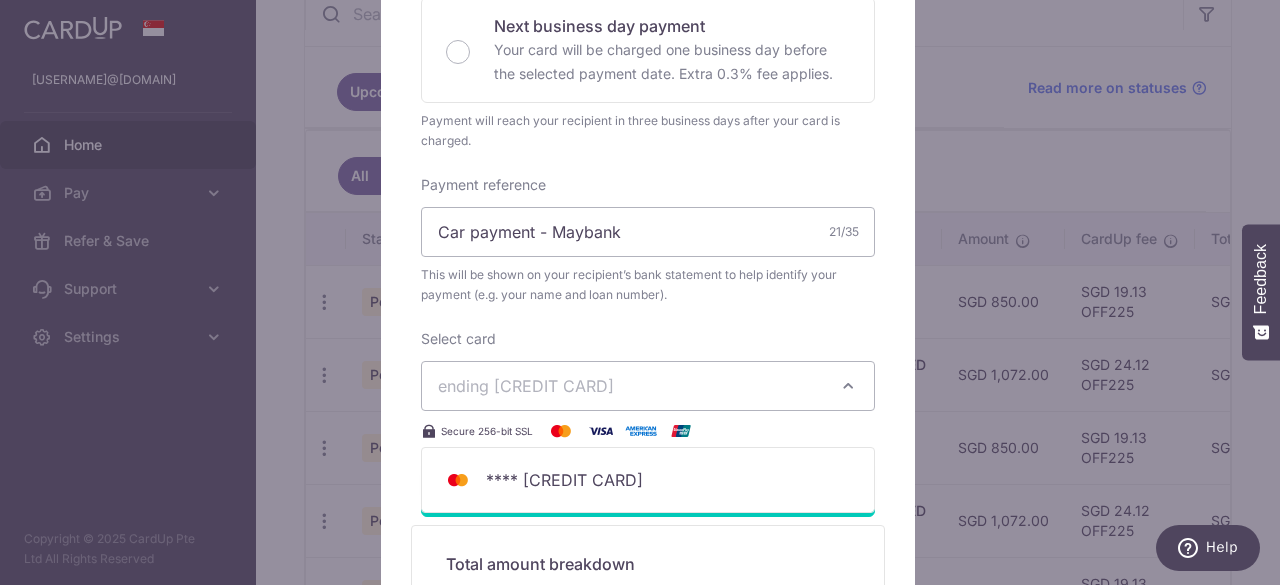 click on "ending 6569" at bounding box center (630, 386) 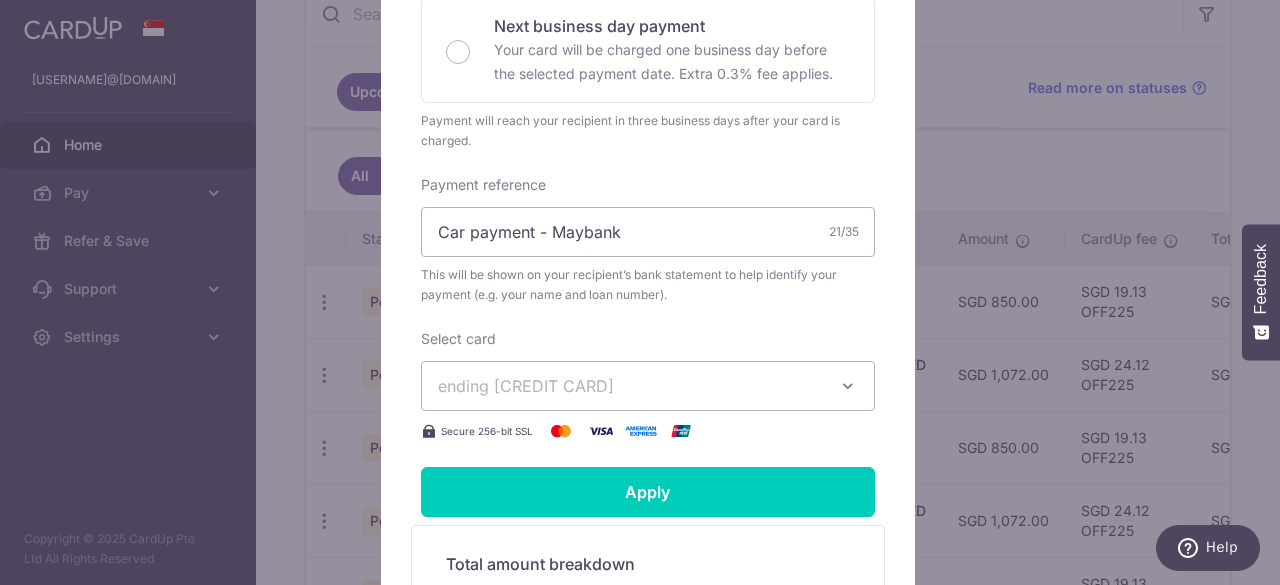 click on "Edit payment
By clicking apply,  you will make changes to all  42  payments to  MAYBANK SINGAPORE LIMITED  scheduled from
03/09/2025 to 03/02/2029 .
By clicking below, you confirm you are editing this payment to  MAYBANK SINGAPORE LIMITED  on
03/09/2025 .
SGD" at bounding box center [640, 292] 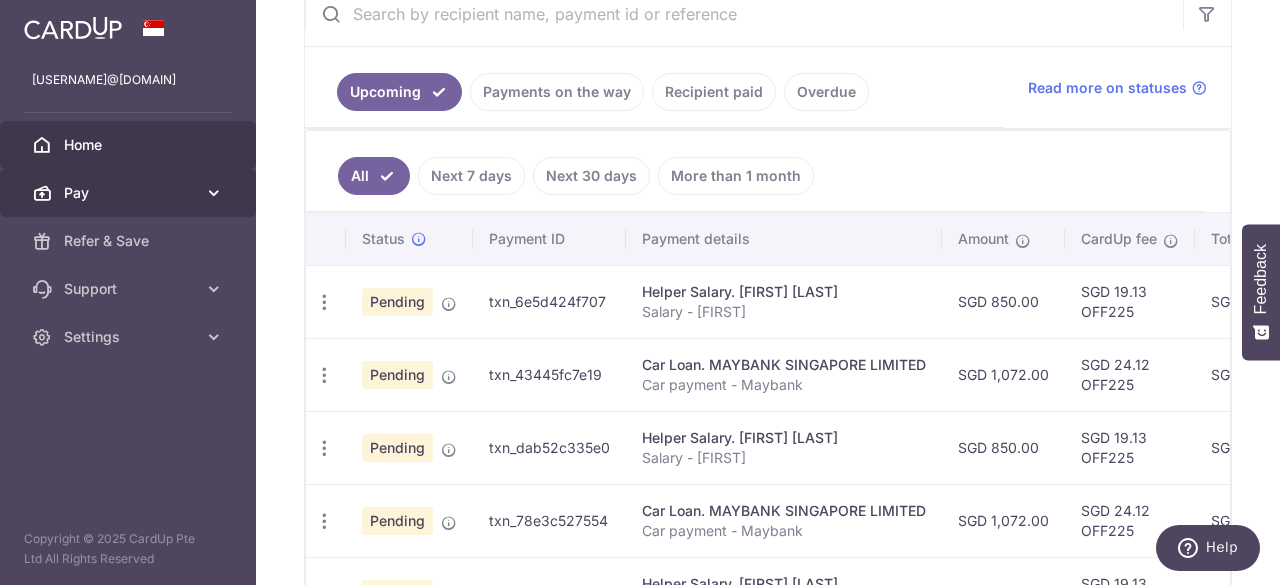 click on "Pay" at bounding box center (130, 193) 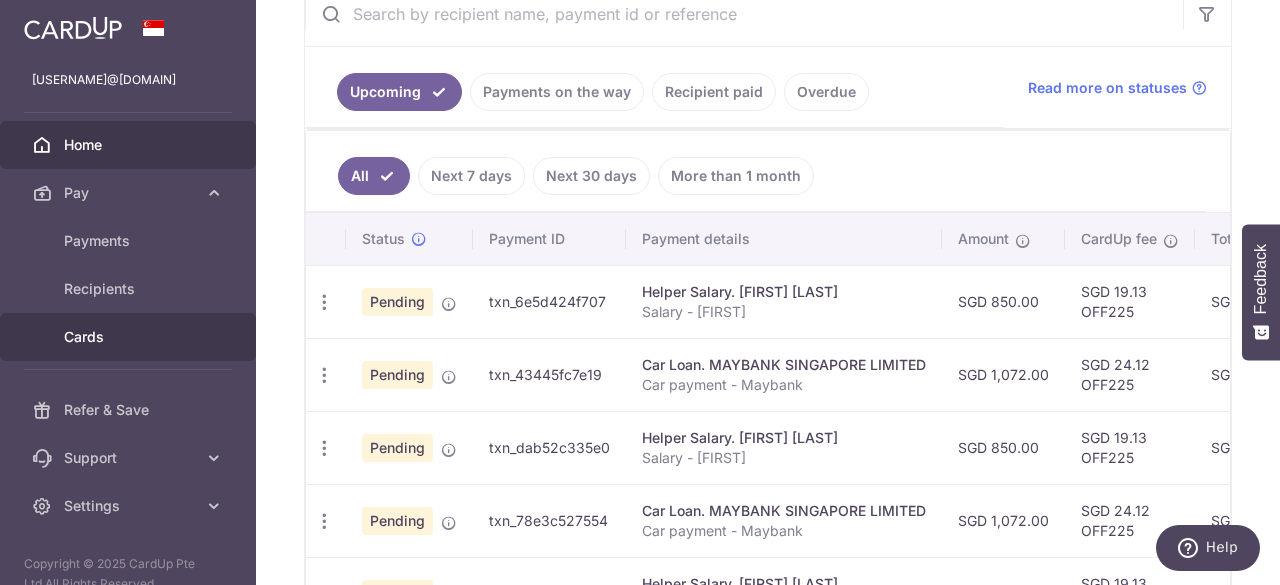 click on "Cards" at bounding box center (130, 337) 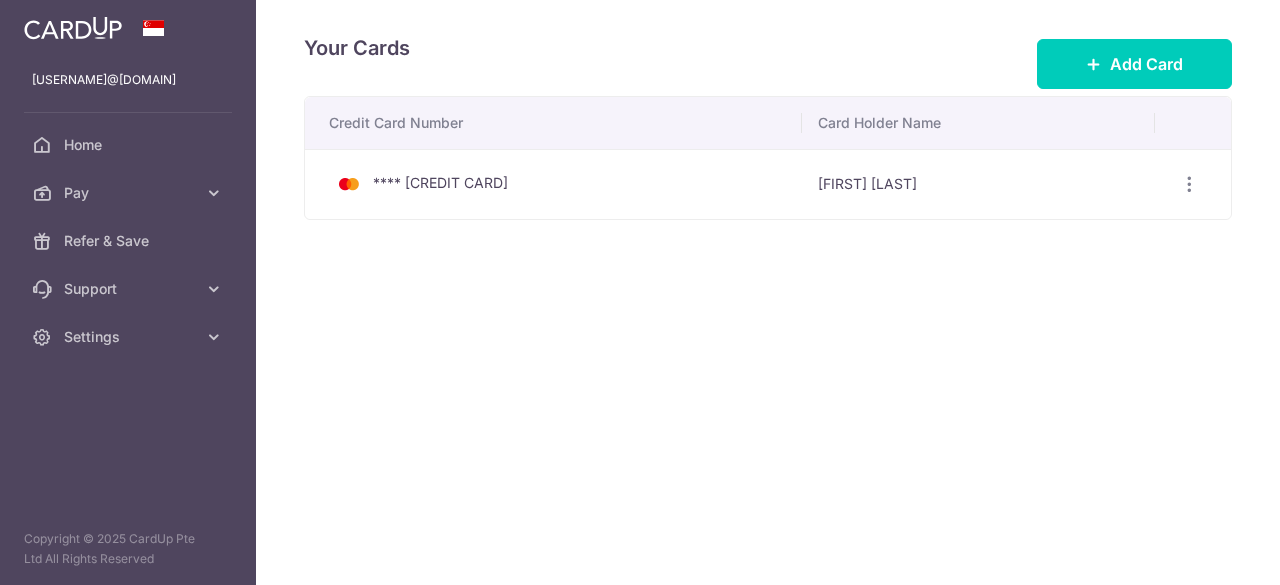scroll, scrollTop: 0, scrollLeft: 0, axis: both 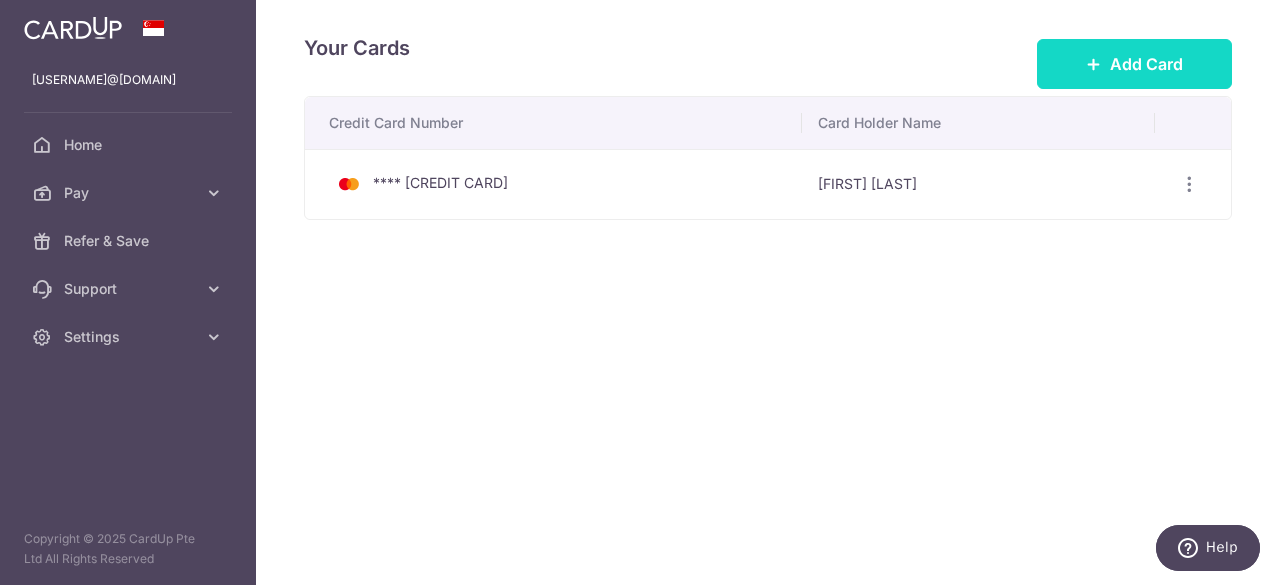 click on "Add Card" at bounding box center [1146, 64] 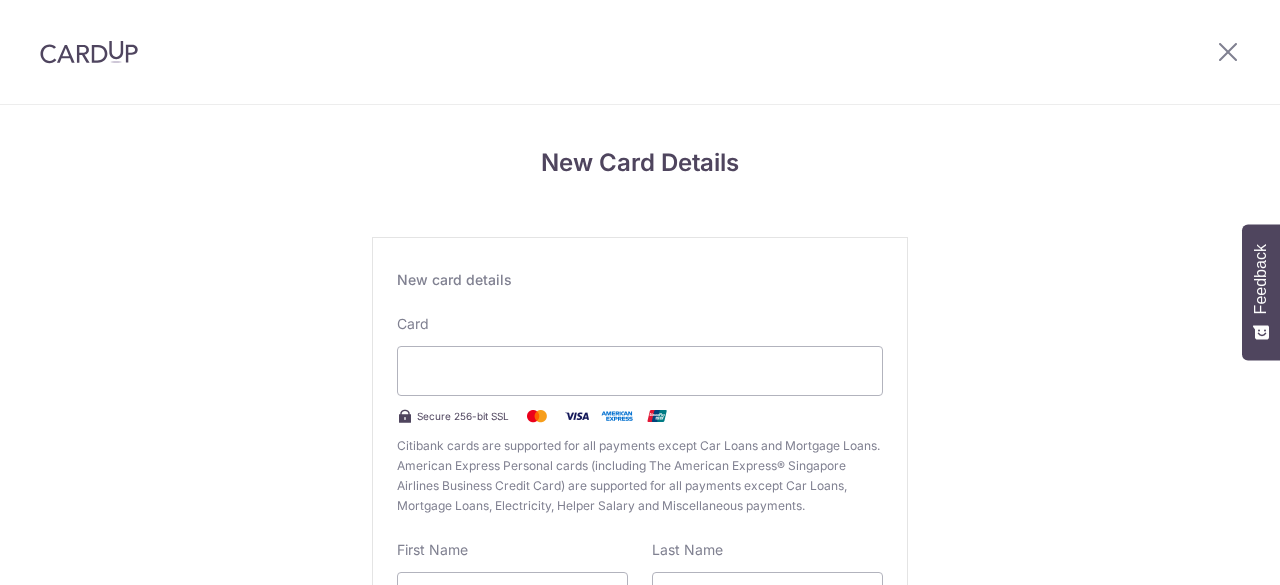 scroll, scrollTop: 0, scrollLeft: 0, axis: both 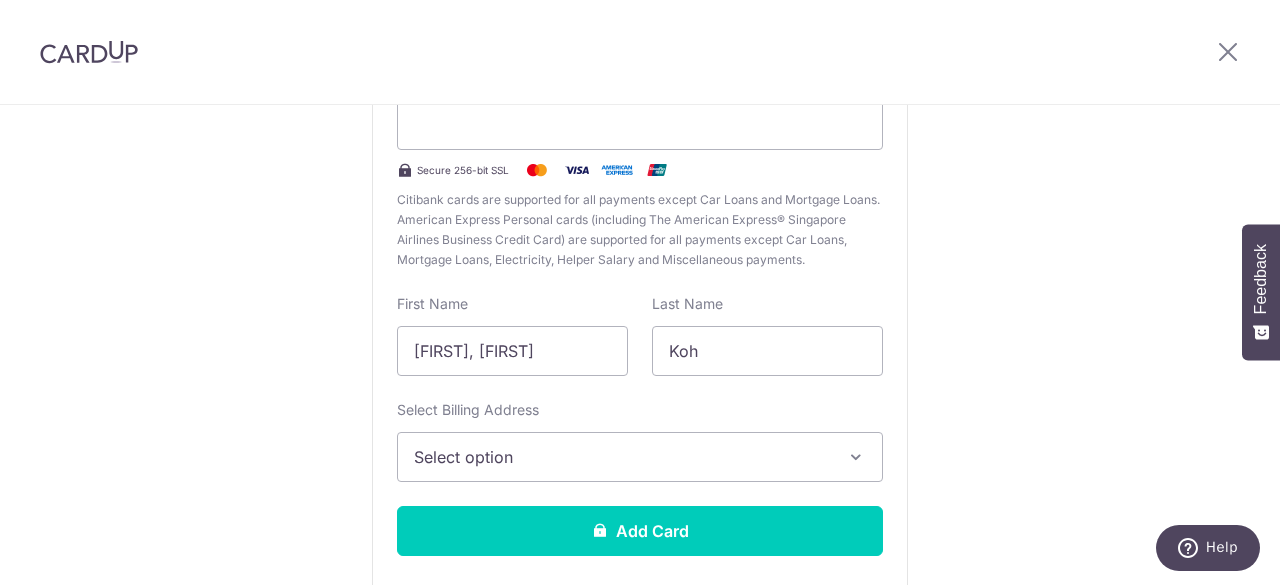 drag, startPoint x: 644, startPoint y: 465, endPoint x: 516, endPoint y: 452, distance: 128.65846 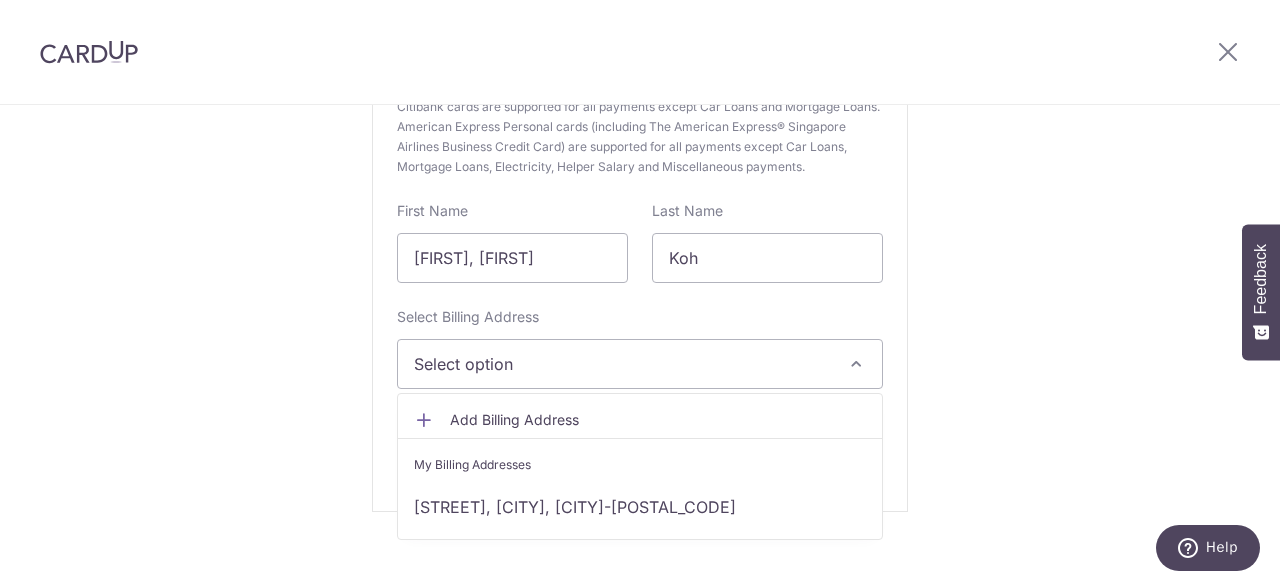 scroll, scrollTop: 342, scrollLeft: 0, axis: vertical 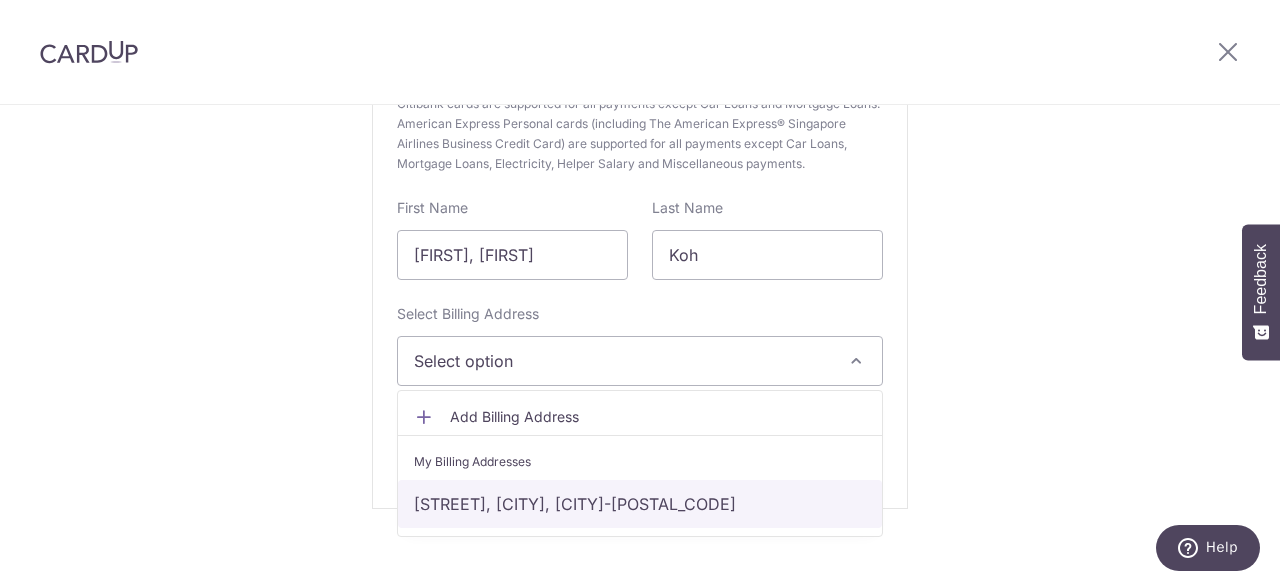 click on "Blk 226C, #11-367, Compassvale Walk, Singapore, Singapore-543226" at bounding box center [640, 504] 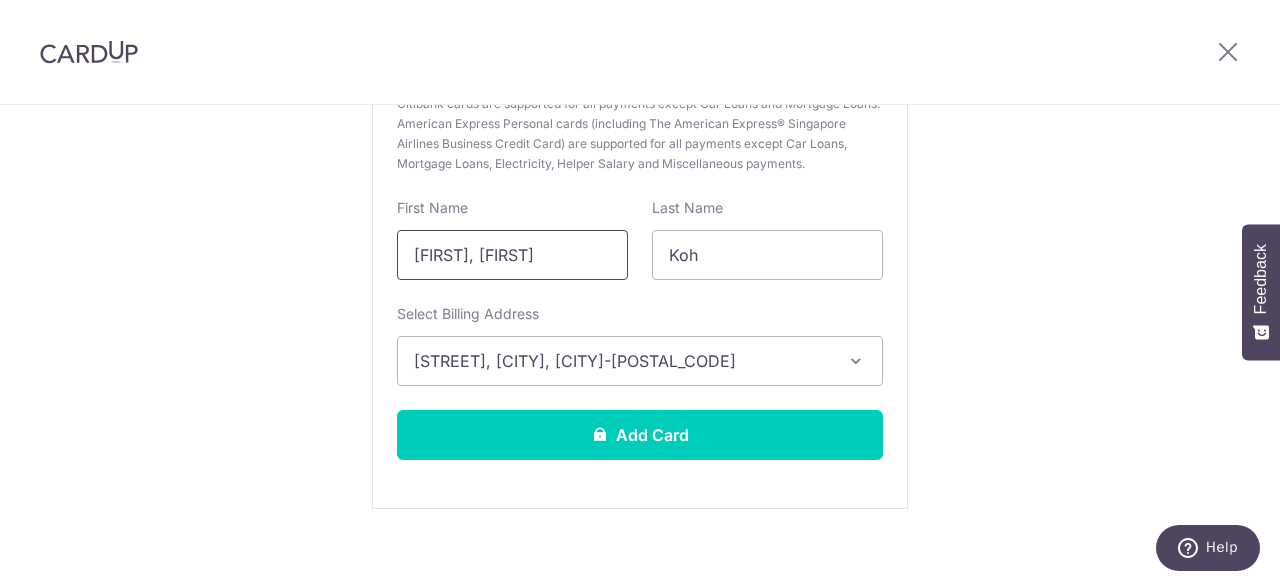drag, startPoint x: 482, startPoint y: 254, endPoint x: 310, endPoint y: 223, distance: 174.77129 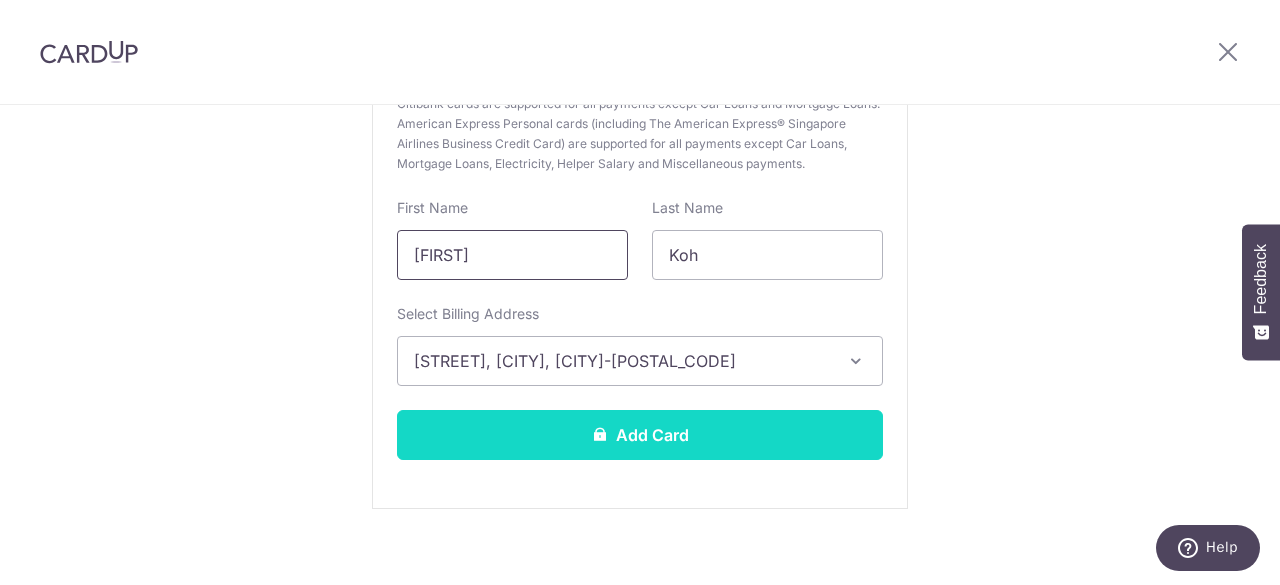 type on "Ronald" 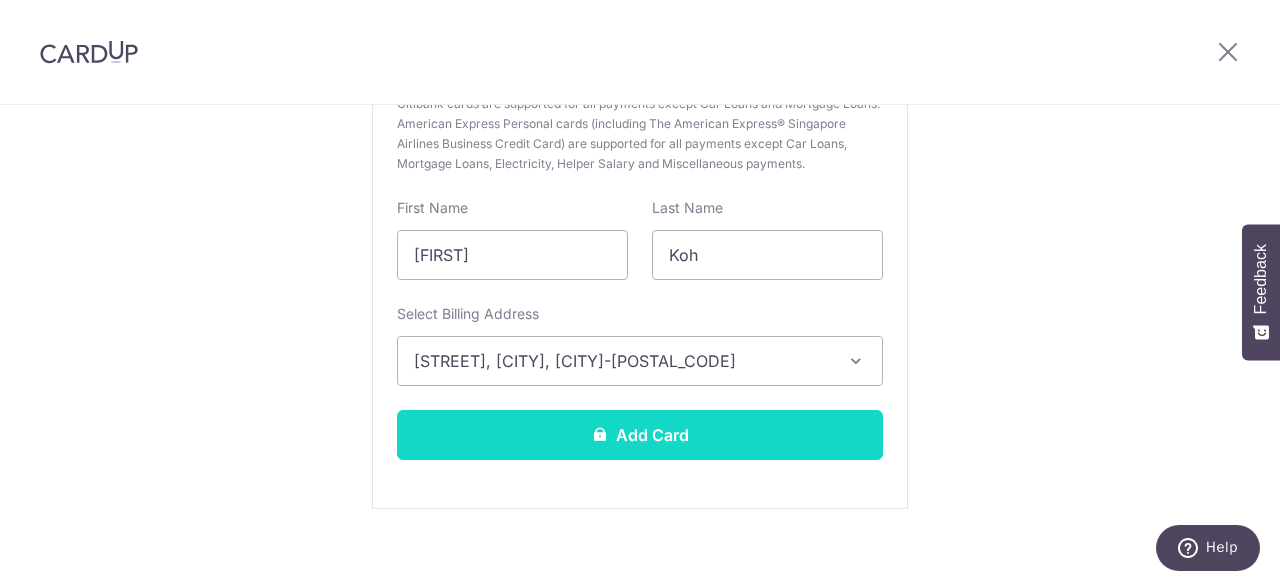 click on "Add Card" at bounding box center [640, 435] 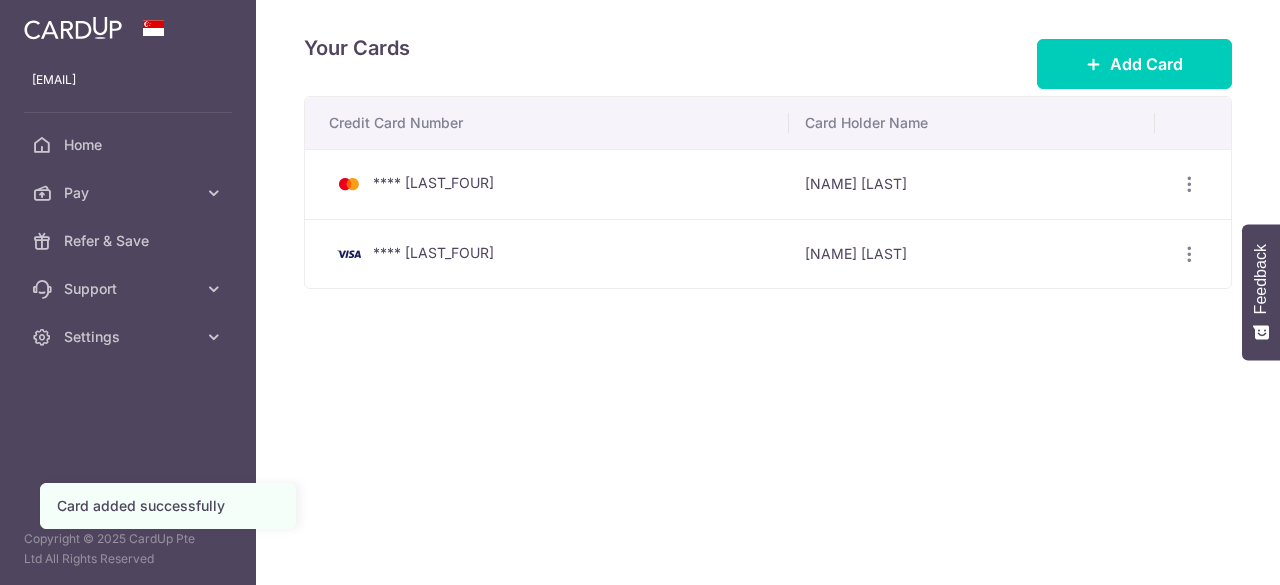 scroll, scrollTop: 0, scrollLeft: 0, axis: both 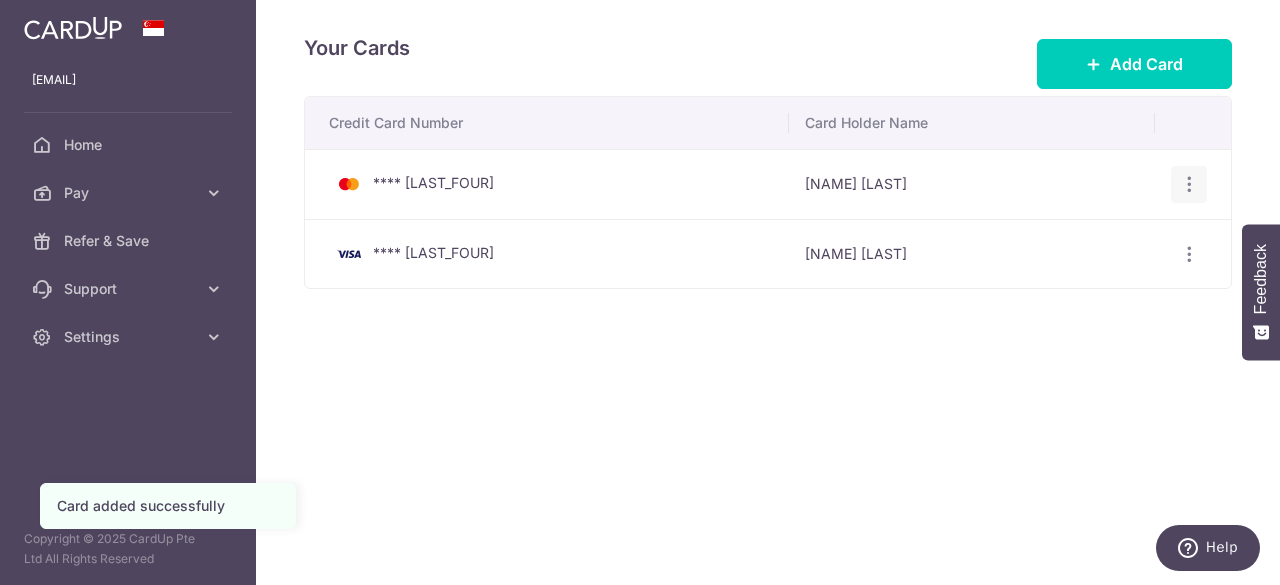 click at bounding box center [1189, 184] 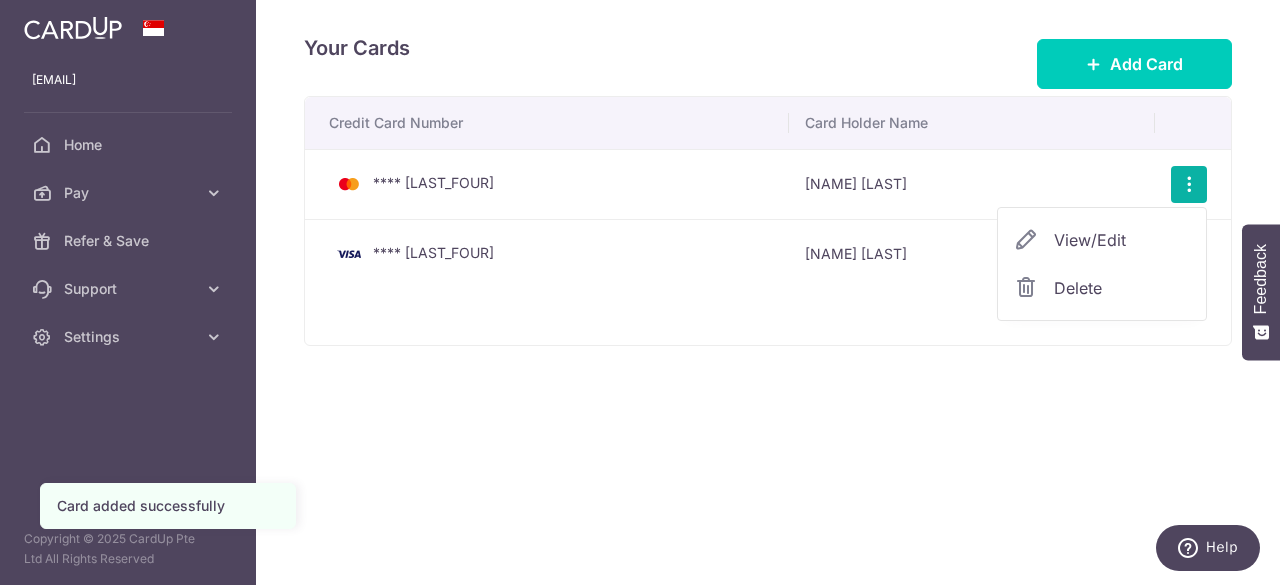 click on "Delete" at bounding box center (1102, 288) 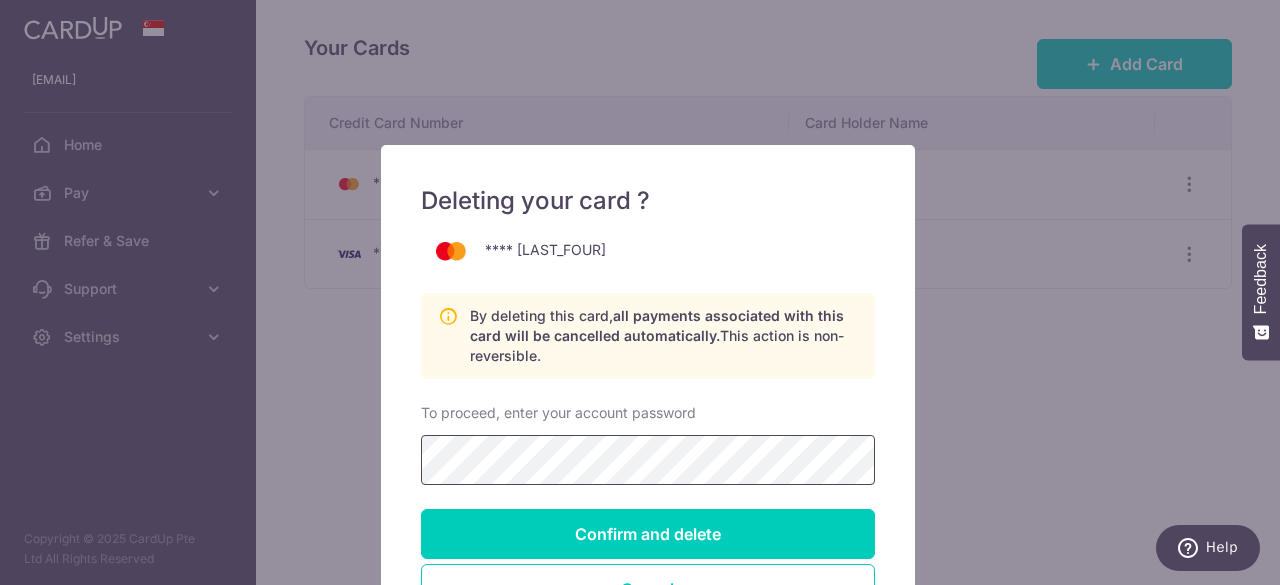 click on "Confirm and delete" at bounding box center (648, 534) 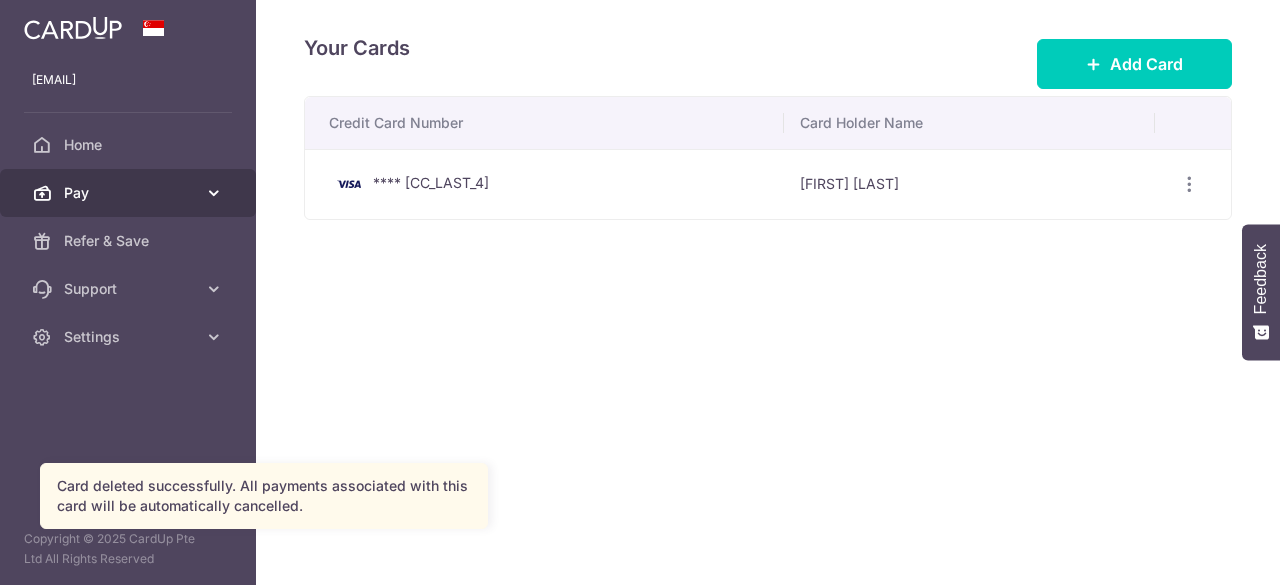 scroll, scrollTop: 0, scrollLeft: 0, axis: both 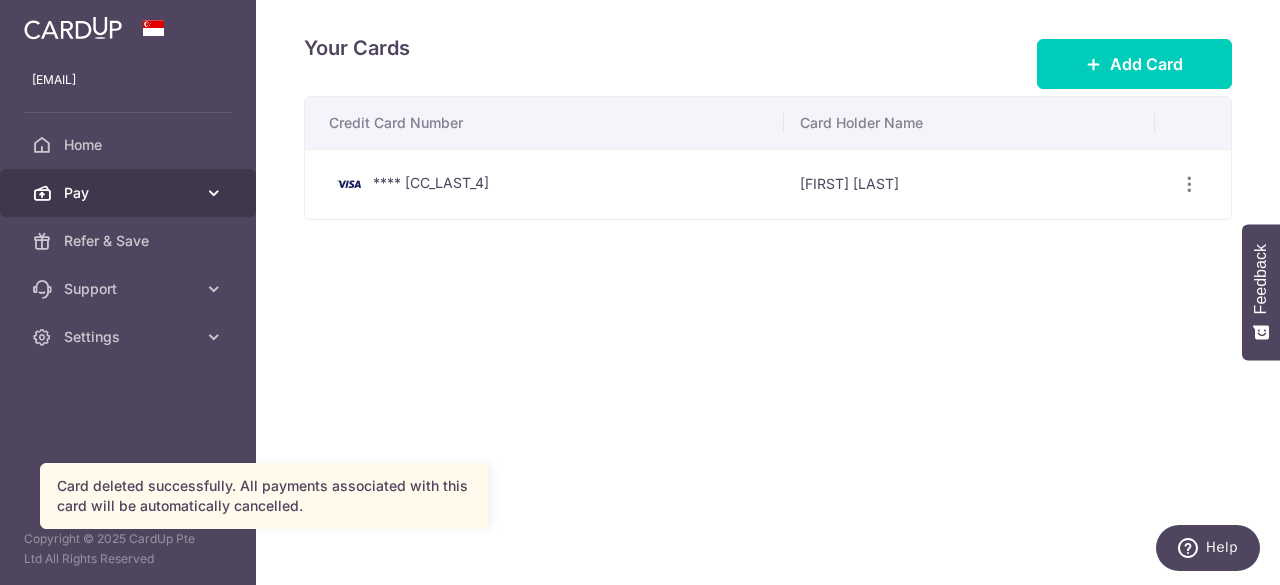 click on "Pay" at bounding box center [130, 193] 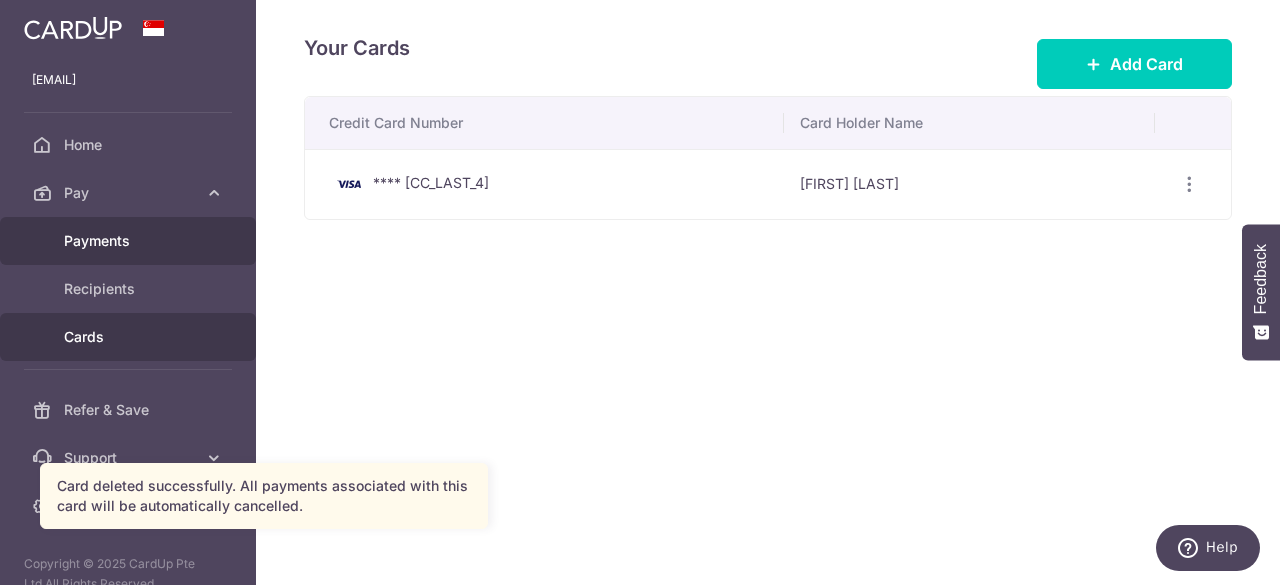 click on "Payments" at bounding box center (128, 241) 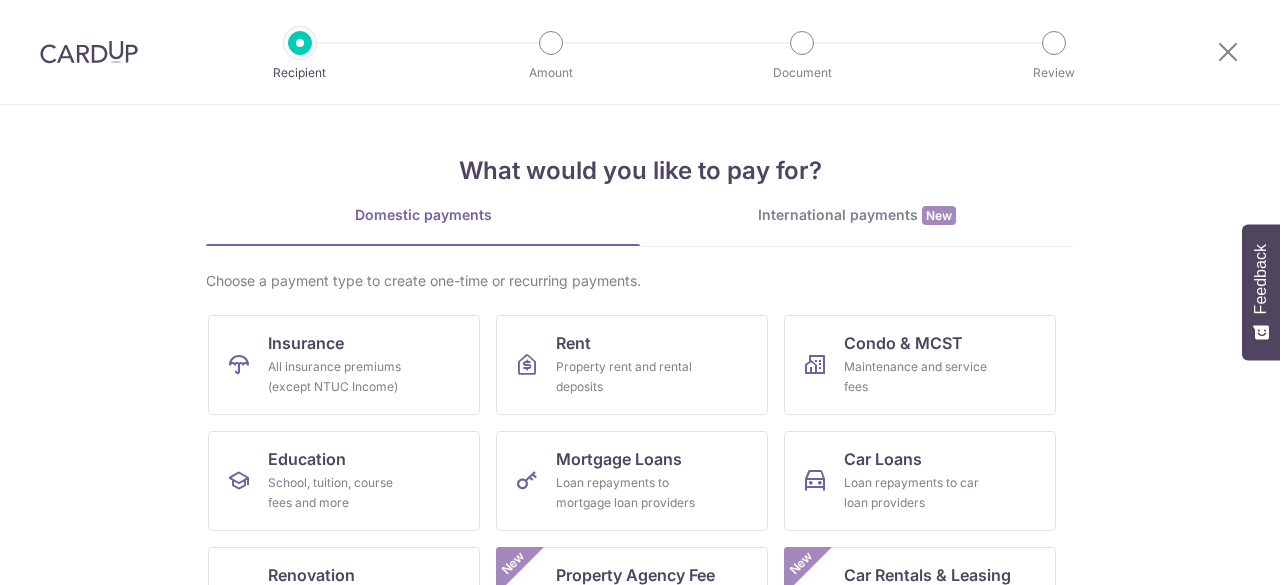 scroll, scrollTop: 0, scrollLeft: 0, axis: both 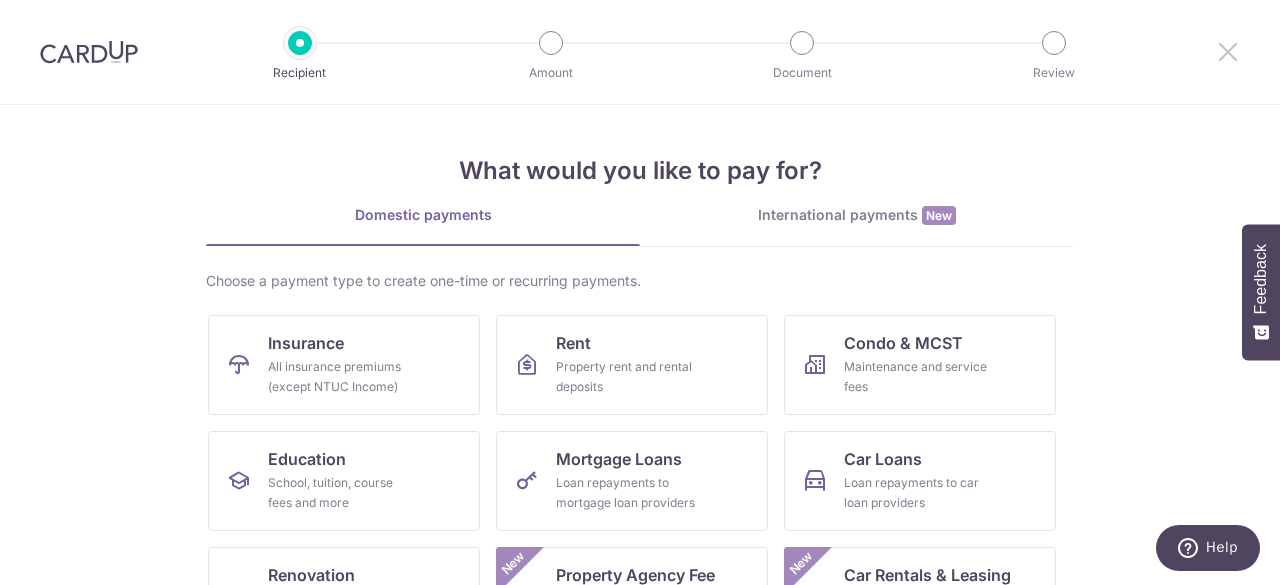 click at bounding box center (1228, 51) 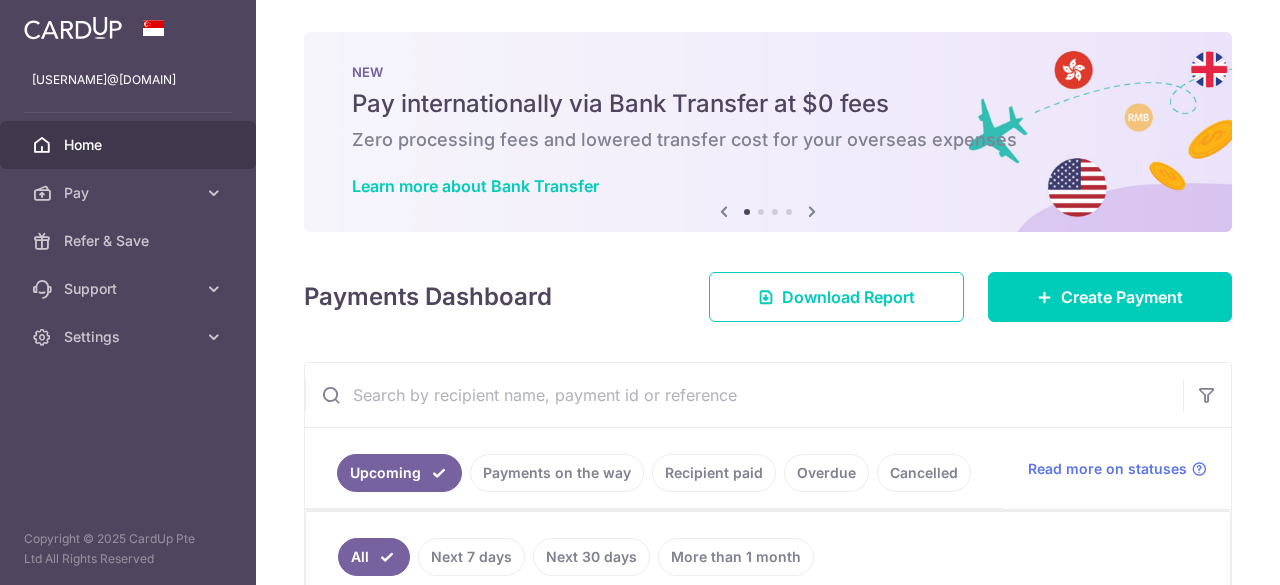 scroll, scrollTop: 0, scrollLeft: 0, axis: both 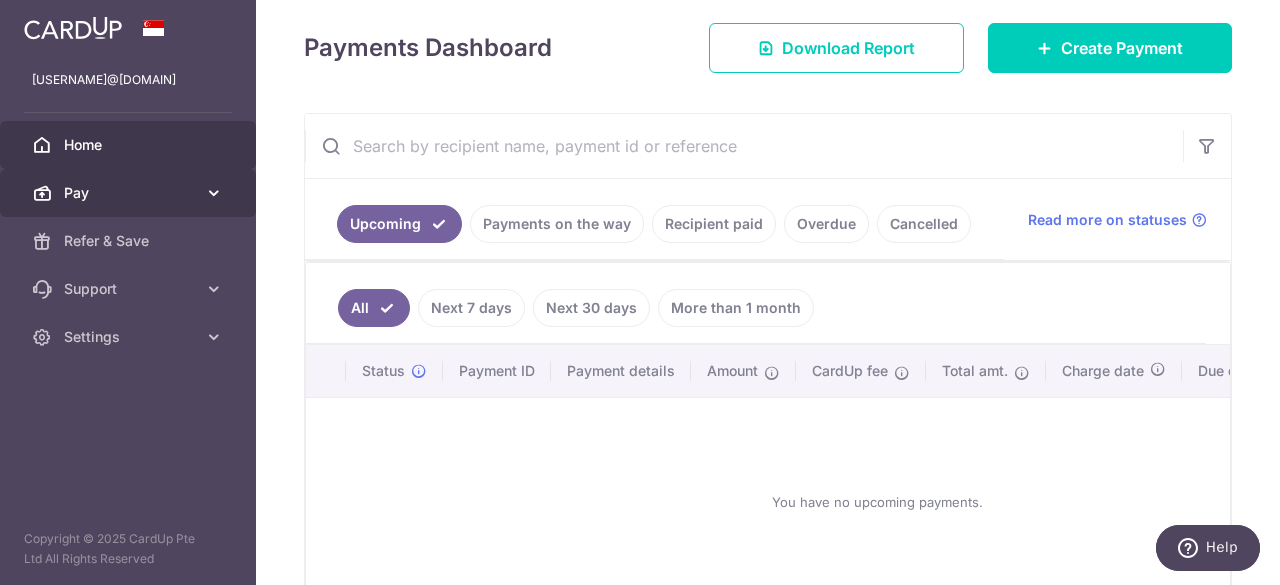 click on "Pay" at bounding box center (130, 193) 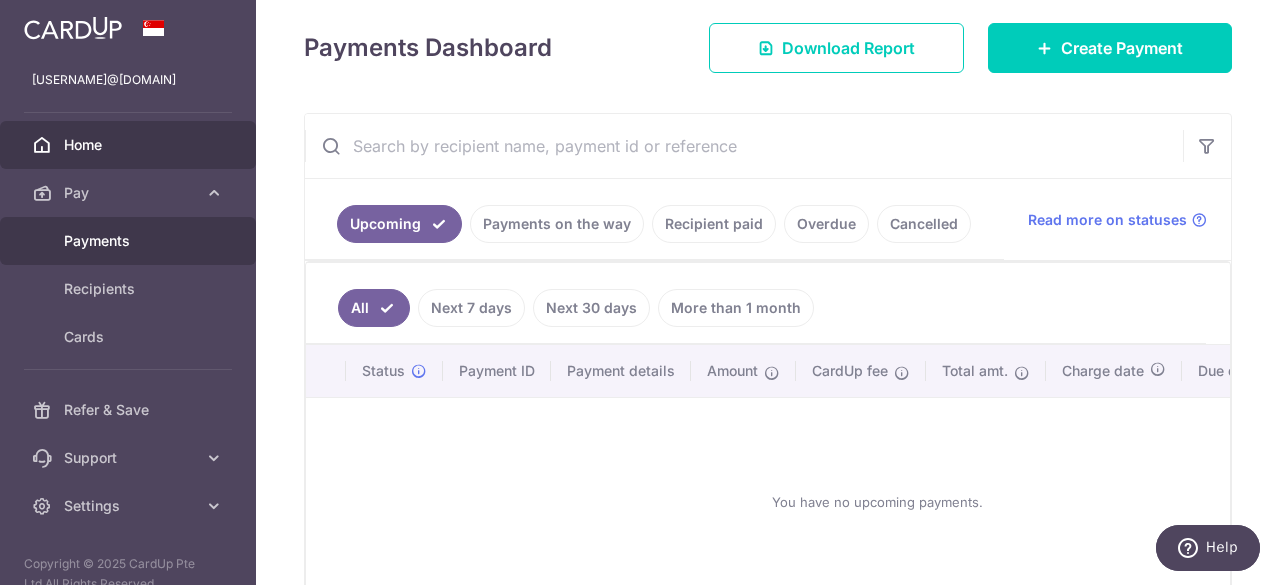 click on "Payments" at bounding box center (128, 241) 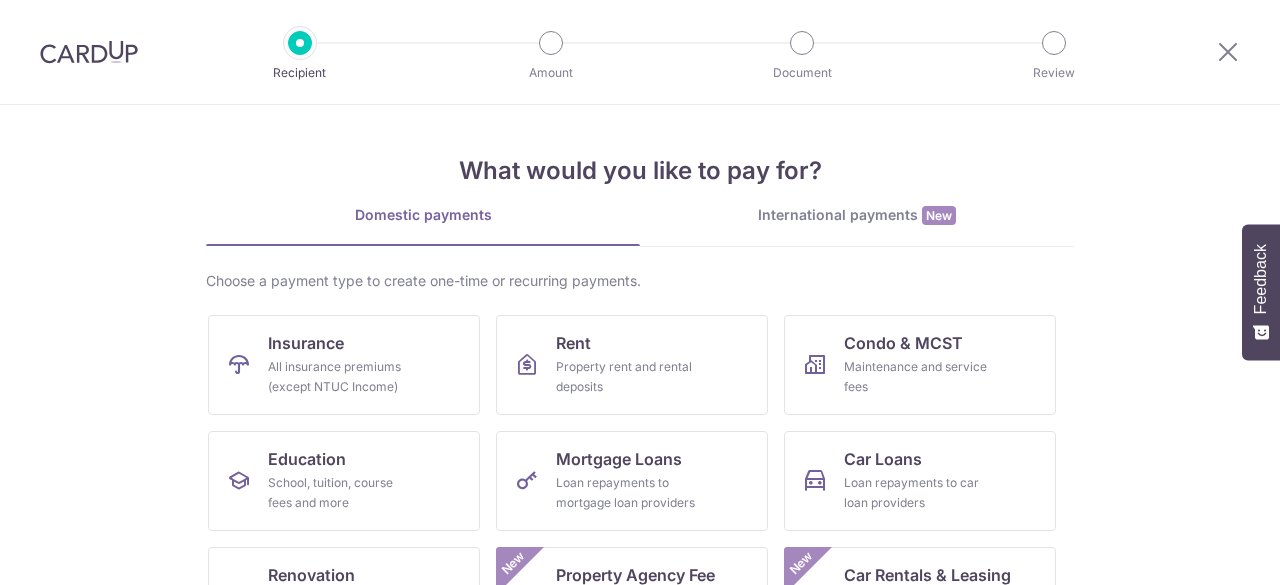 scroll, scrollTop: 0, scrollLeft: 0, axis: both 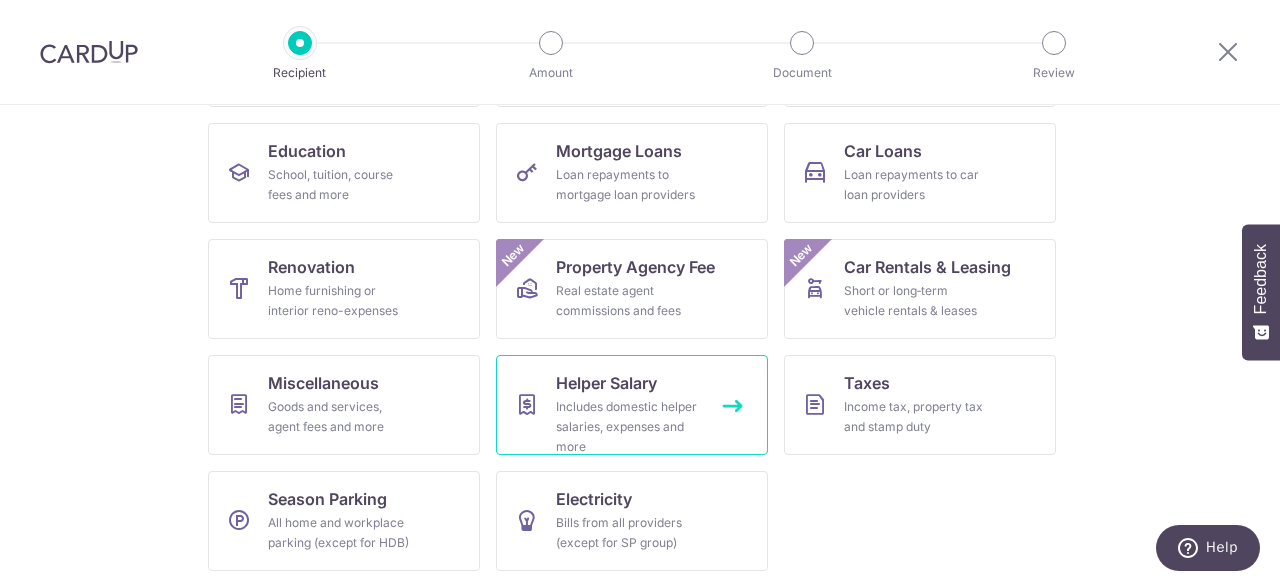 click on "Helper Salary" at bounding box center (606, 383) 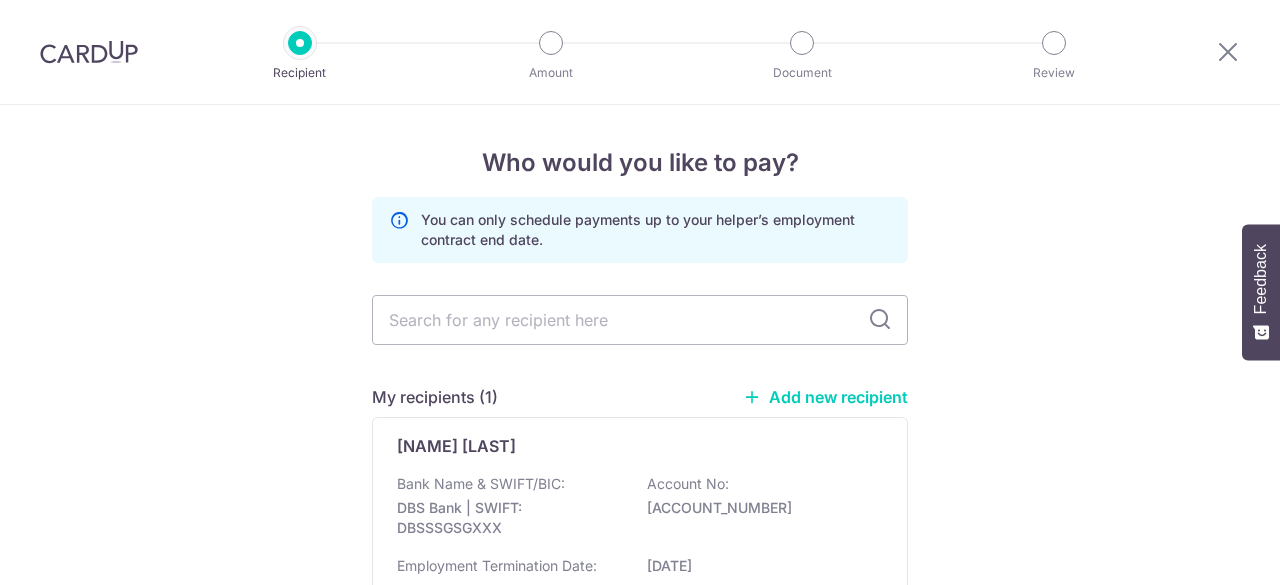 scroll, scrollTop: 0, scrollLeft: 0, axis: both 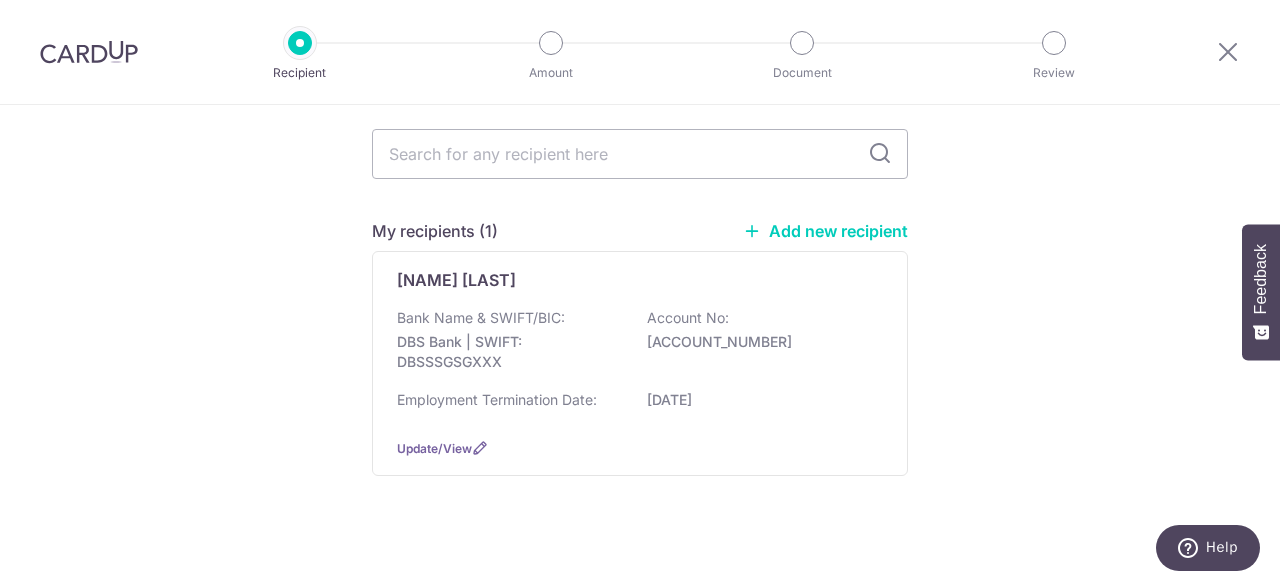 click on "Bank Name & SWIFT/BIC:
[BANK_NAME] | SWIFT: [SWIFT_CODE]
Account No:
[ACCOUNT_NUMBER]" at bounding box center (640, 345) 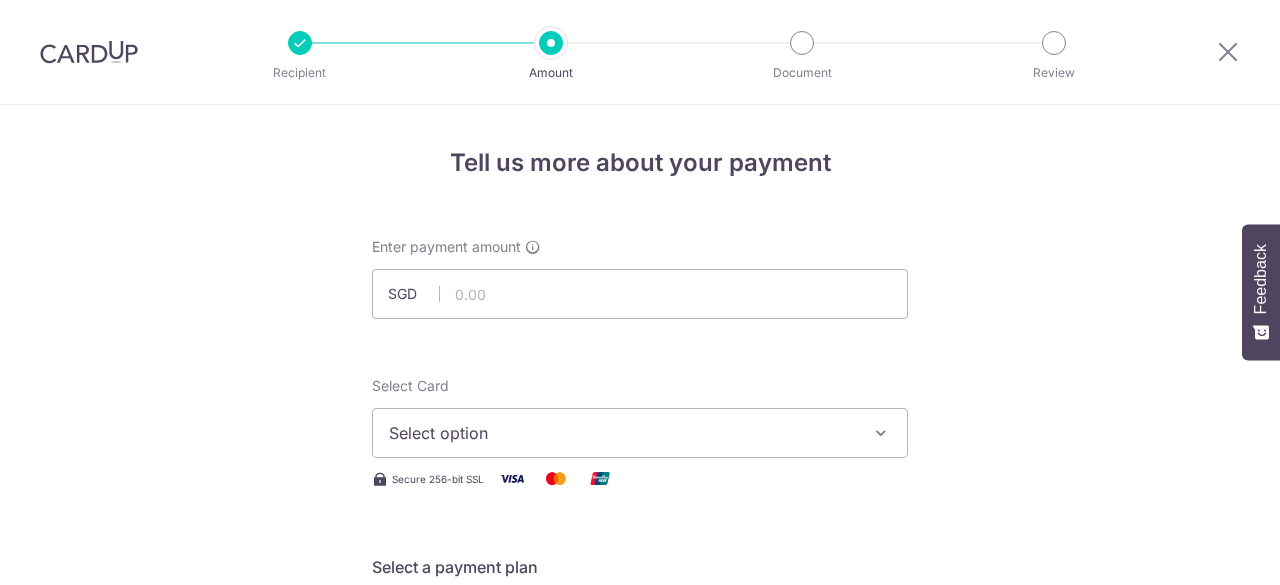 scroll, scrollTop: 0, scrollLeft: 0, axis: both 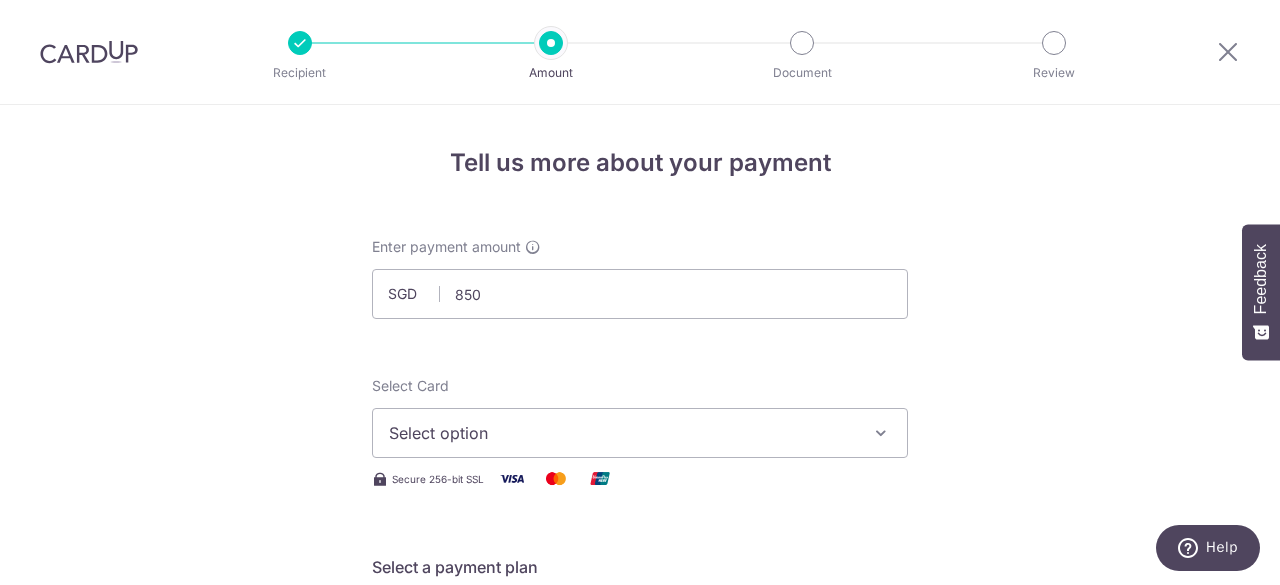 type on "850.00" 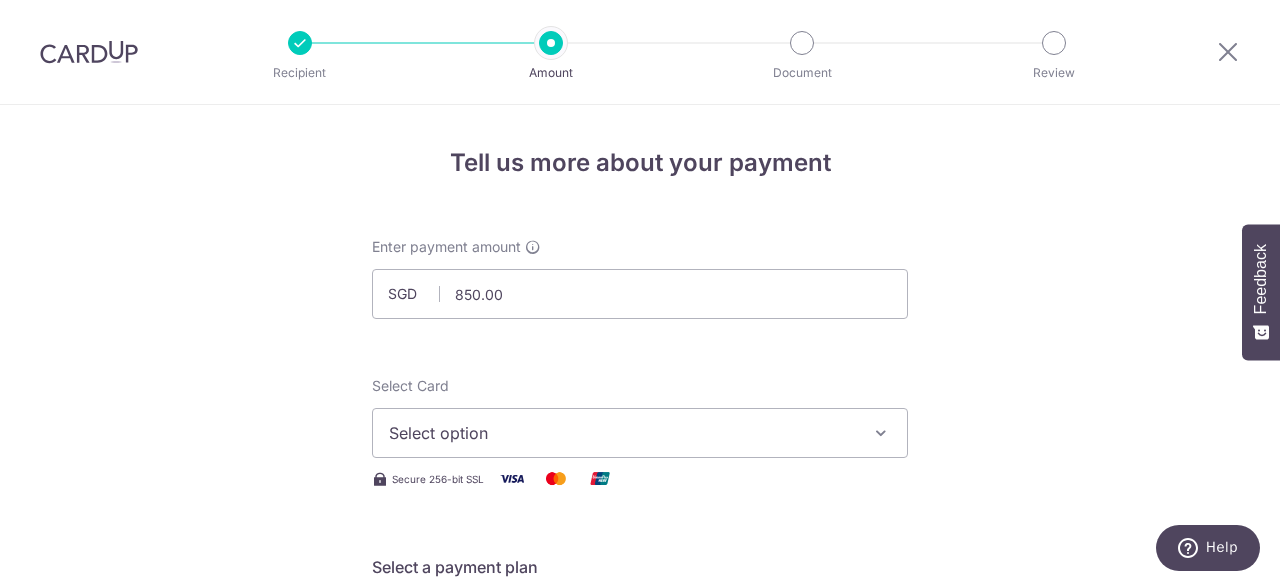 click on "Select option" at bounding box center (640, 433) 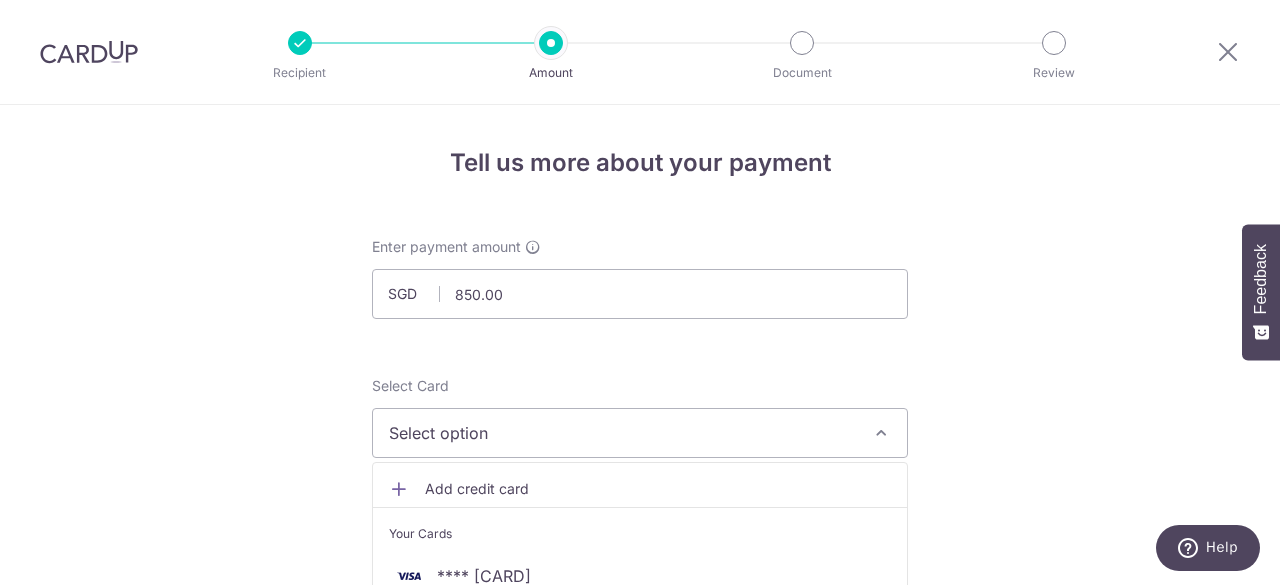scroll, scrollTop: 182, scrollLeft: 0, axis: vertical 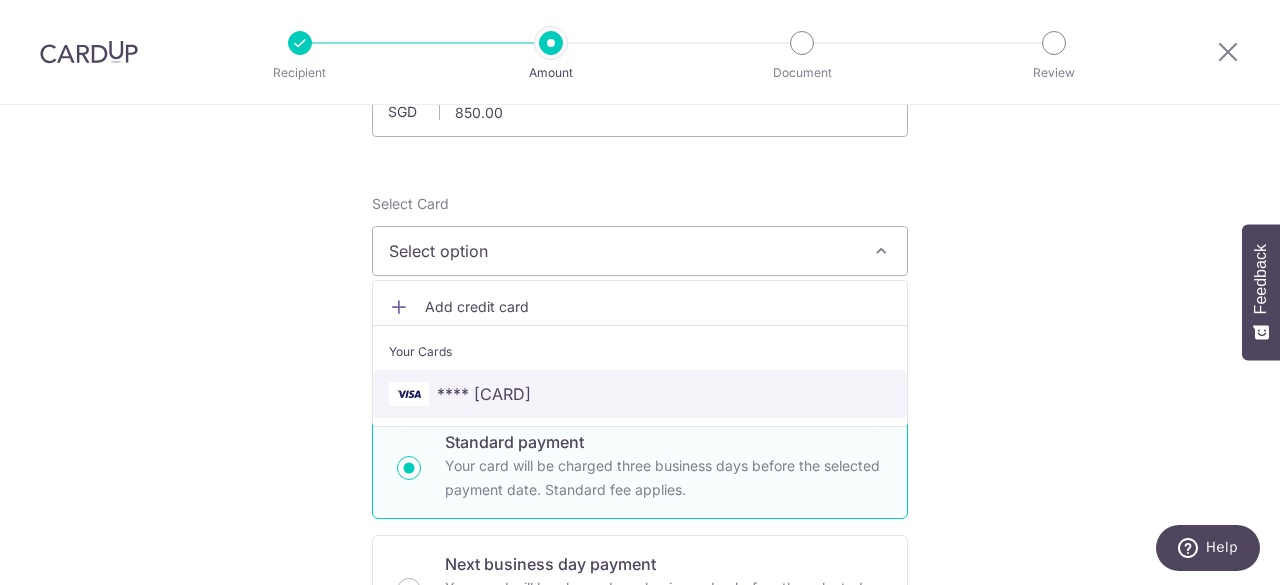 click on "**** 6407" at bounding box center [640, 394] 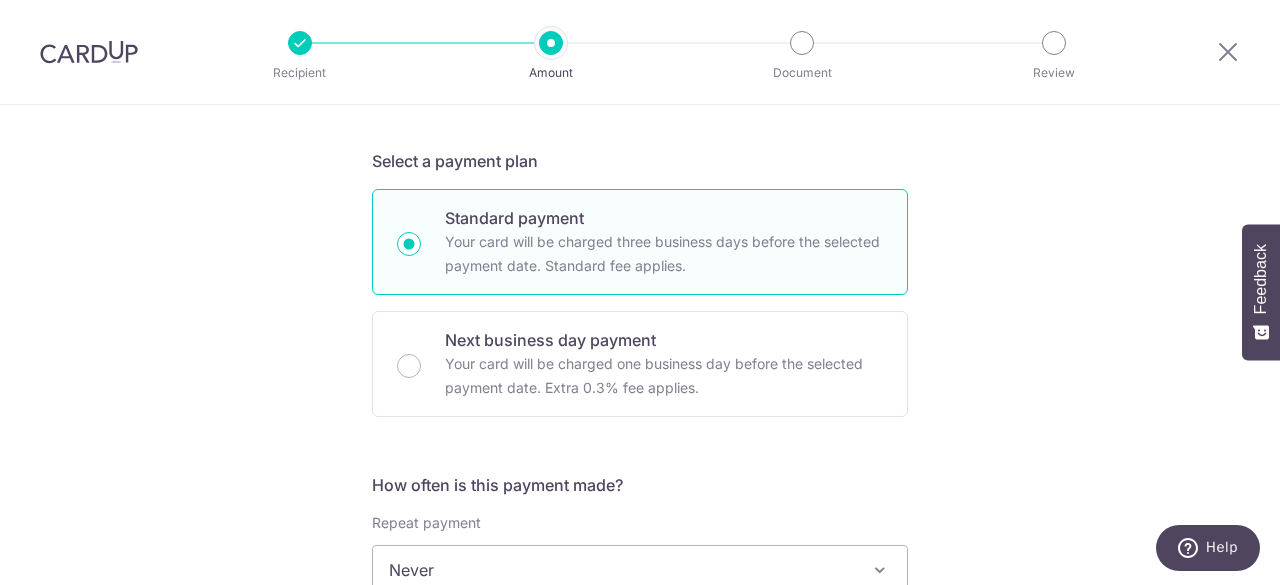 scroll, scrollTop: 594, scrollLeft: 0, axis: vertical 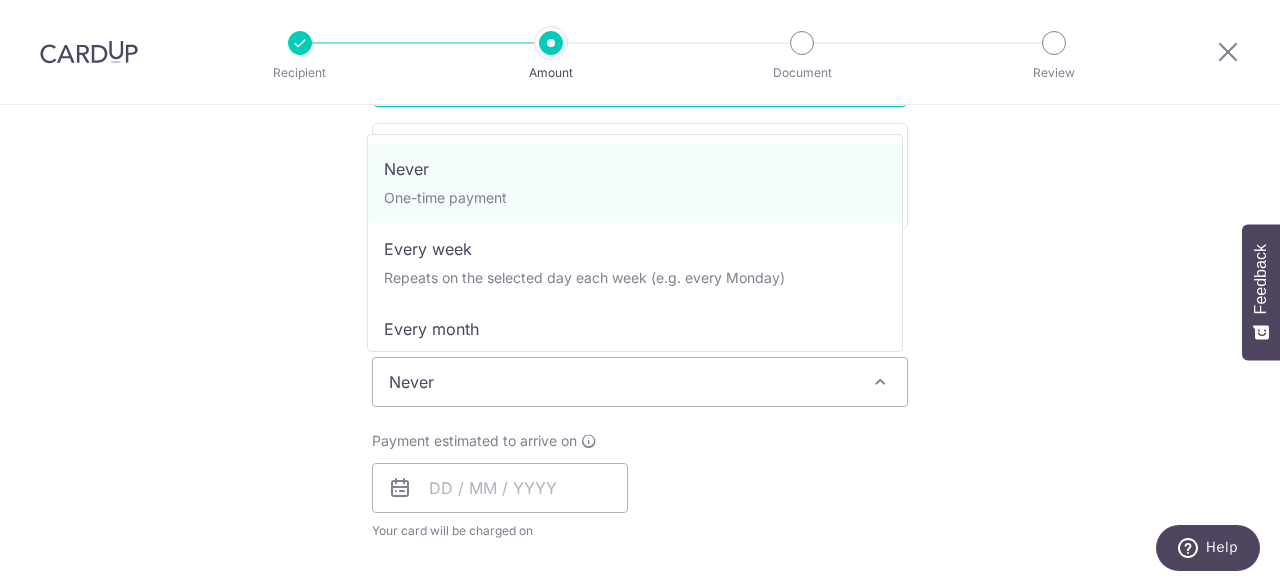 click on "Never" at bounding box center [640, 382] 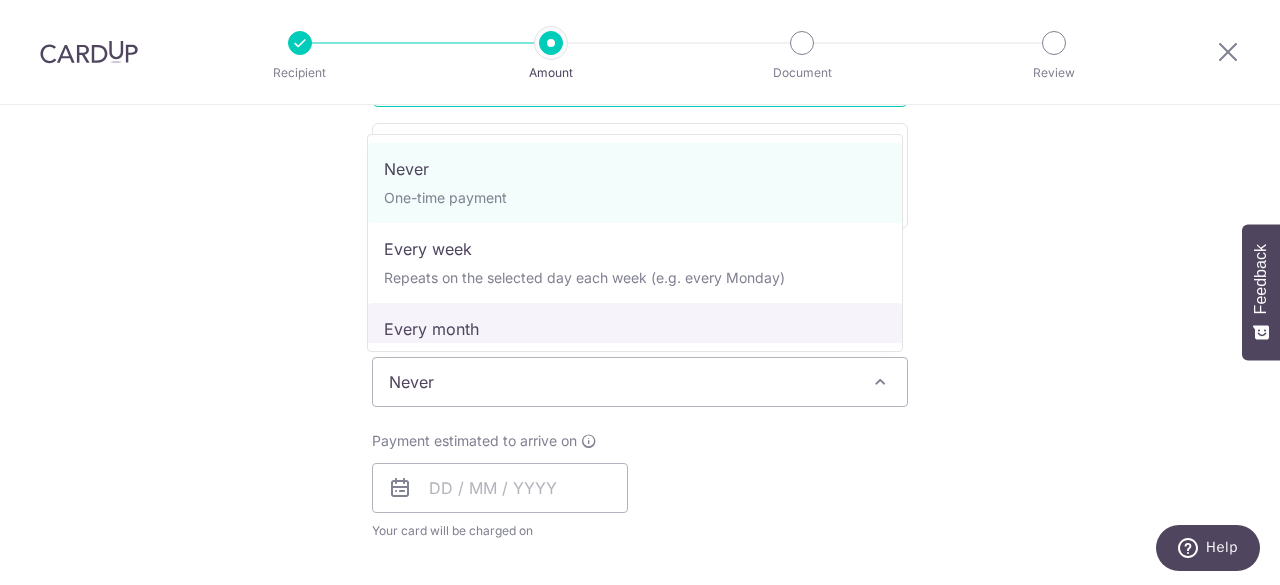 select on "3" 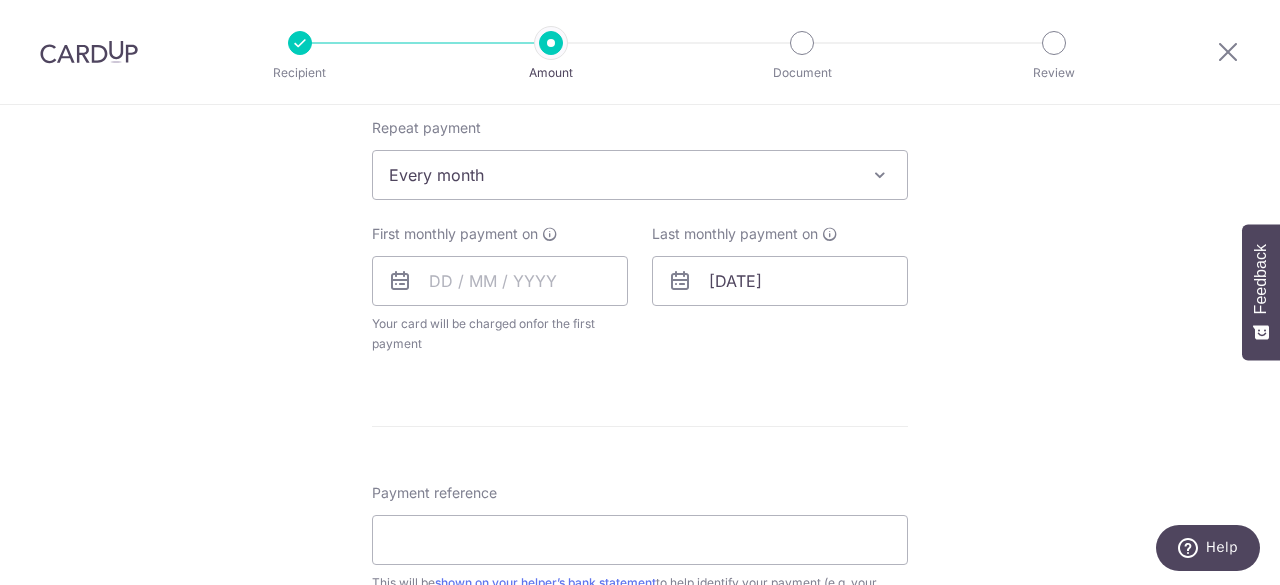 scroll, scrollTop: 802, scrollLeft: 0, axis: vertical 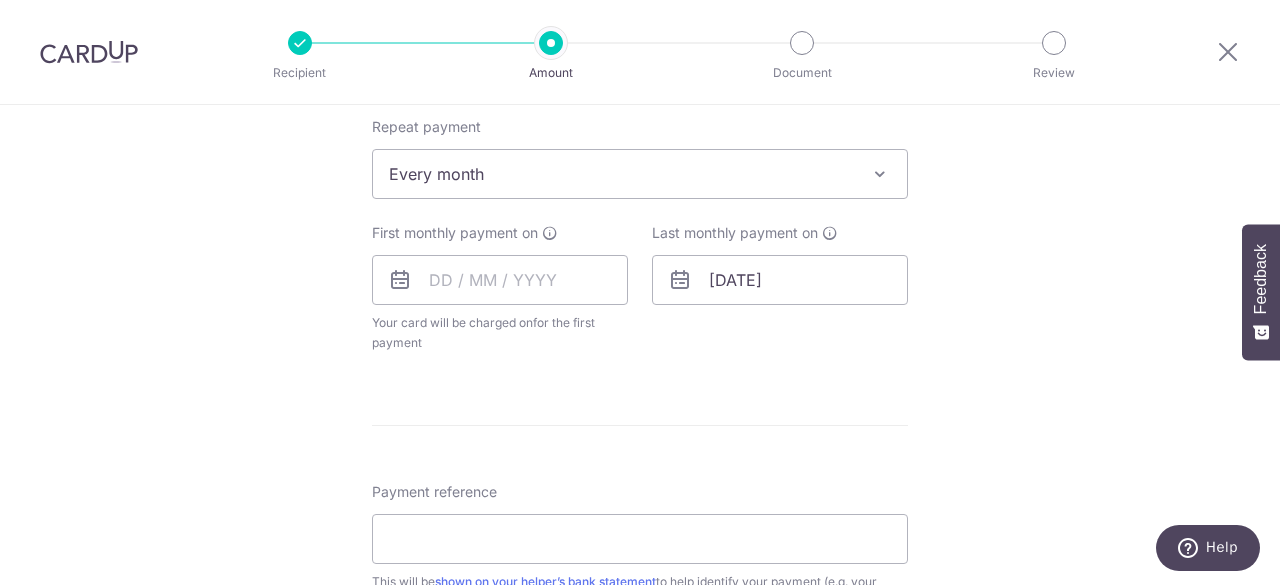 click at bounding box center (400, 280) 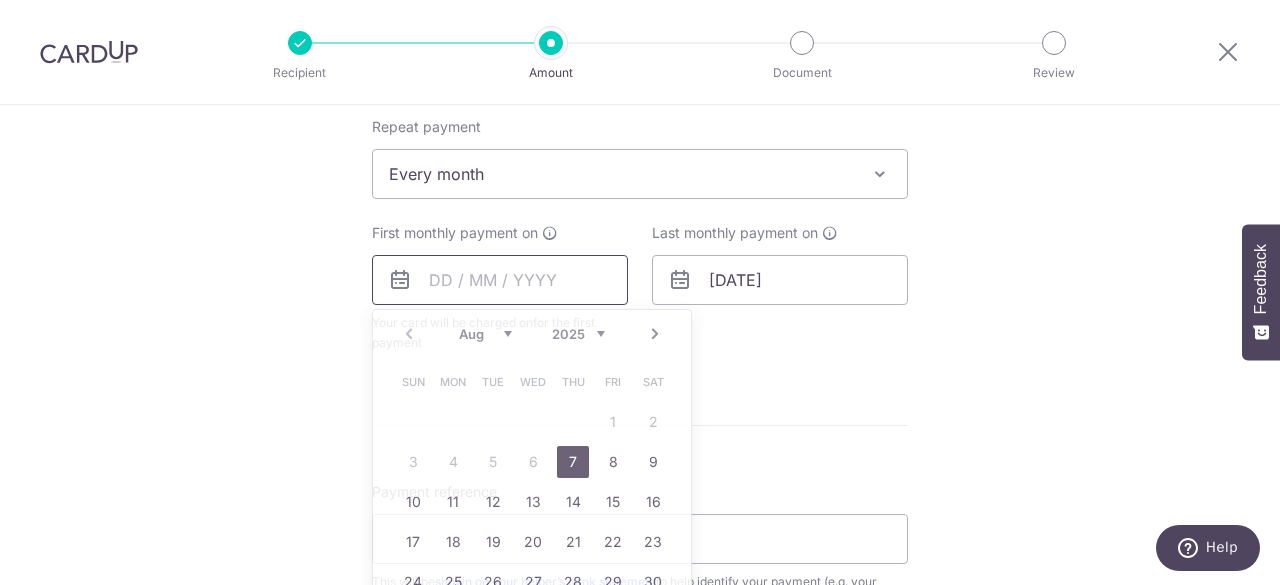 click at bounding box center [500, 280] 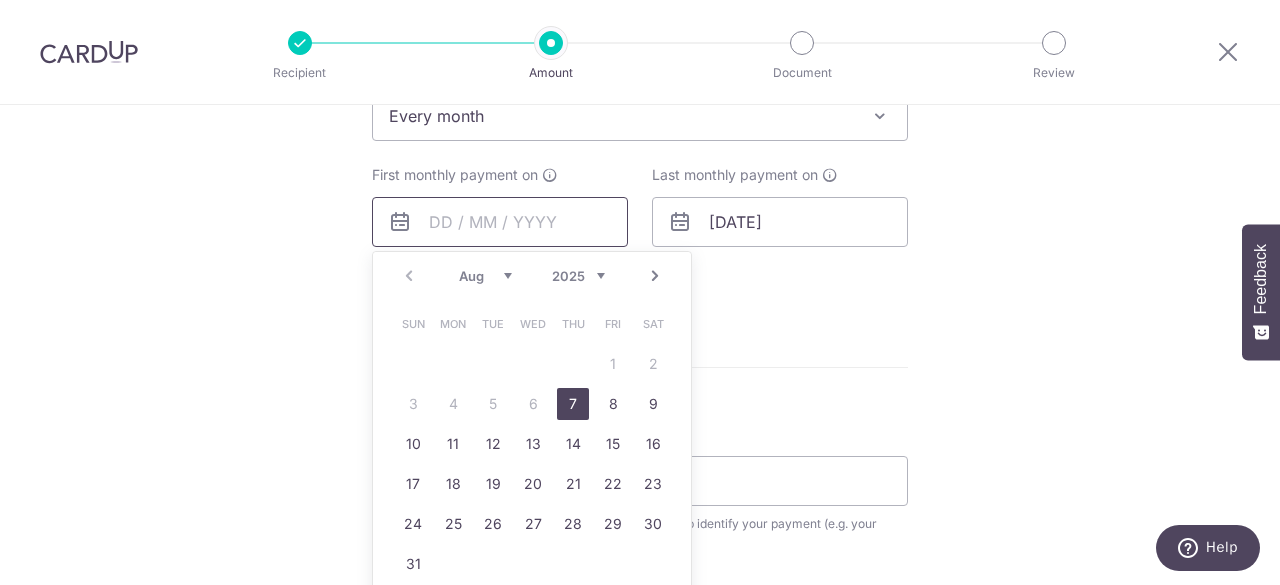 scroll, scrollTop: 862, scrollLeft: 0, axis: vertical 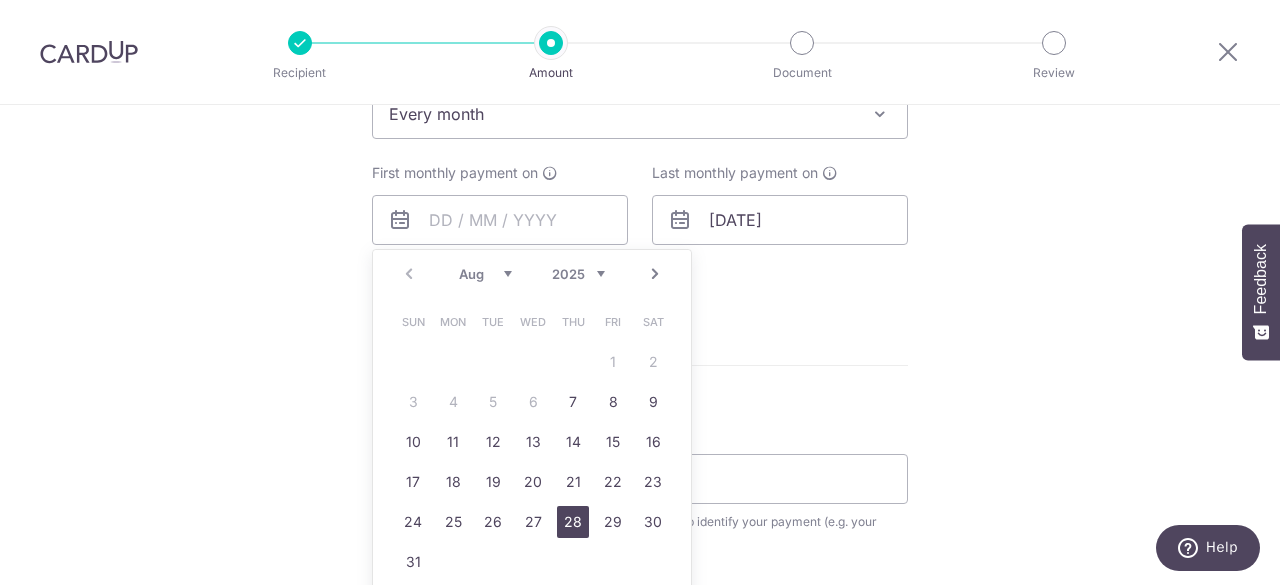 click on "28" at bounding box center [573, 522] 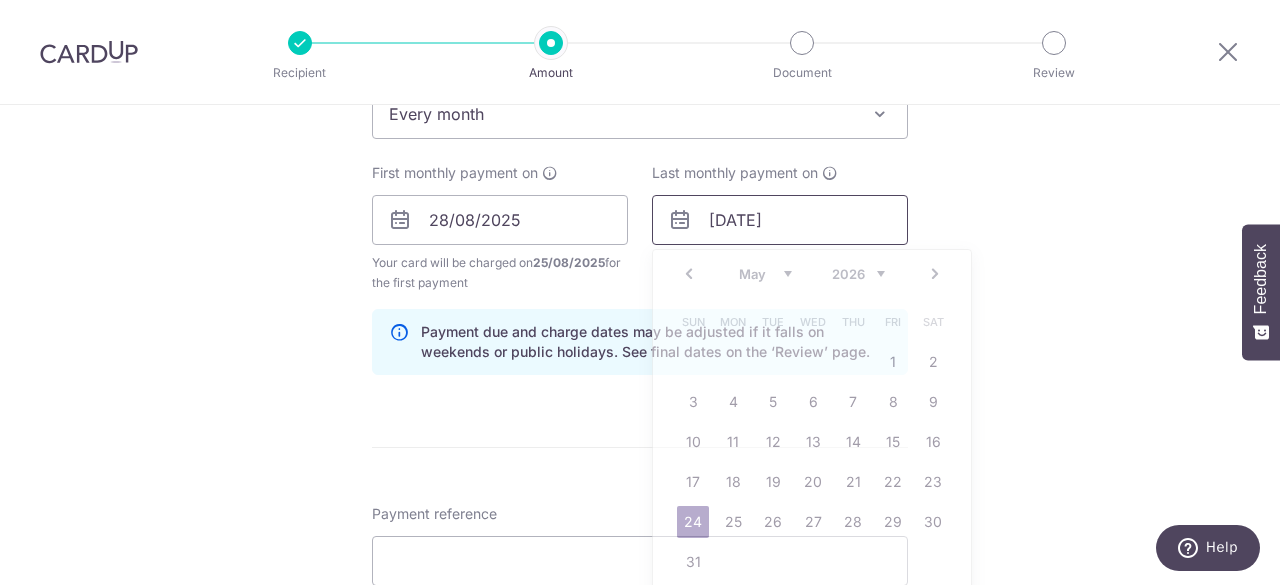 click on "24/05/2026" at bounding box center (780, 220) 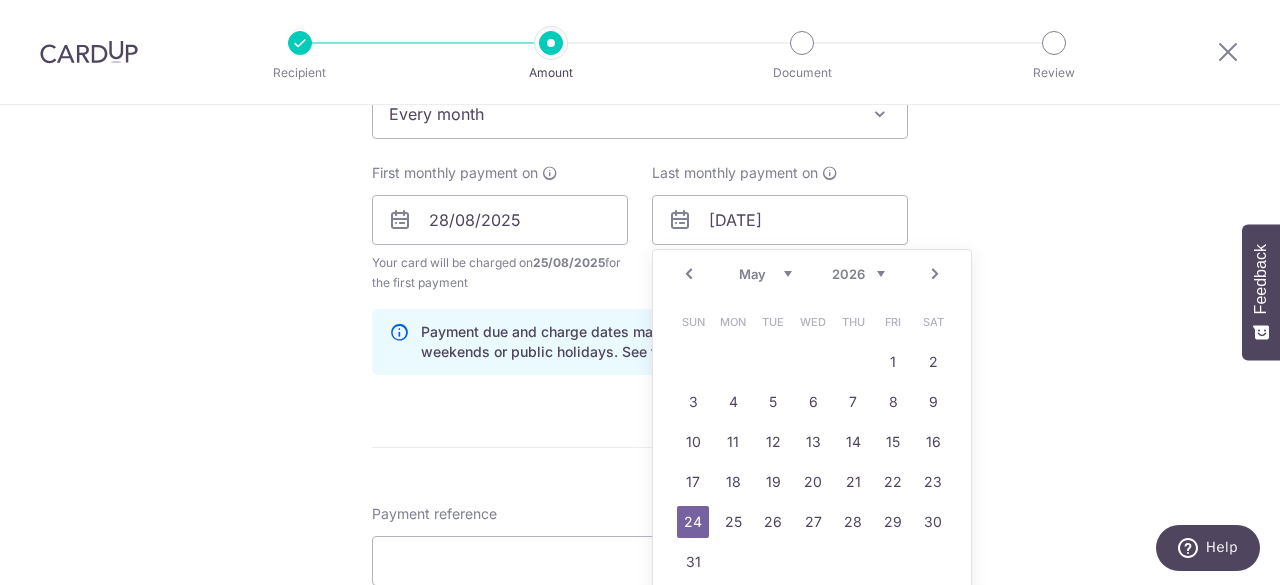 click on "Prev" at bounding box center [689, 274] 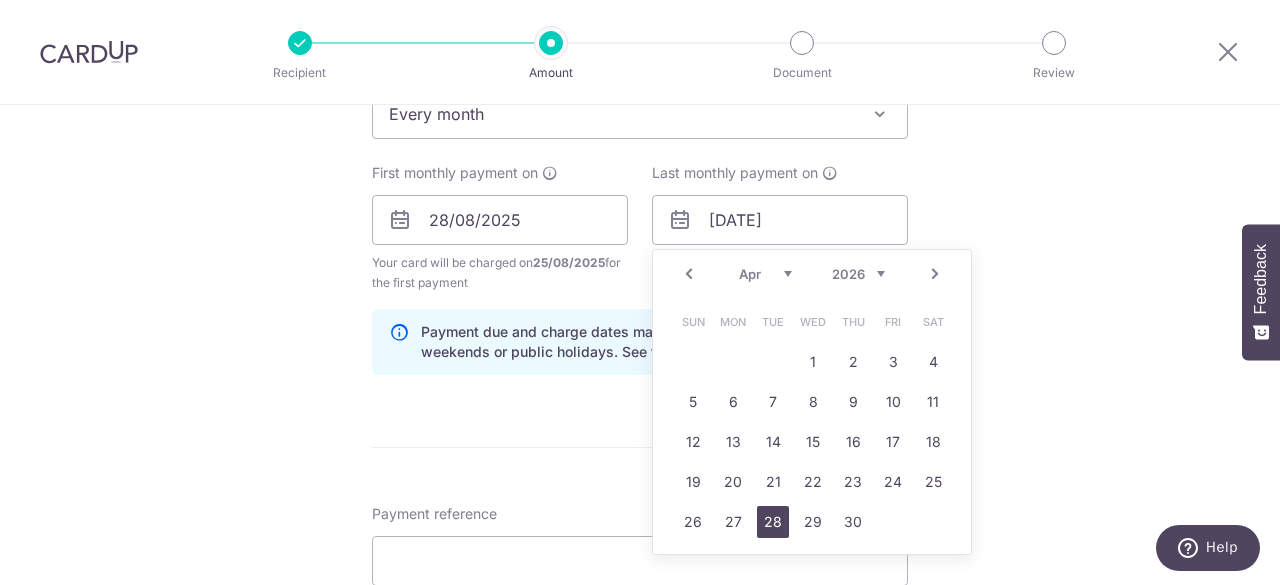 click on "28" at bounding box center [773, 522] 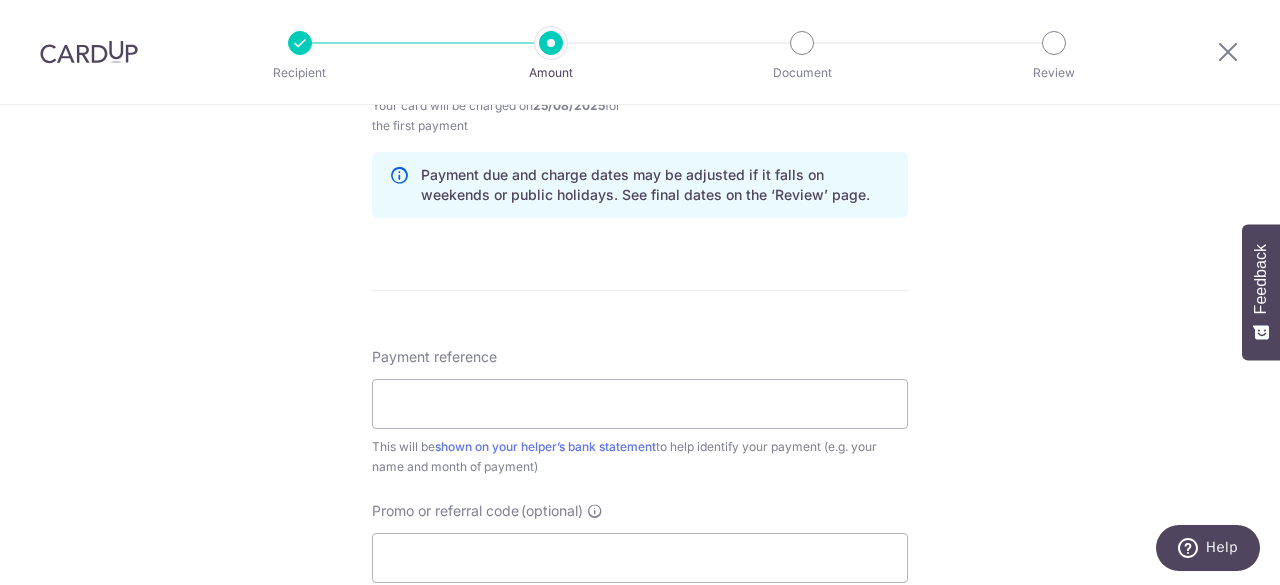 scroll, scrollTop: 1020, scrollLeft: 0, axis: vertical 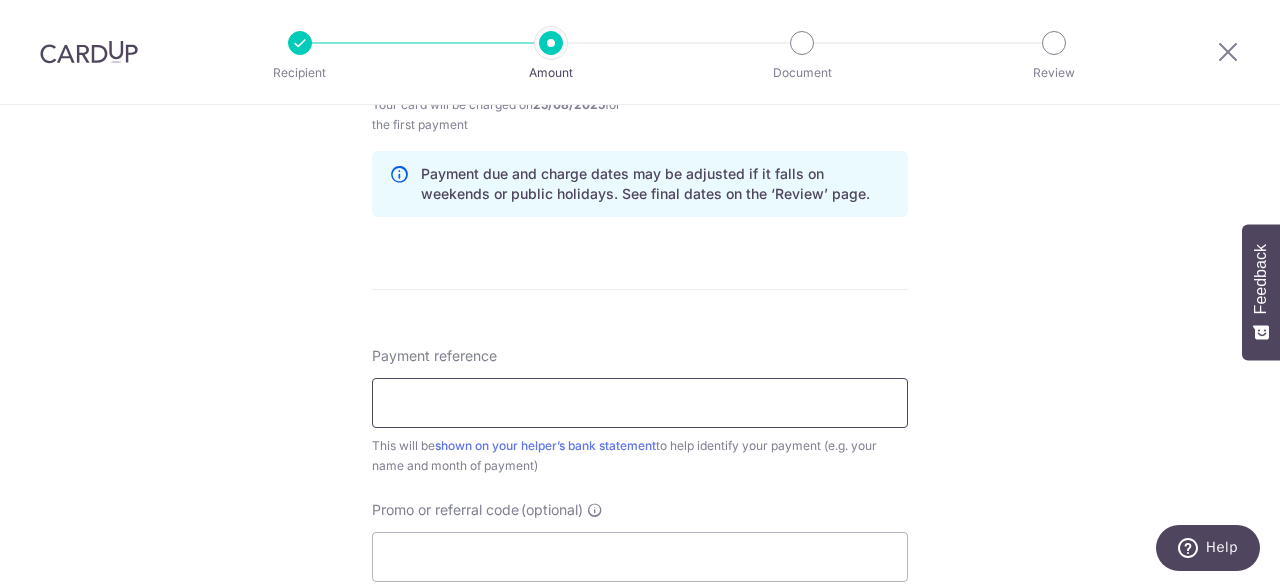click on "Payment reference" at bounding box center (640, 403) 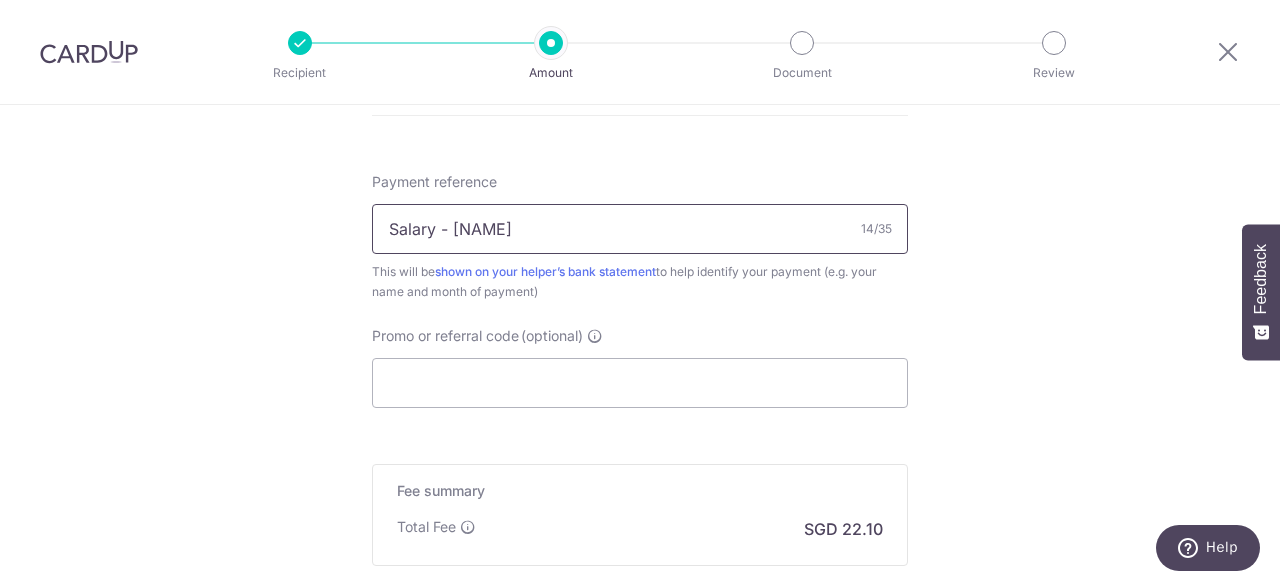 scroll, scrollTop: 1301, scrollLeft: 0, axis: vertical 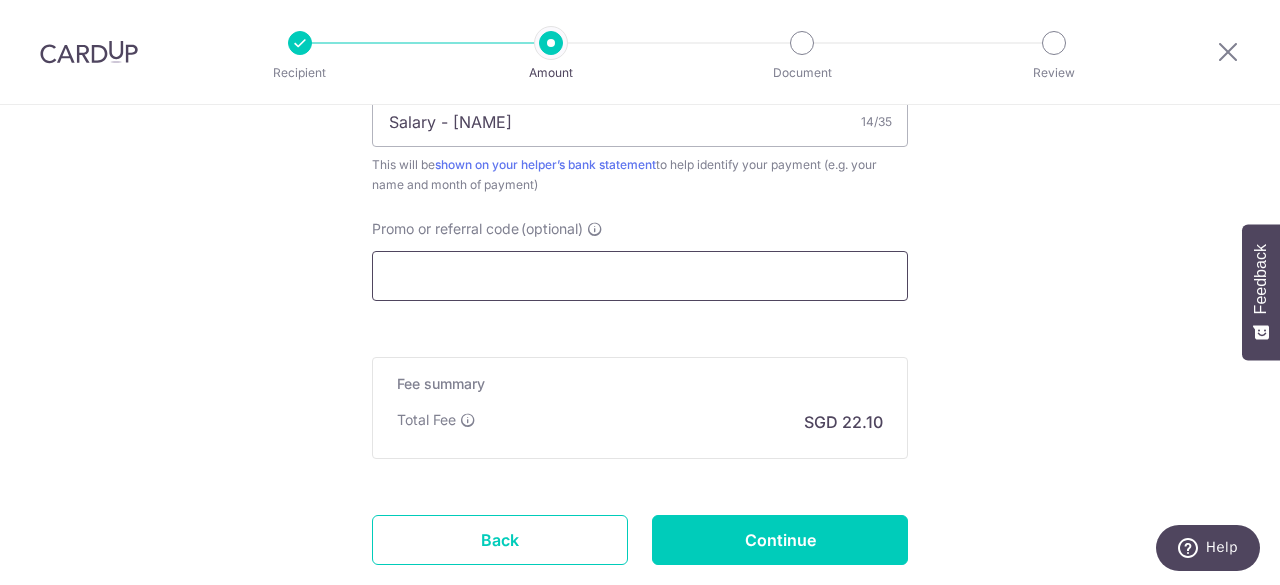 click on "Promo or referral code
(optional)" at bounding box center [640, 276] 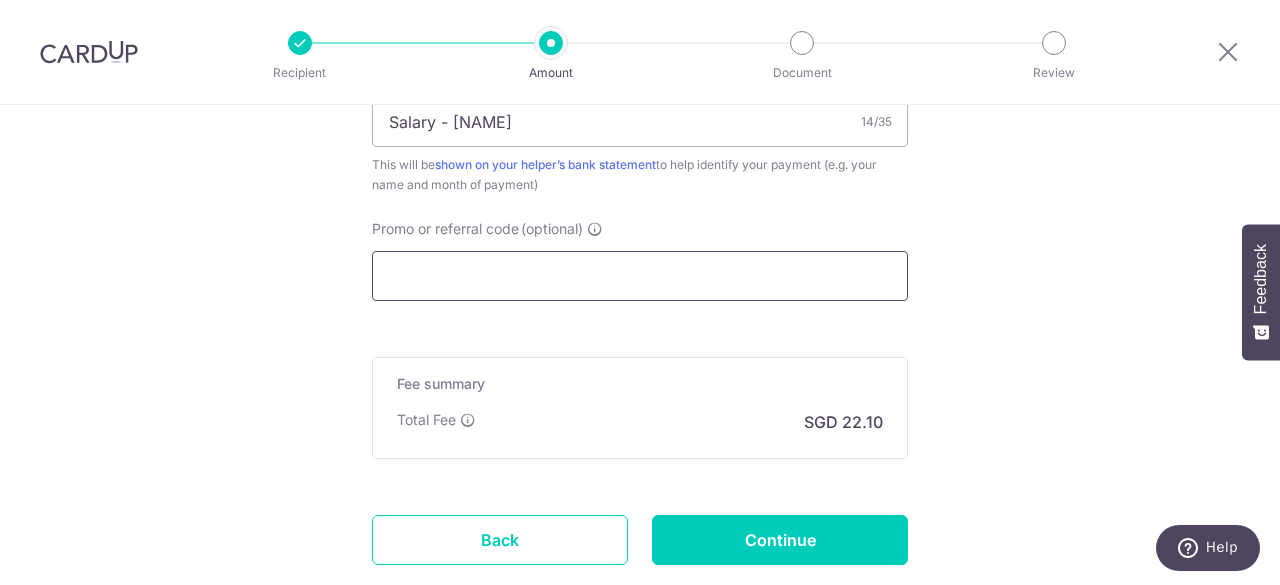 paste on "REC185" 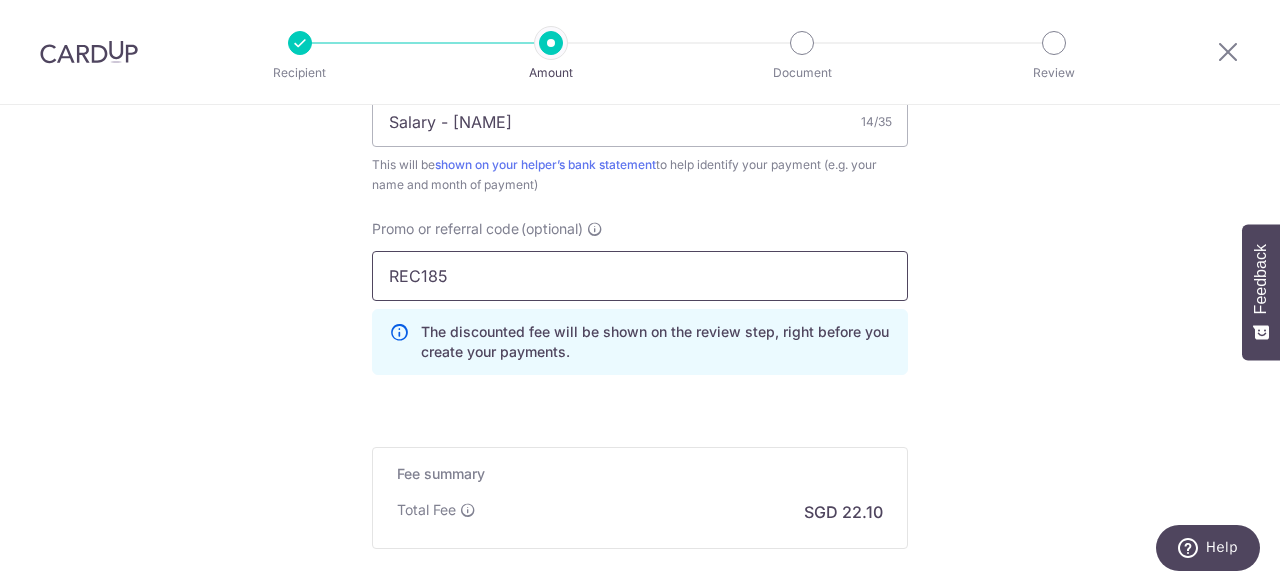scroll, scrollTop: 1515, scrollLeft: 0, axis: vertical 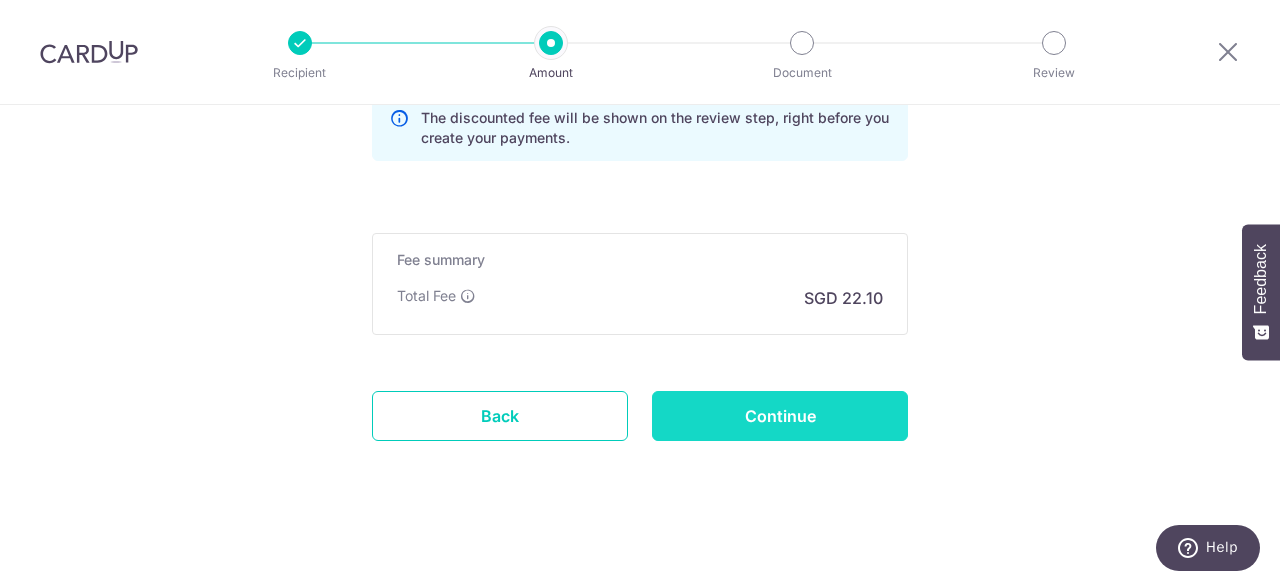 type on "REC185" 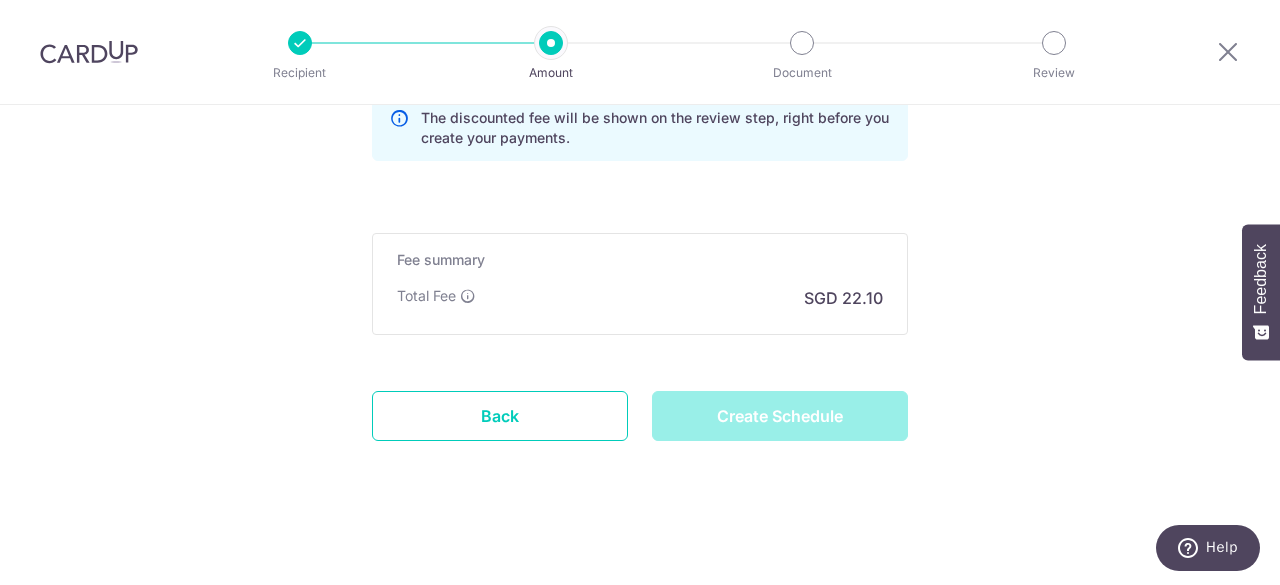 type on "Create Schedule" 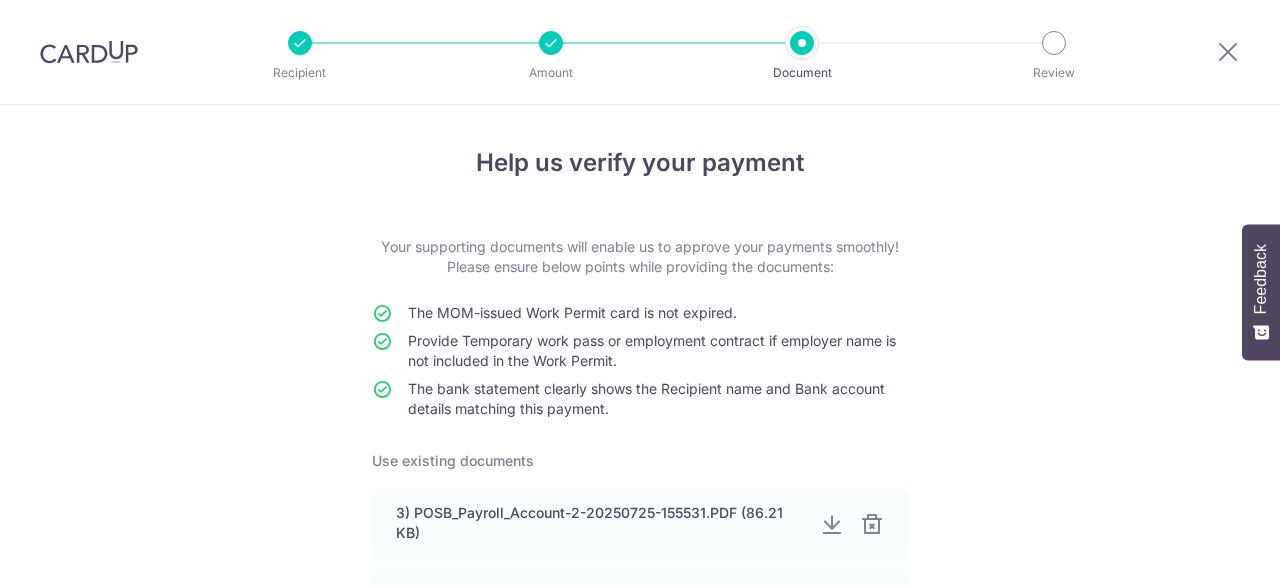 scroll, scrollTop: 0, scrollLeft: 0, axis: both 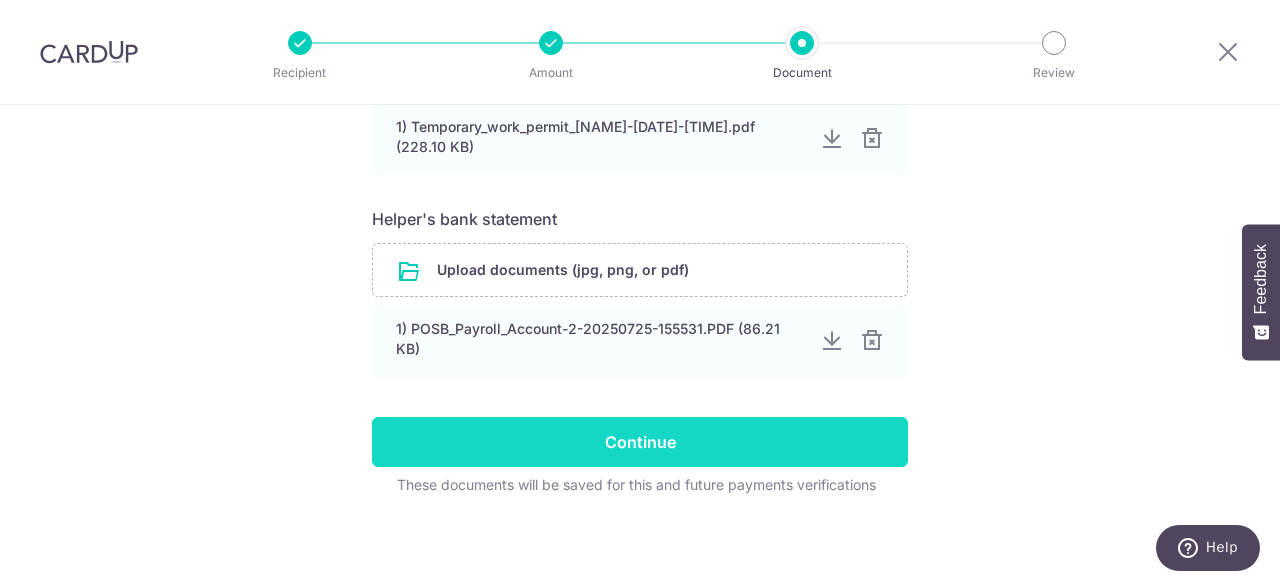 click on "Continue" at bounding box center [640, 442] 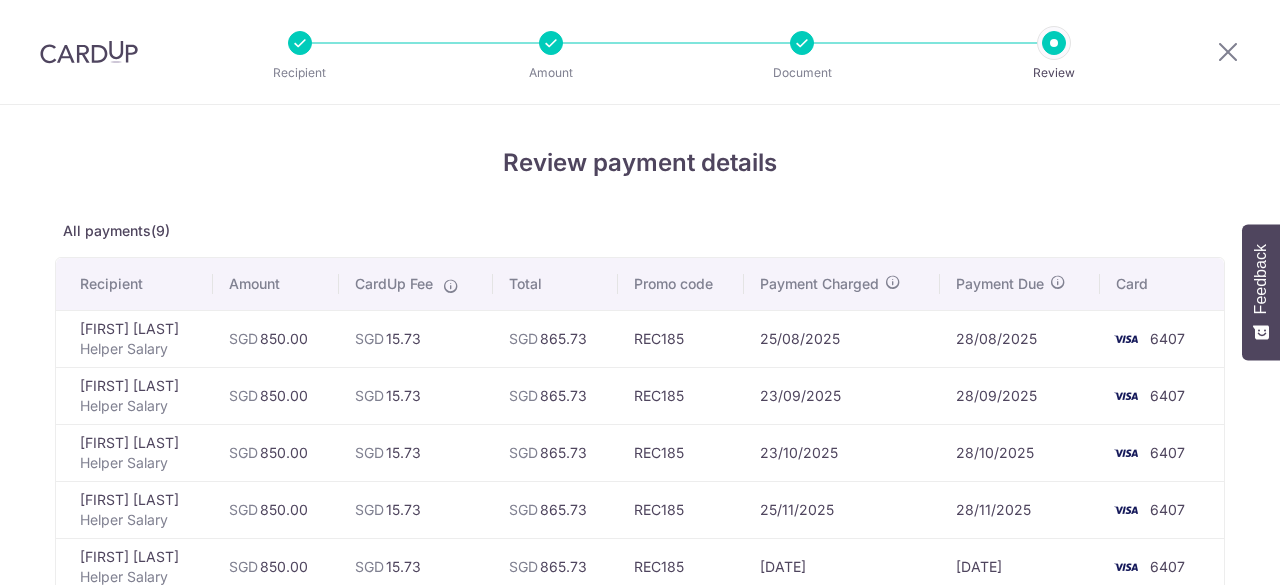 scroll, scrollTop: 0, scrollLeft: 0, axis: both 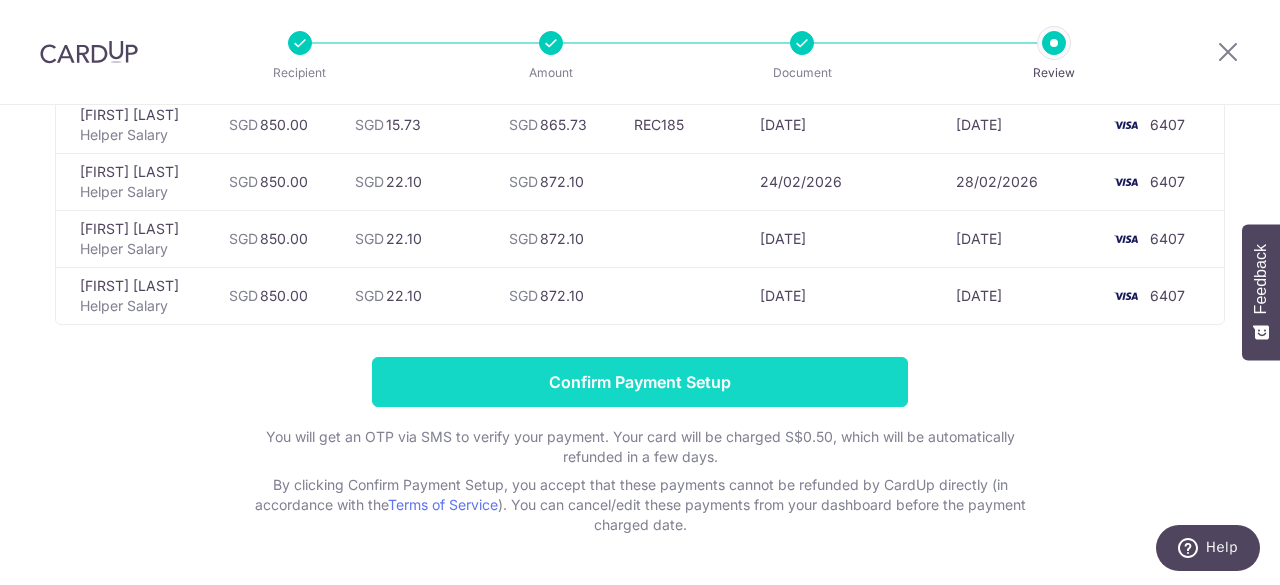 click on "Confirm Payment Setup" at bounding box center [640, 382] 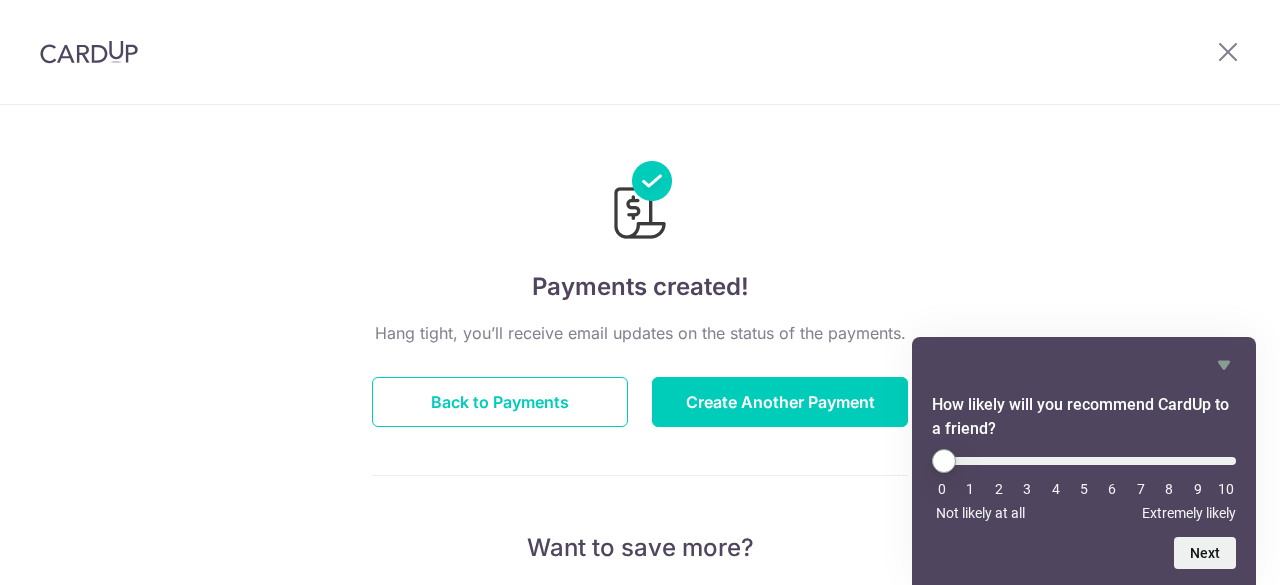 scroll, scrollTop: 0, scrollLeft: 0, axis: both 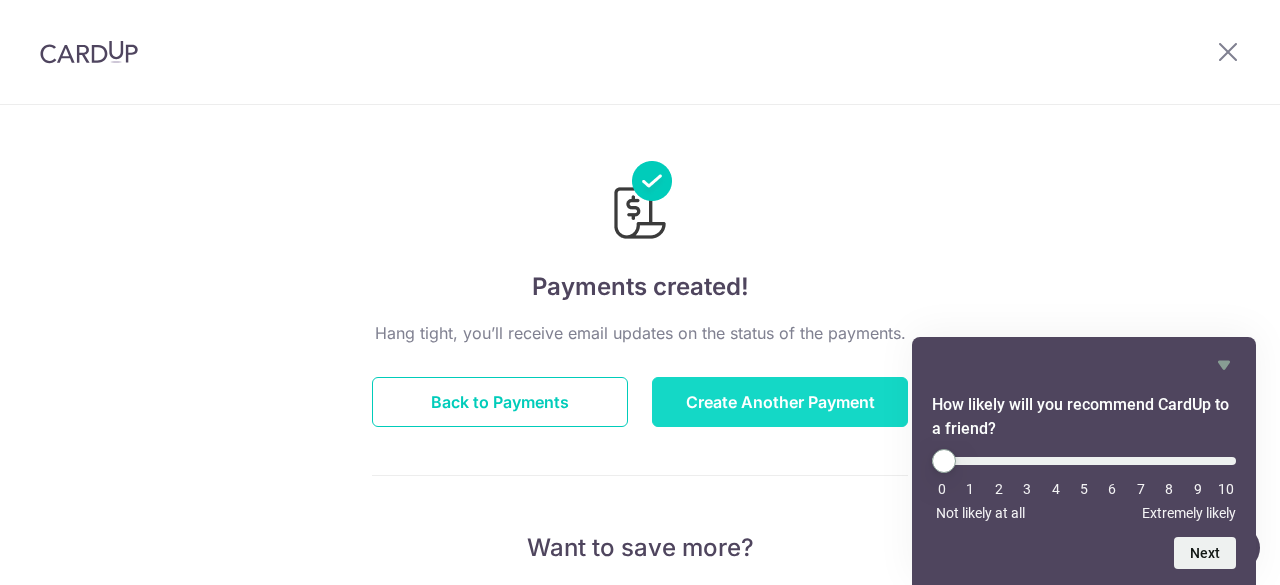 click on "Create Another Payment" at bounding box center [780, 402] 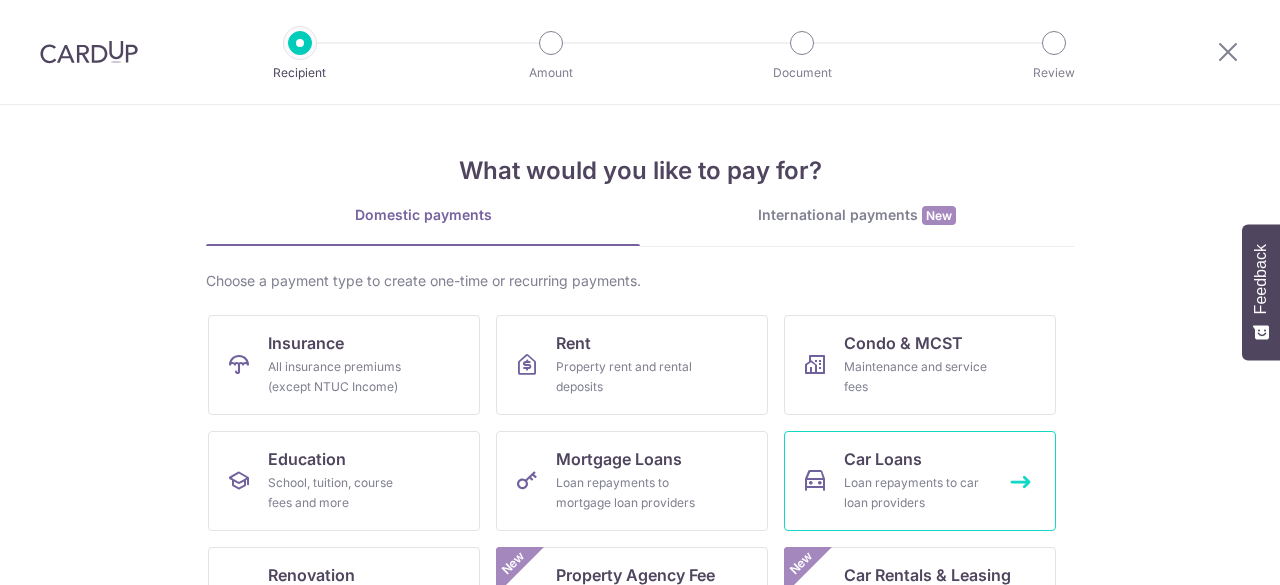 scroll, scrollTop: 0, scrollLeft: 0, axis: both 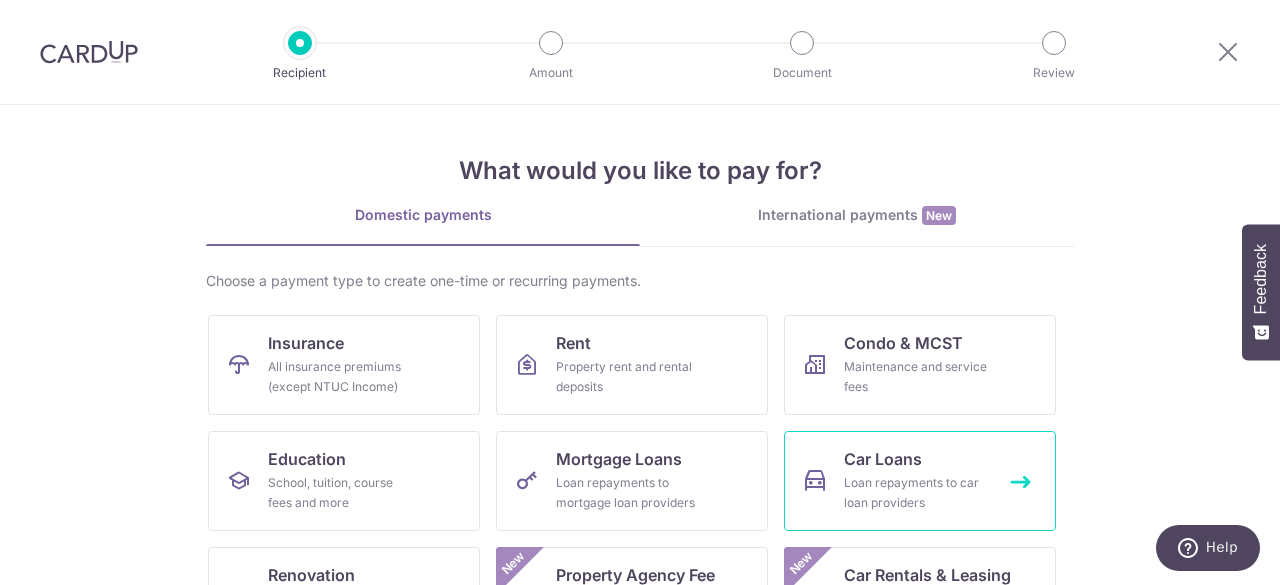 click on "Car Loans" at bounding box center [883, 459] 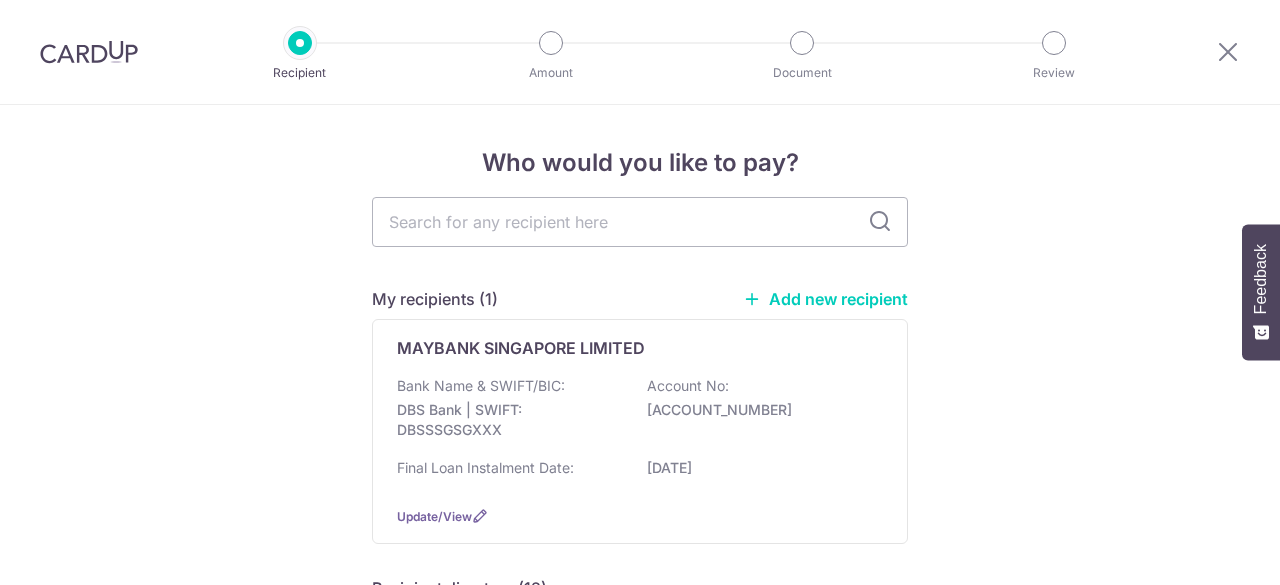 scroll, scrollTop: 0, scrollLeft: 0, axis: both 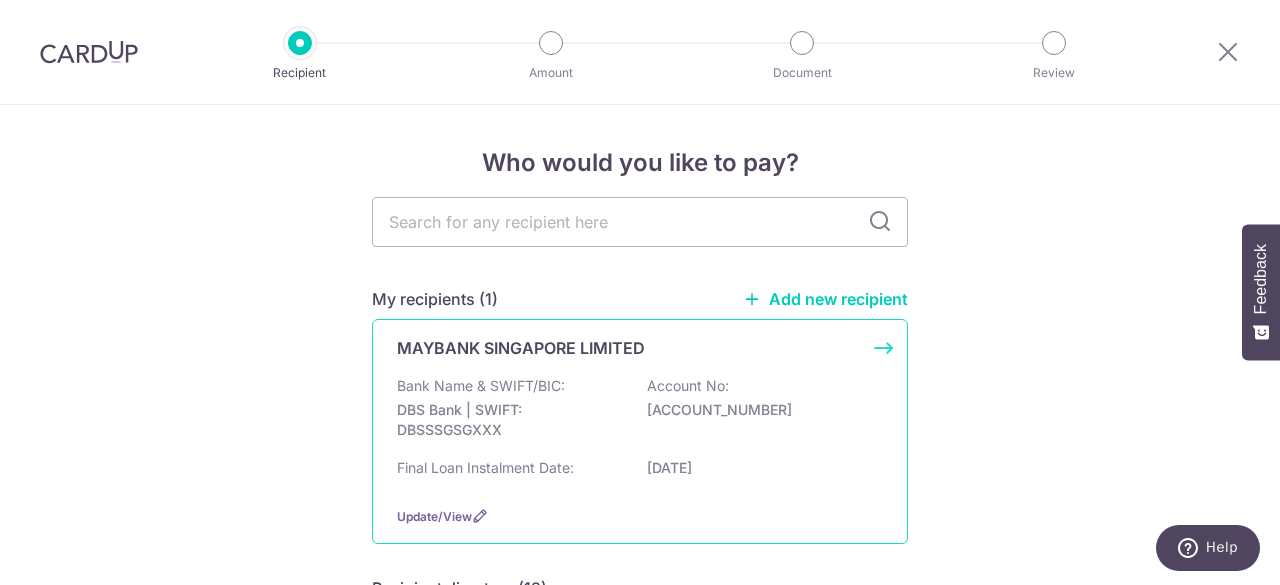 click on "Bank Name & SWIFT/BIC:
DBS Bank | SWIFT: DBSSSGSGXXX
Account No:
1203697261" at bounding box center (640, 413) 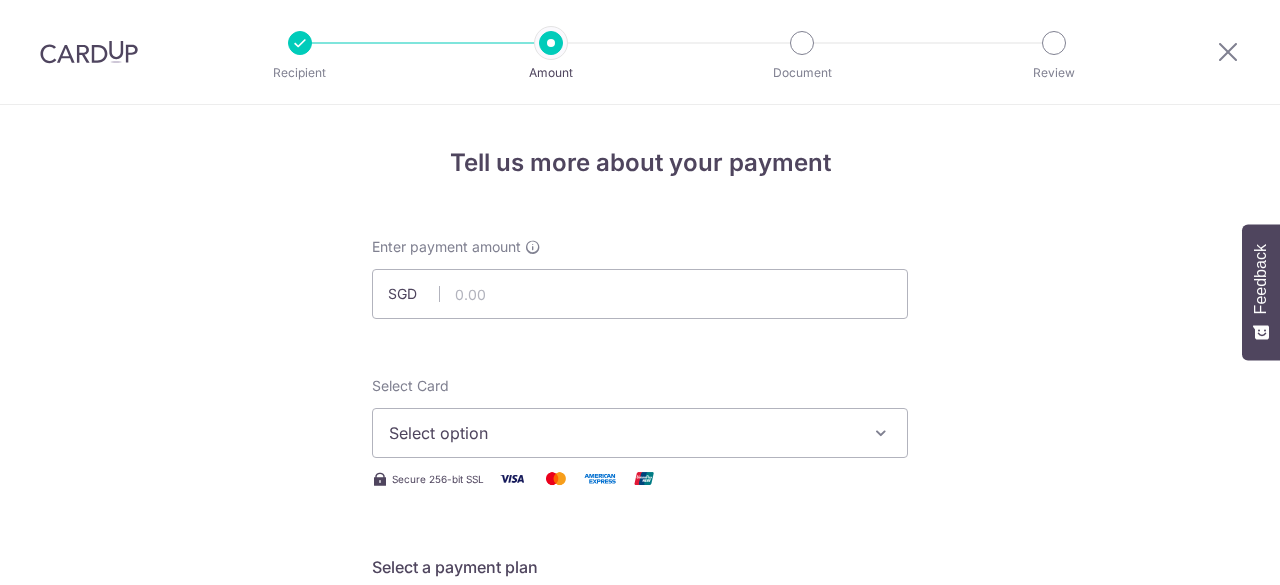 scroll, scrollTop: 0, scrollLeft: 0, axis: both 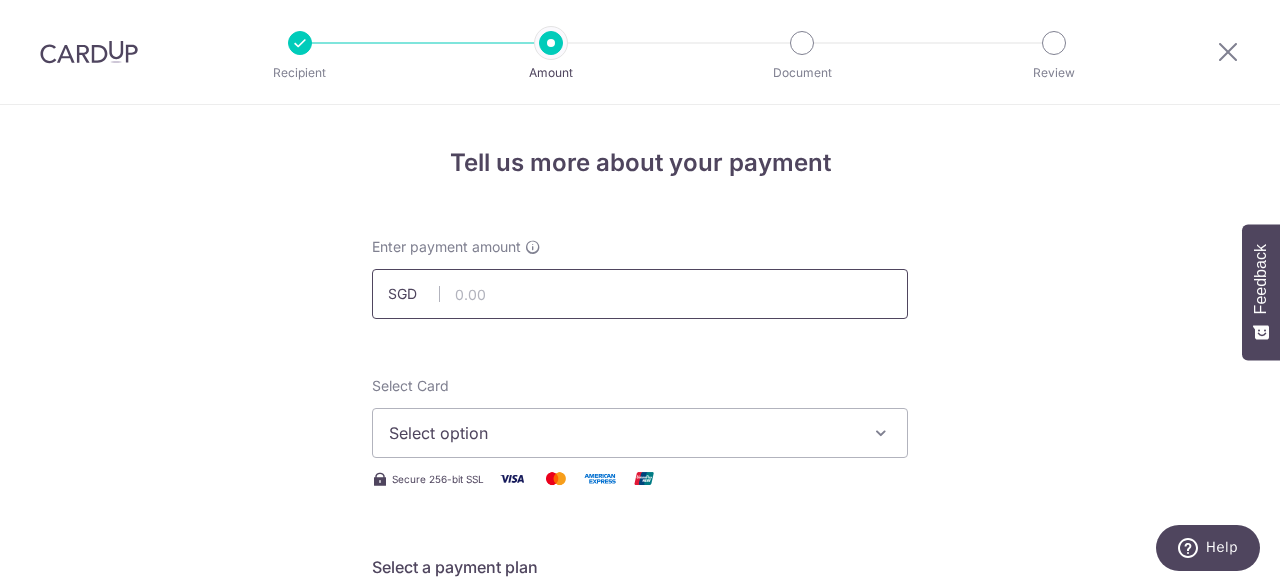 drag, startPoint x: 0, startPoint y: 0, endPoint x: 575, endPoint y: 288, distance: 643.0933 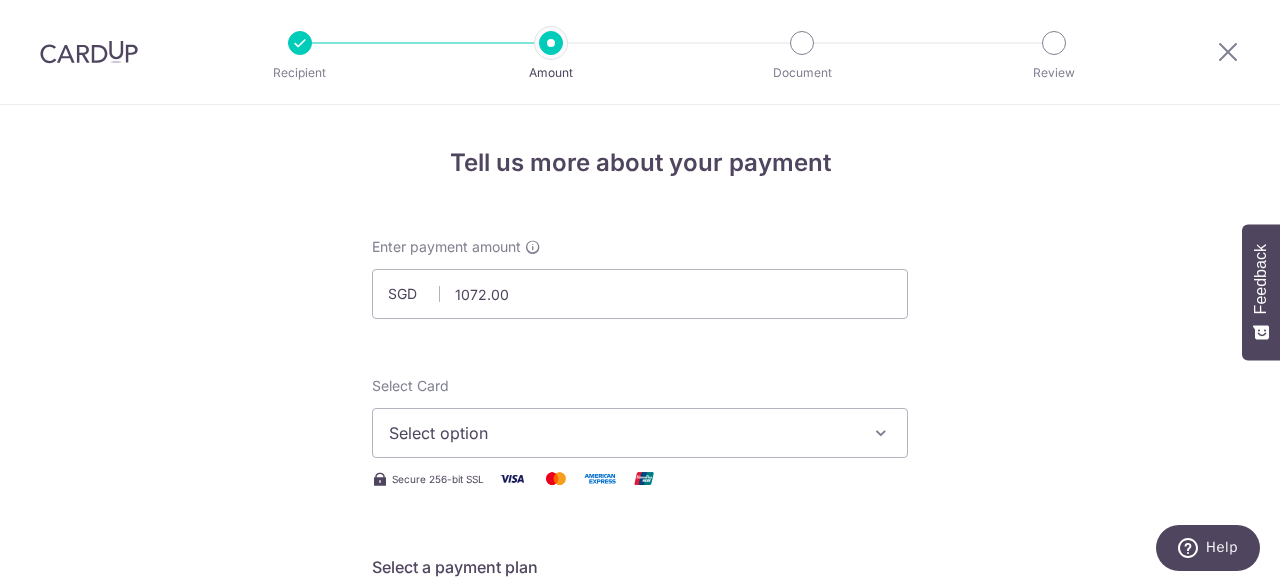 type on "1,072.00" 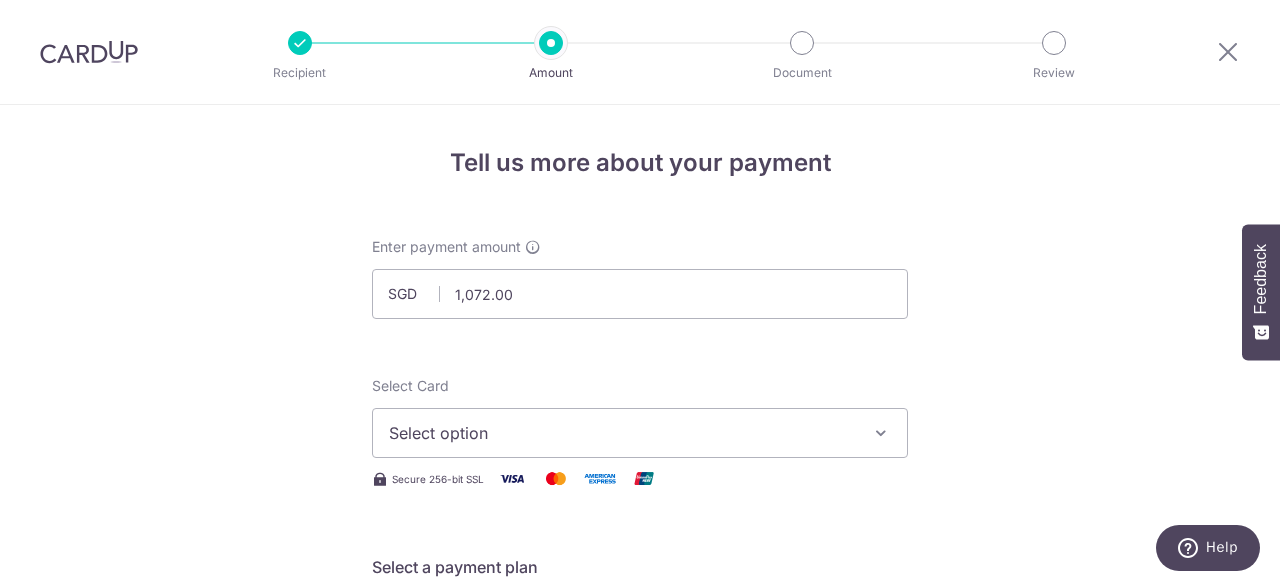 click on "Select option" at bounding box center [622, 433] 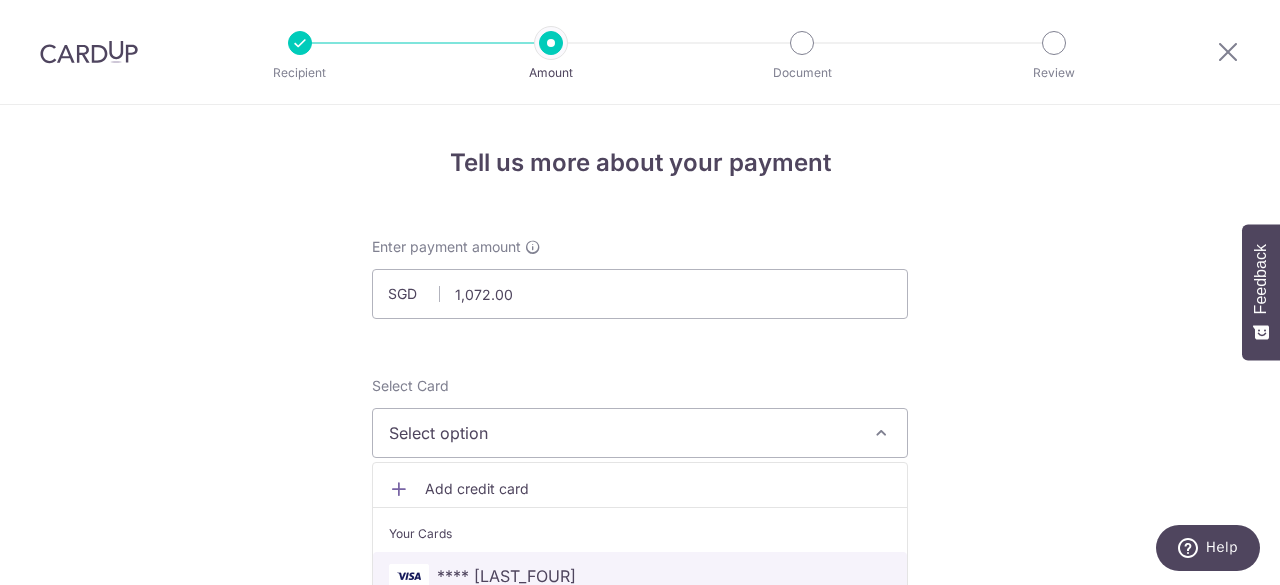 click on "**** 6407" at bounding box center (640, 576) 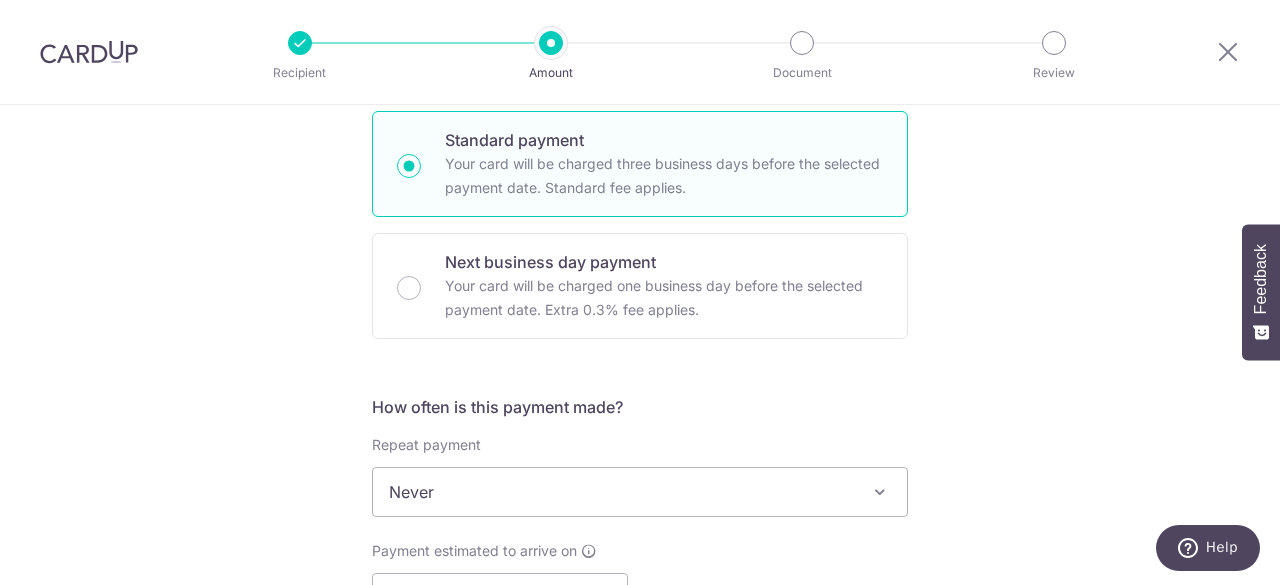 scroll, scrollTop: 646, scrollLeft: 0, axis: vertical 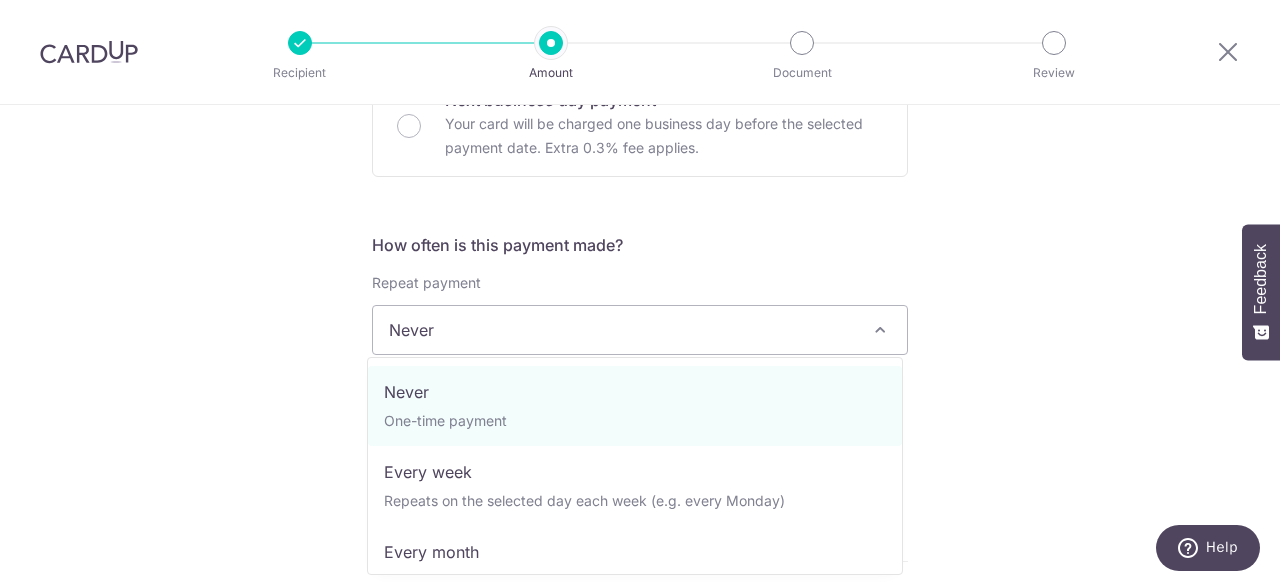 click on "Never" at bounding box center [640, 330] 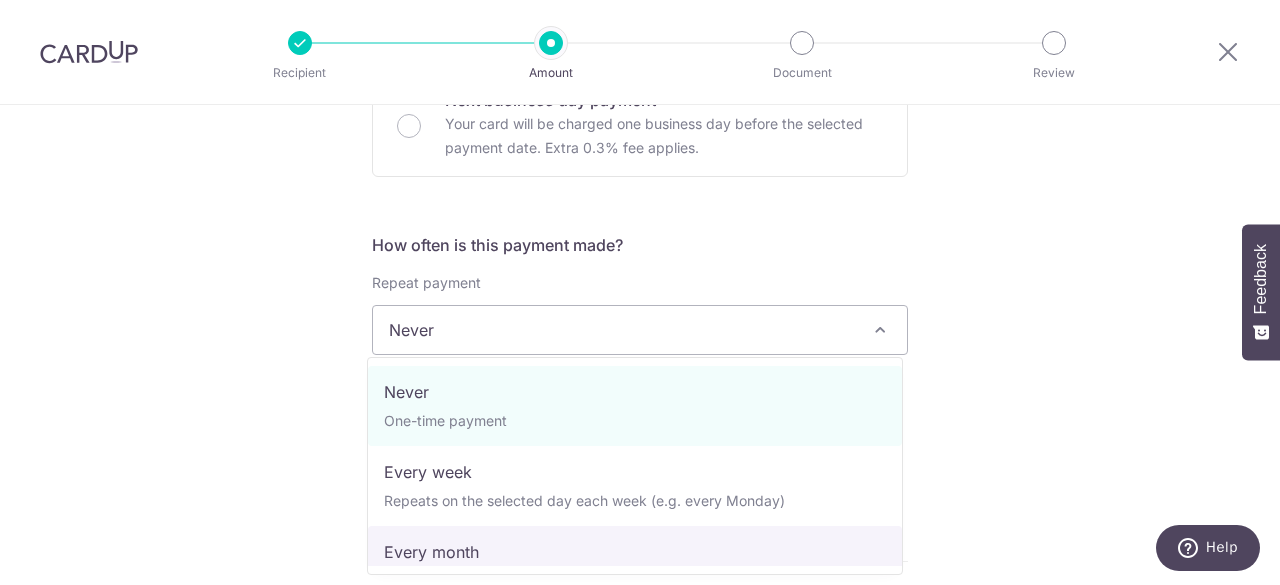 select on "3" 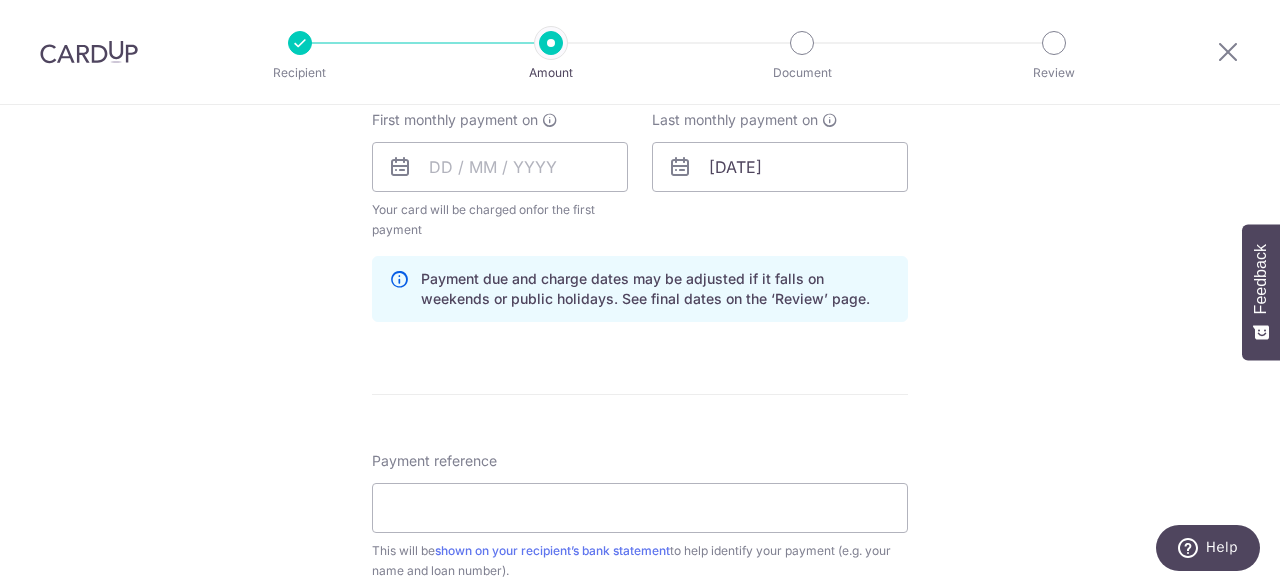 scroll, scrollTop: 916, scrollLeft: 0, axis: vertical 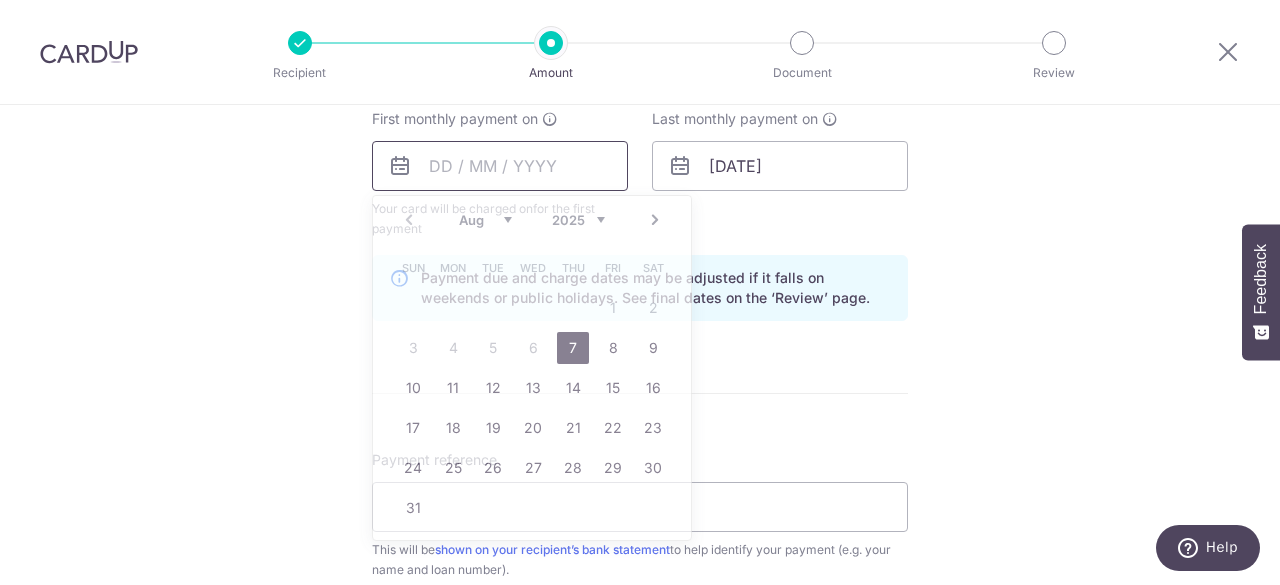 click at bounding box center (500, 166) 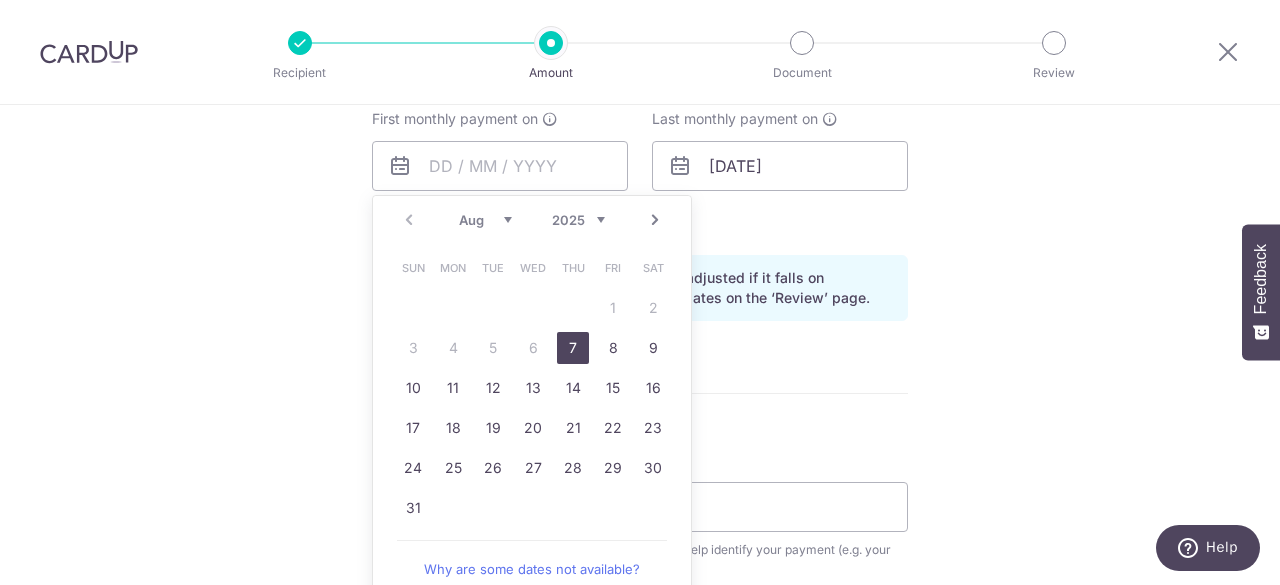 click on "Next" at bounding box center (655, 220) 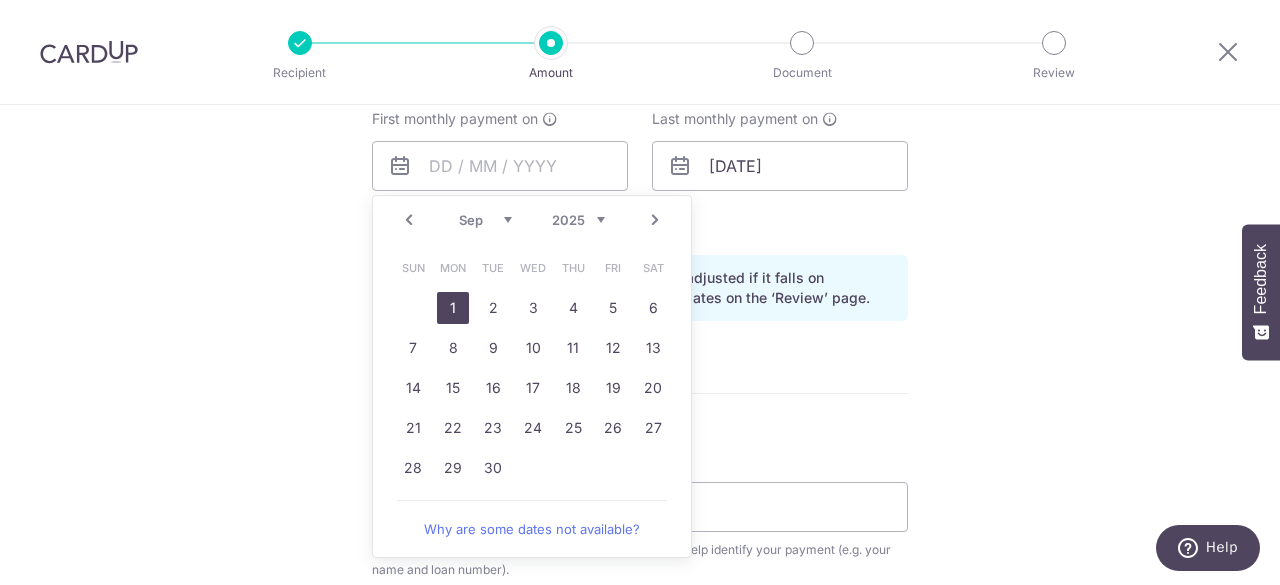 click on "1" at bounding box center [453, 308] 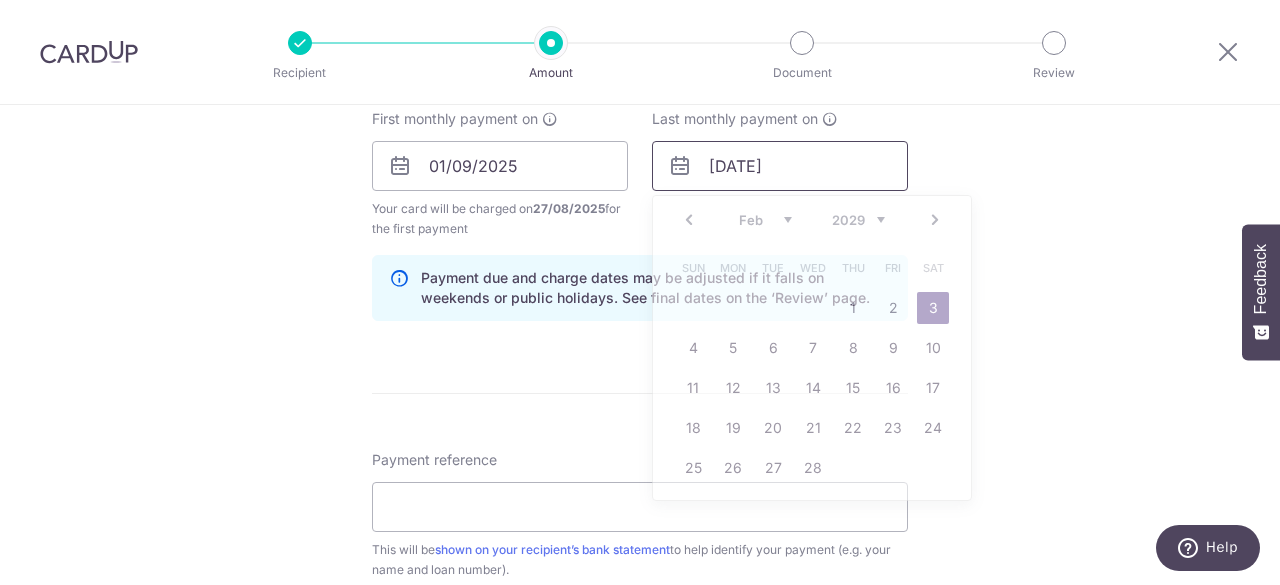 click on "03/02/2029" at bounding box center (780, 166) 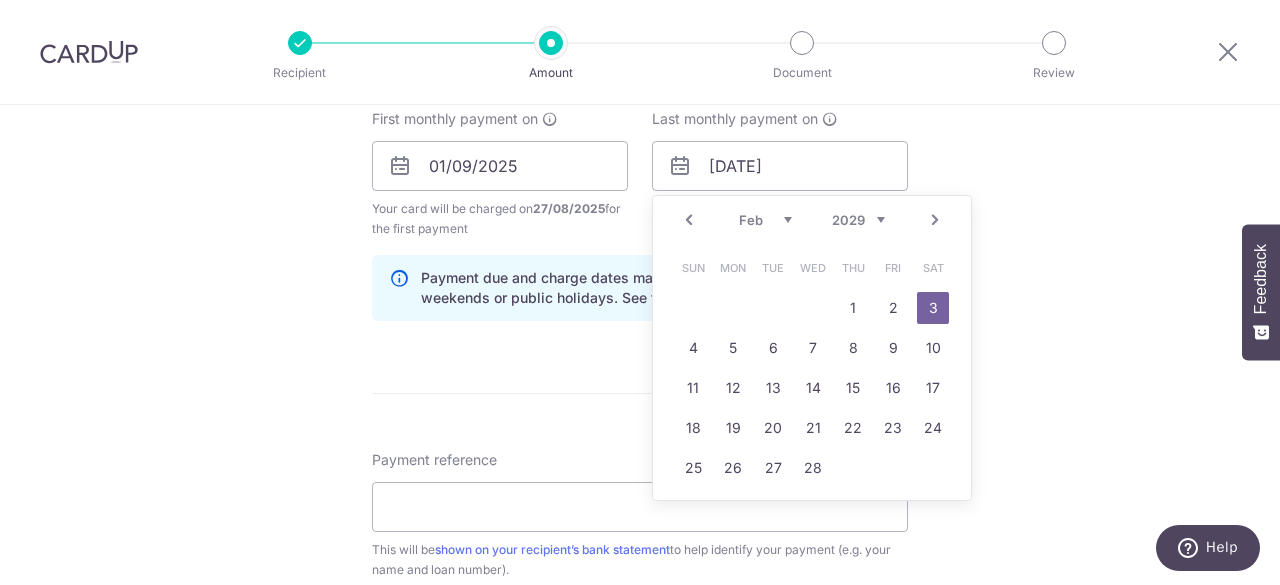 click on "Prev" at bounding box center (689, 220) 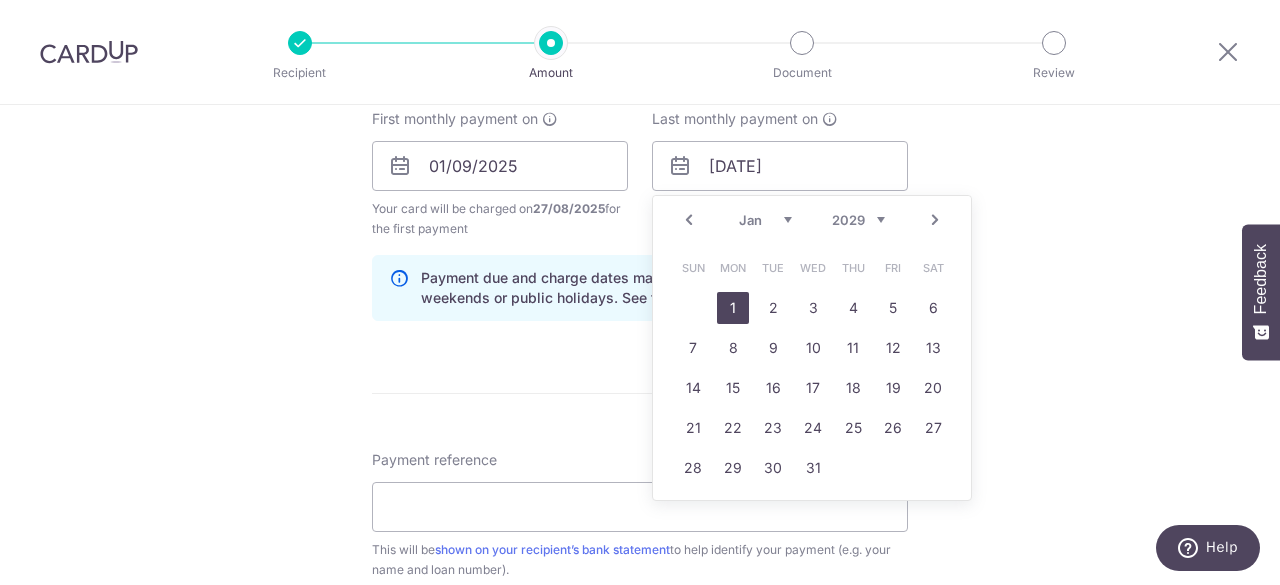 click on "1" at bounding box center (733, 308) 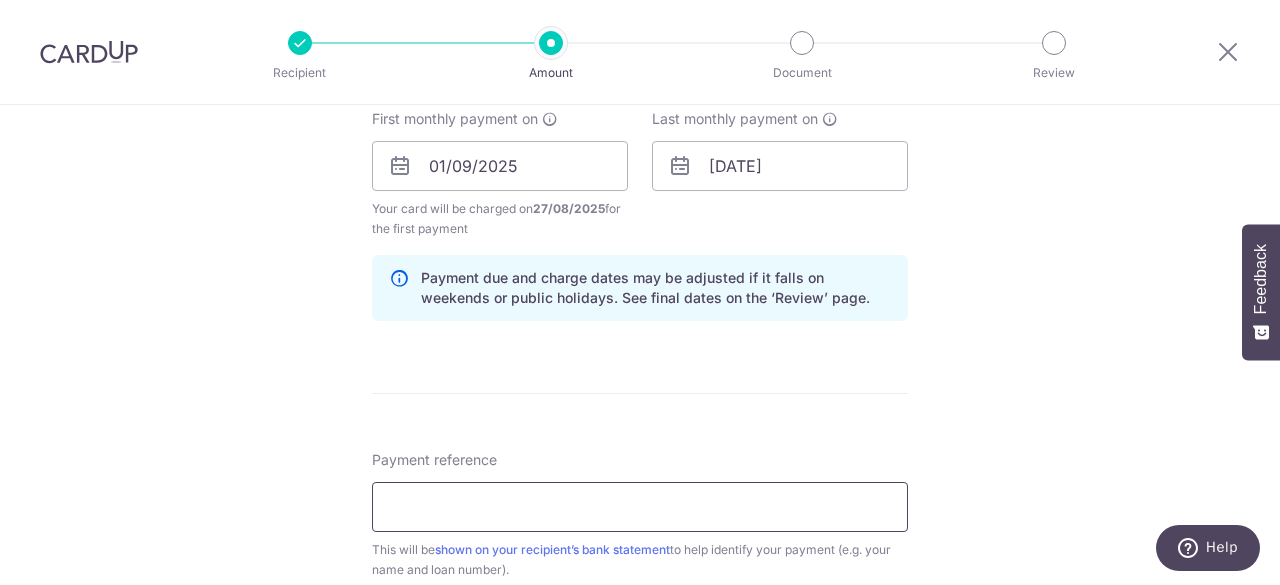click on "Payment reference" at bounding box center (640, 507) 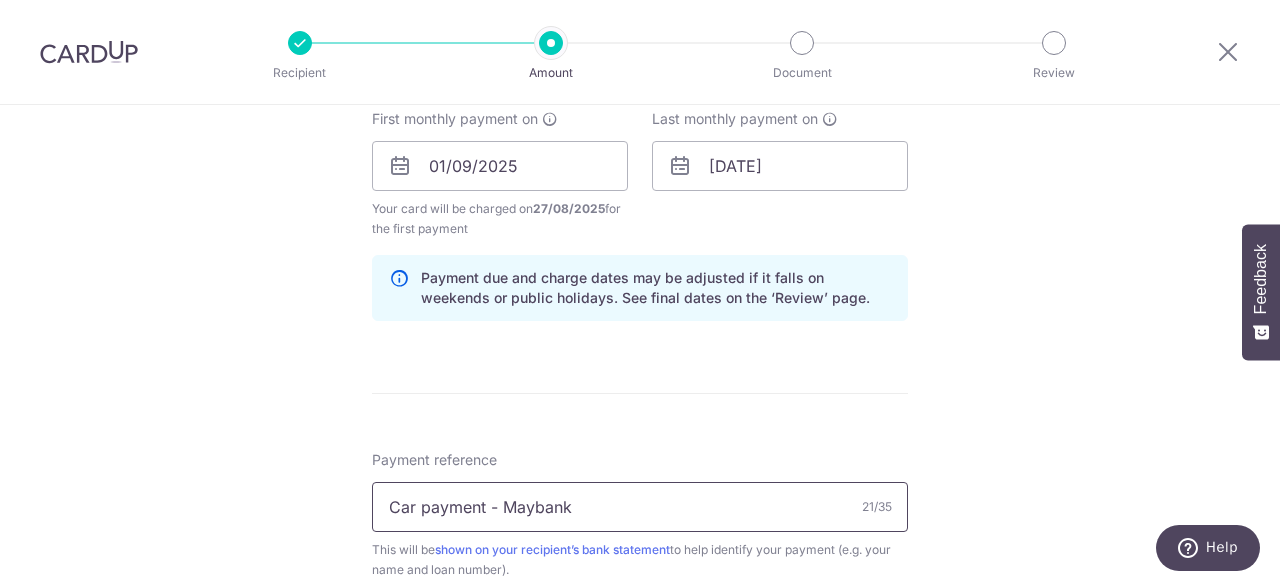 scroll, scrollTop: 1220, scrollLeft: 0, axis: vertical 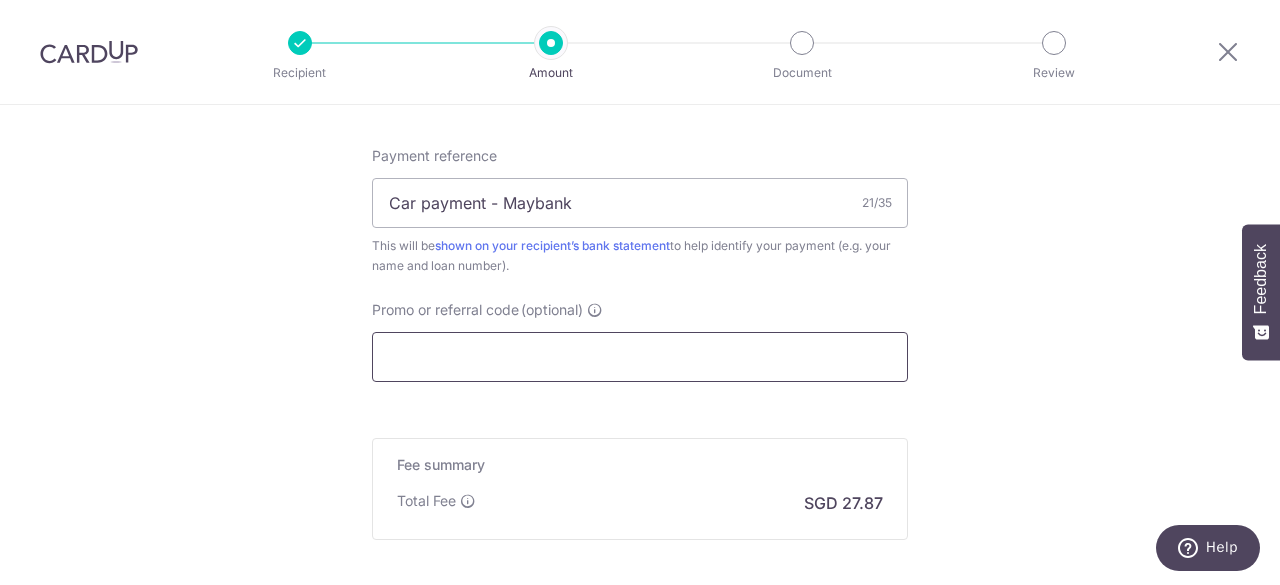 click on "Promo or referral code
(optional)" at bounding box center [640, 357] 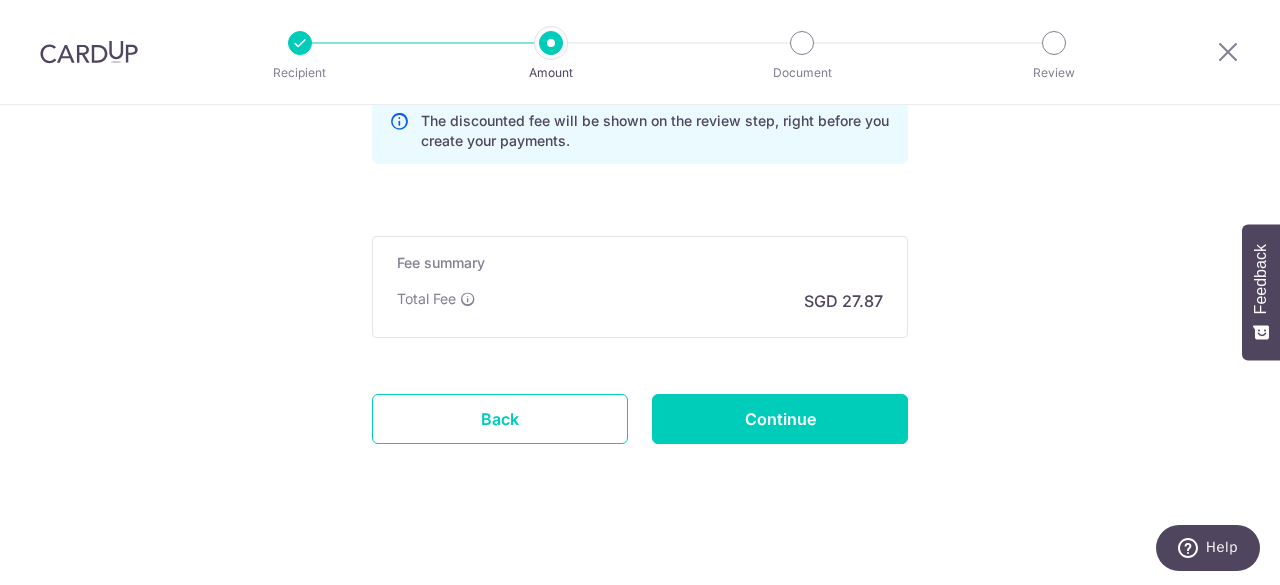 scroll, scrollTop: 1515, scrollLeft: 0, axis: vertical 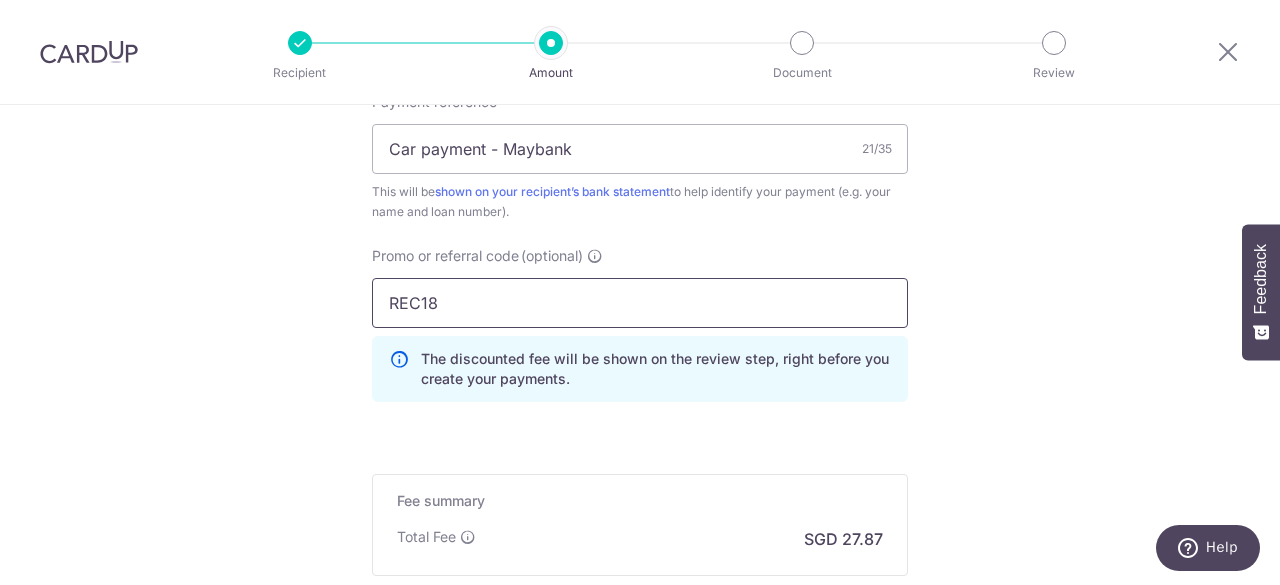 click on "REC18" at bounding box center [640, 303] 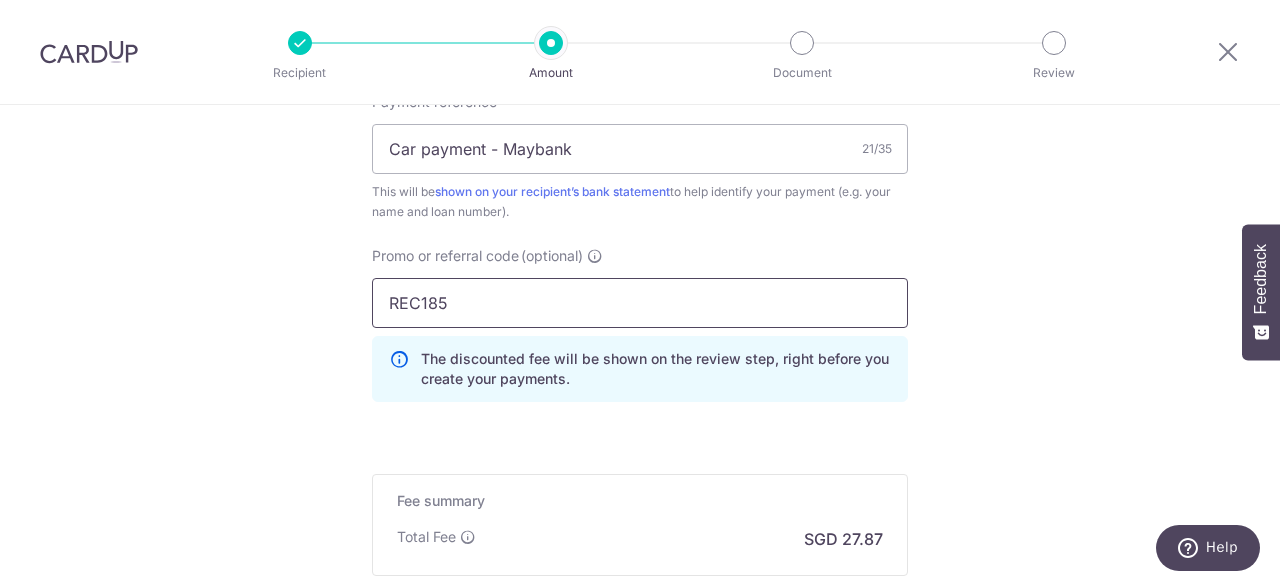 scroll, scrollTop: 1515, scrollLeft: 0, axis: vertical 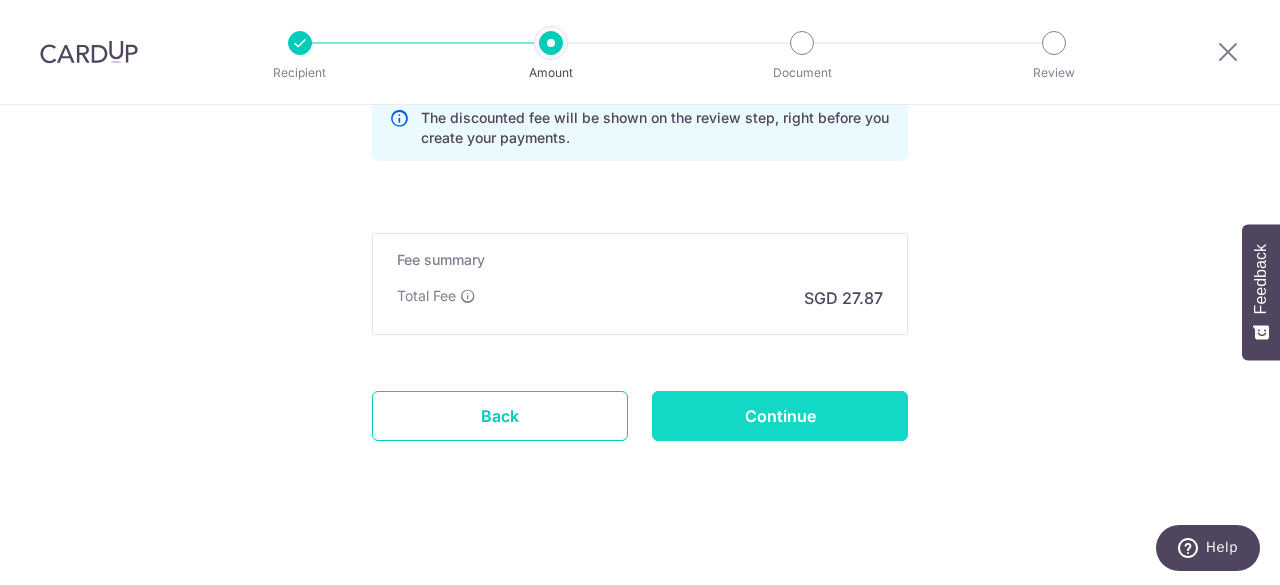 type on "REC185" 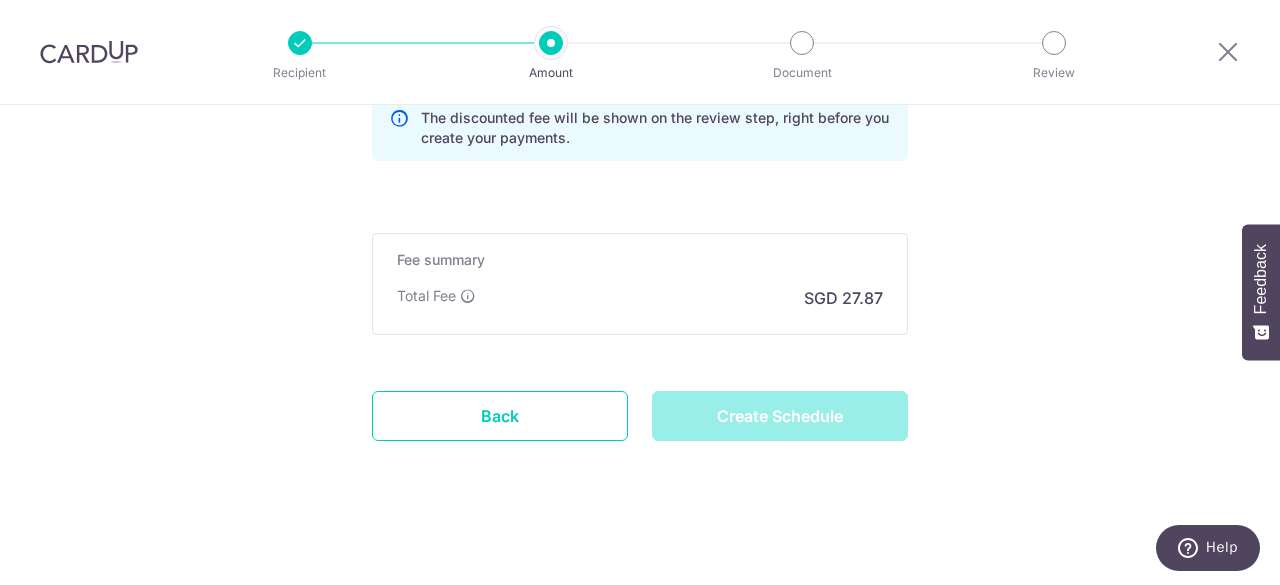 type on "Create Schedule" 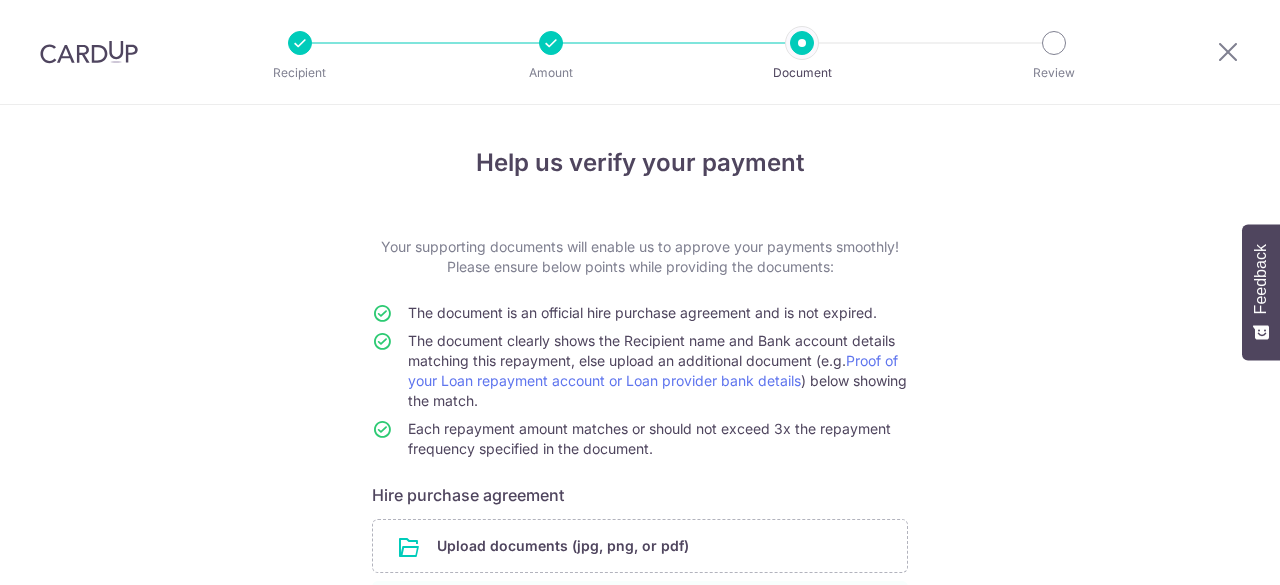 scroll, scrollTop: 0, scrollLeft: 0, axis: both 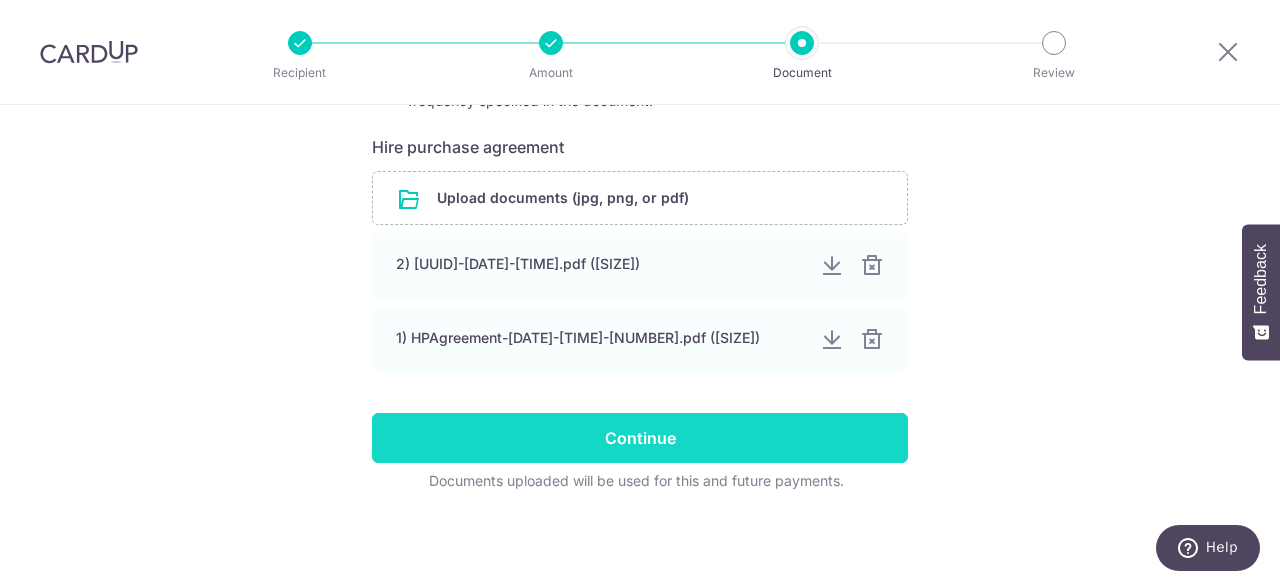 click on "Continue" at bounding box center (640, 438) 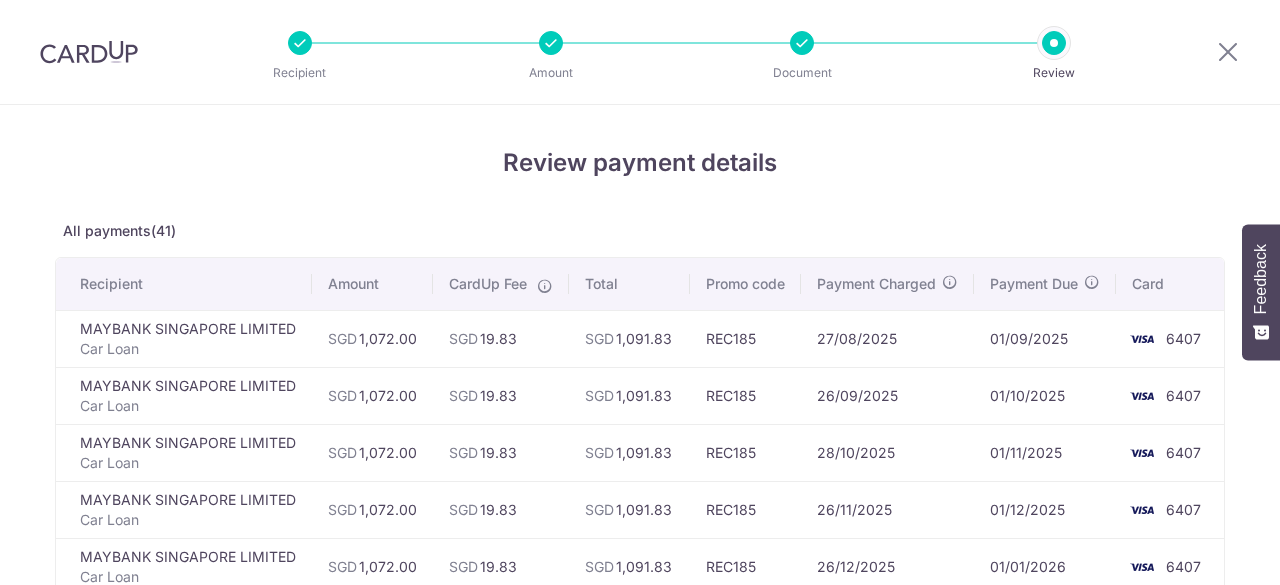 scroll, scrollTop: 0, scrollLeft: 0, axis: both 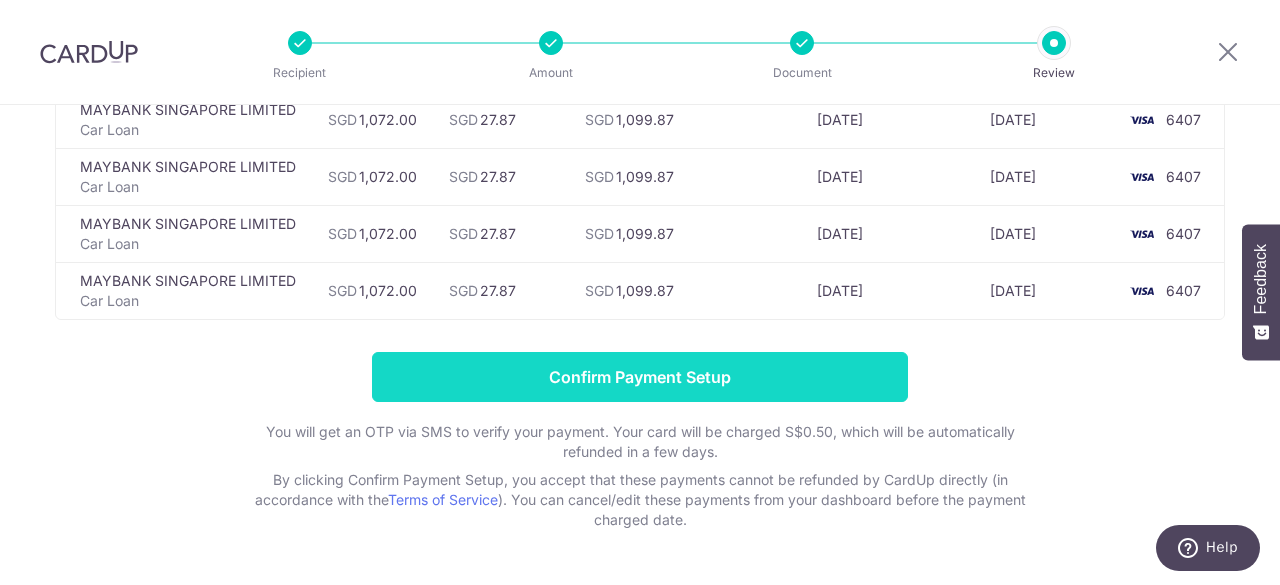 click on "Confirm Payment Setup" at bounding box center [640, 377] 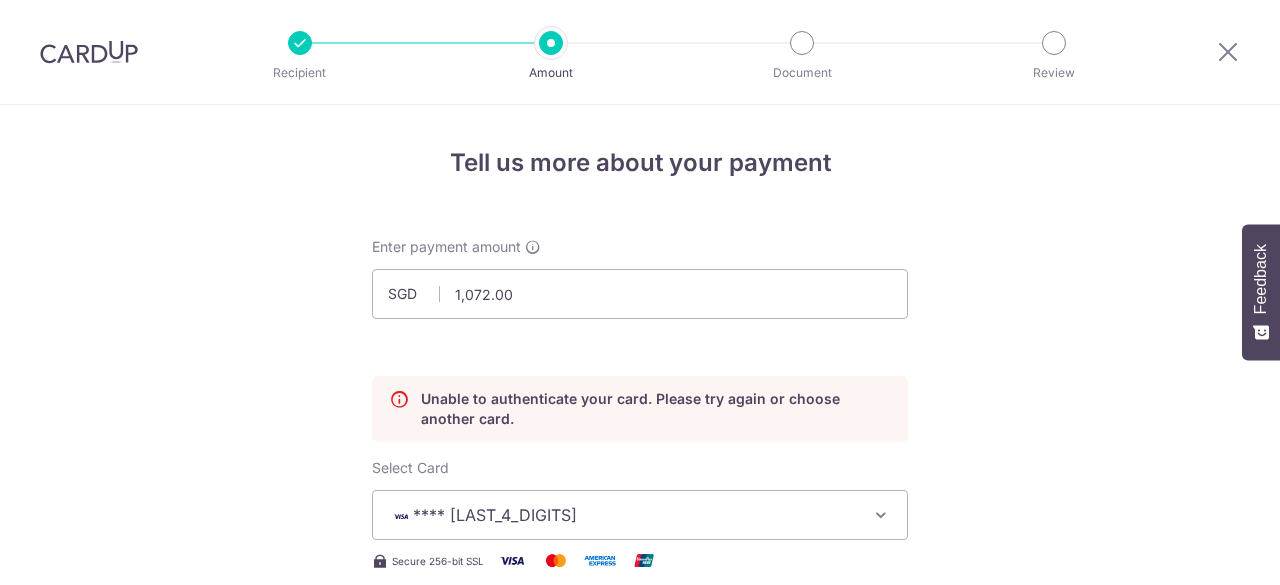 scroll, scrollTop: 0, scrollLeft: 0, axis: both 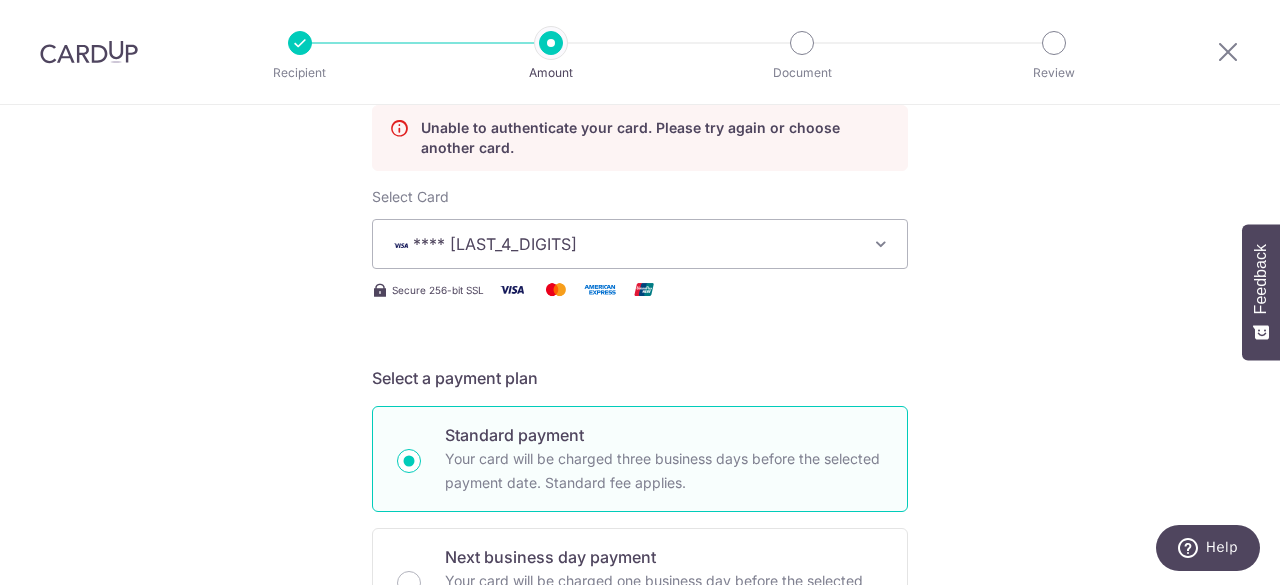 click on "**** [LAST_4_DIGITS]" at bounding box center [622, 244] 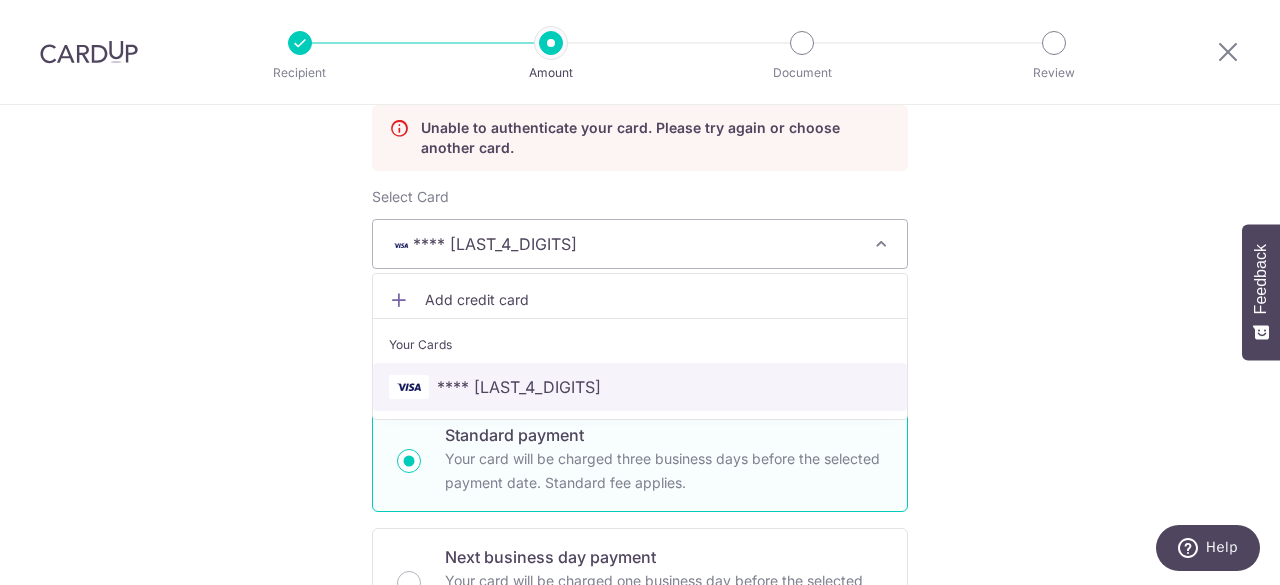 click on "**** 6407" at bounding box center [640, 387] 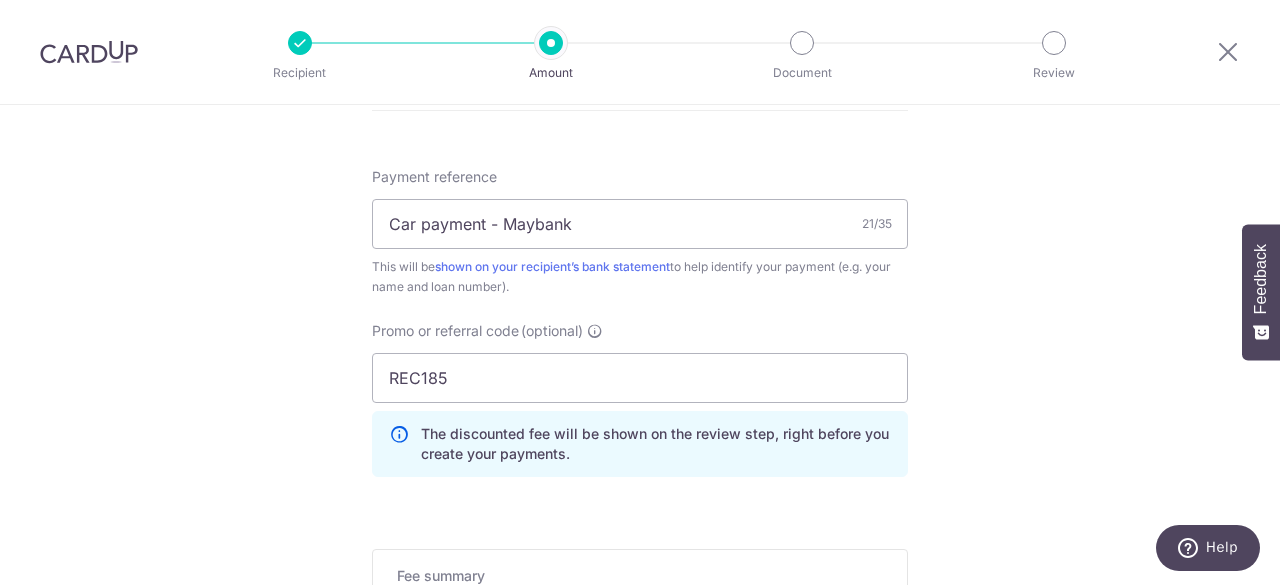scroll, scrollTop: 1434, scrollLeft: 0, axis: vertical 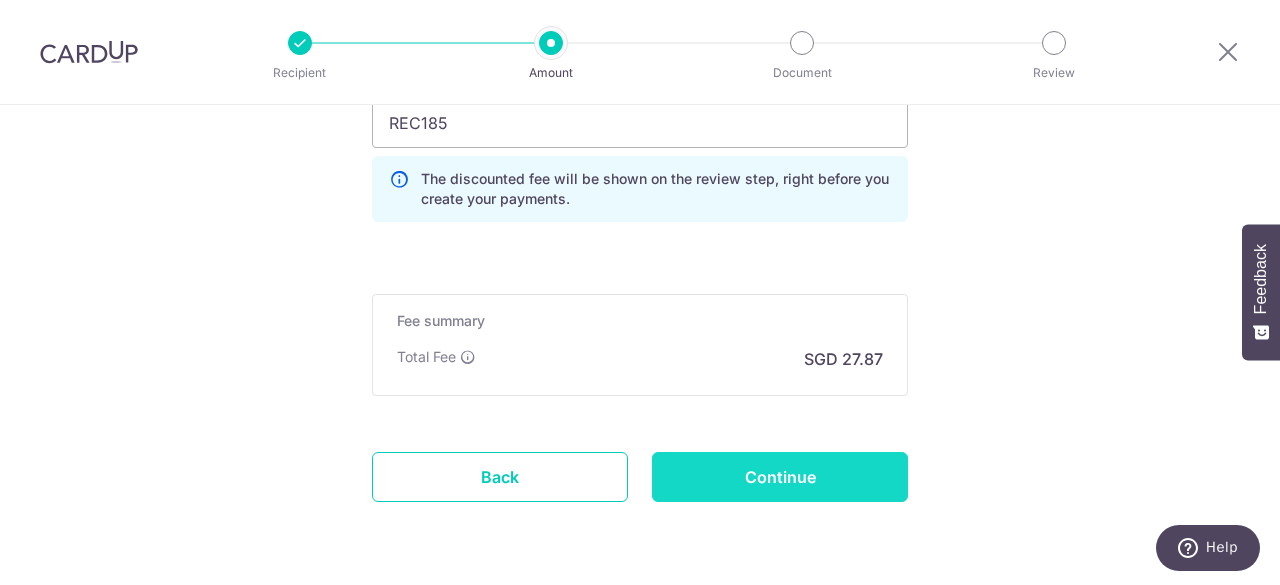 click on "Continue" at bounding box center (780, 477) 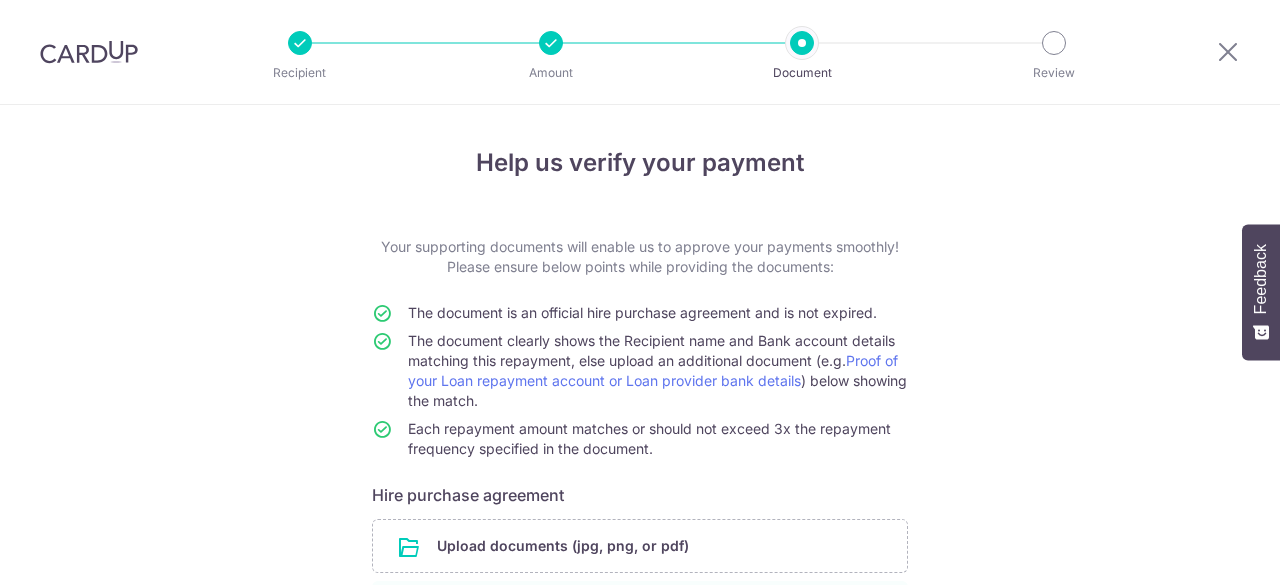 scroll, scrollTop: 0, scrollLeft: 0, axis: both 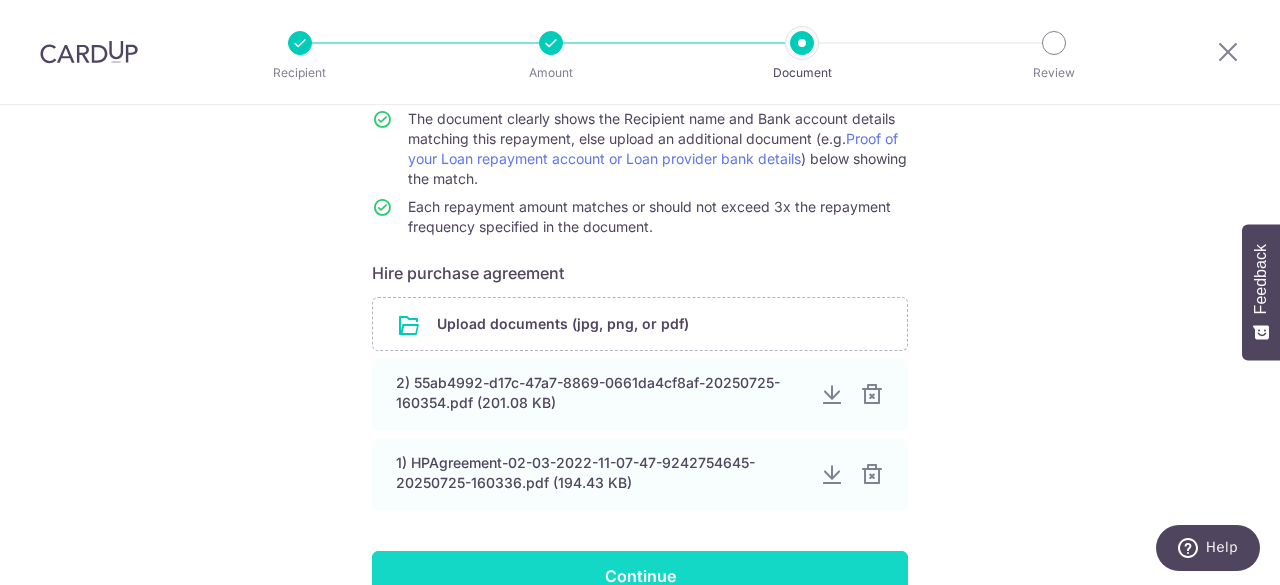 click on "Continue" at bounding box center (640, 576) 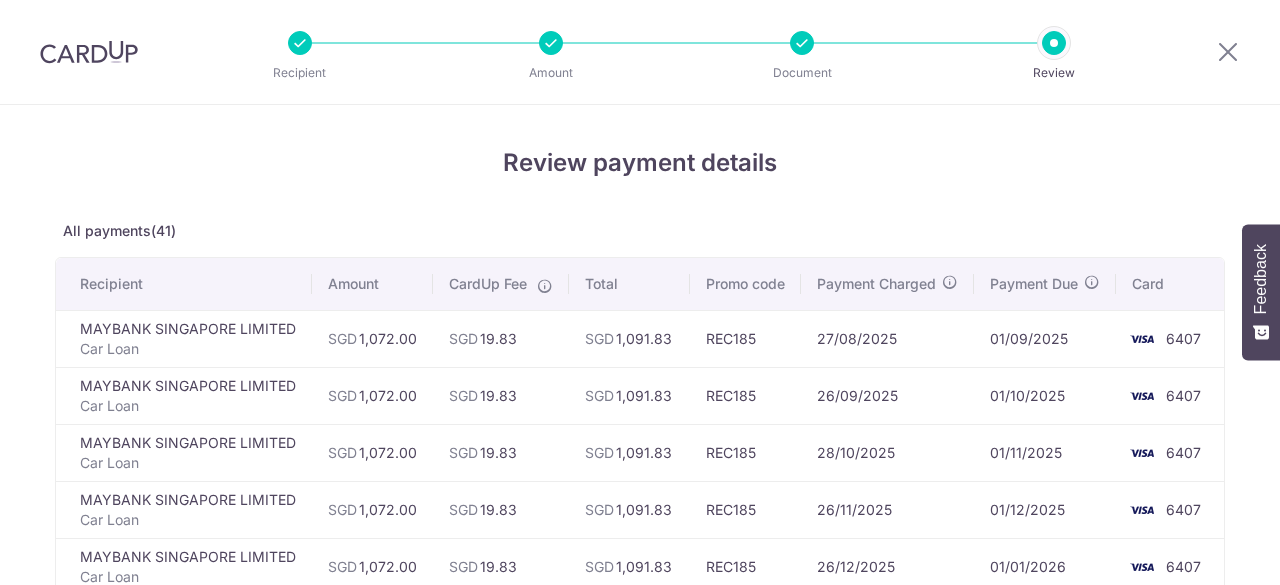 scroll, scrollTop: 0, scrollLeft: 0, axis: both 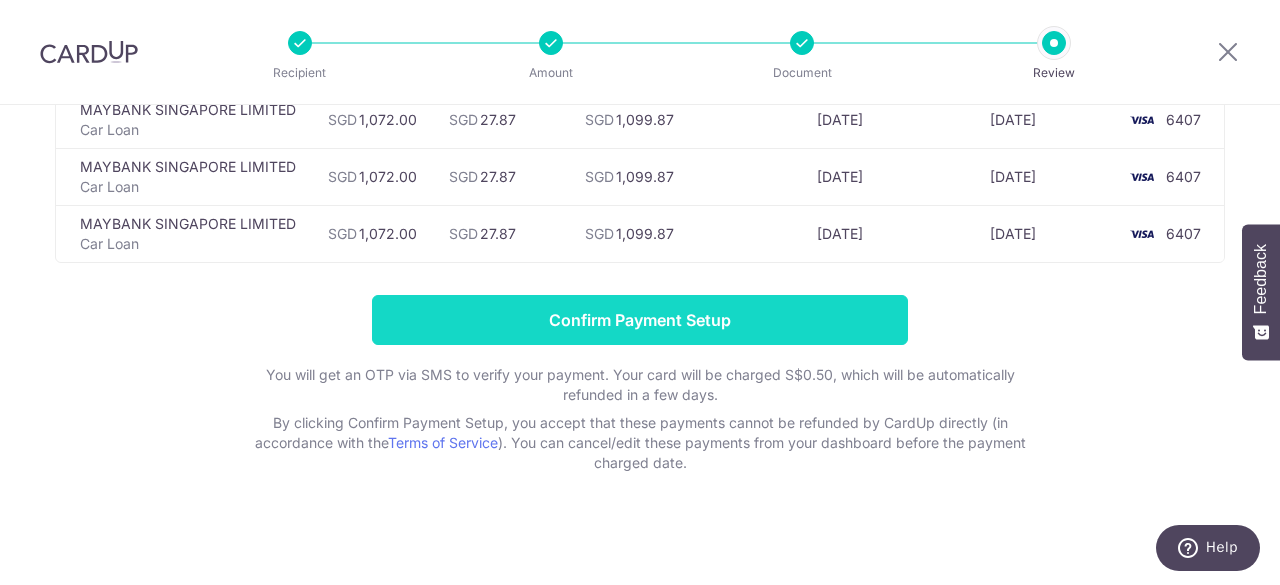 click on "Confirm Payment Setup" at bounding box center (640, 320) 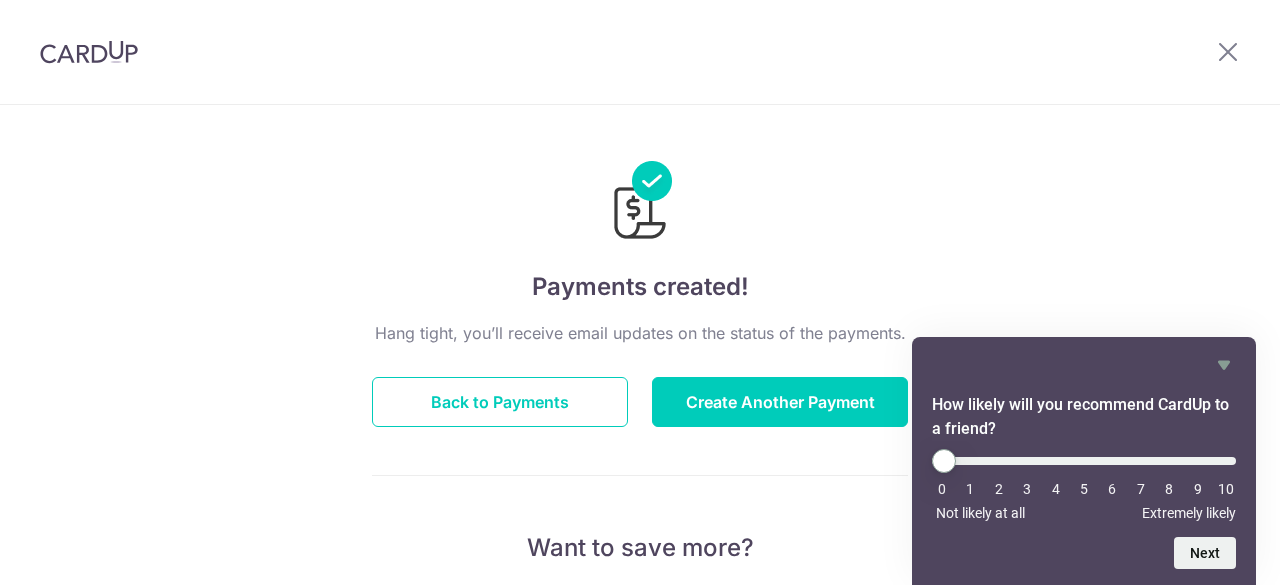 scroll, scrollTop: 0, scrollLeft: 0, axis: both 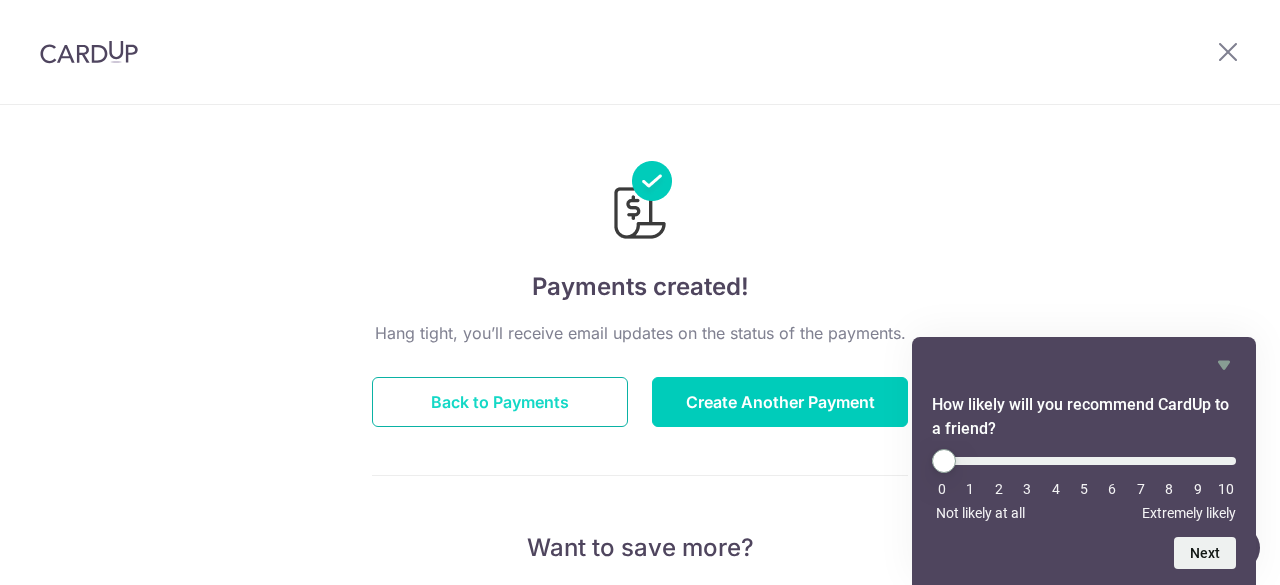click on "Back to Payments" at bounding box center [500, 402] 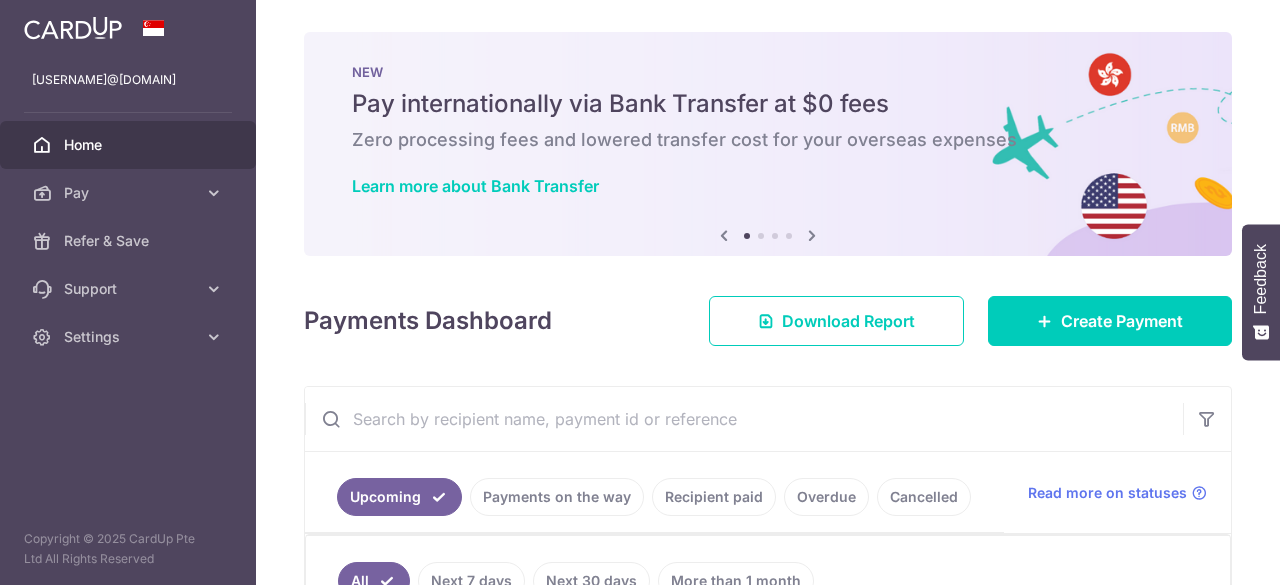 scroll, scrollTop: 0, scrollLeft: 0, axis: both 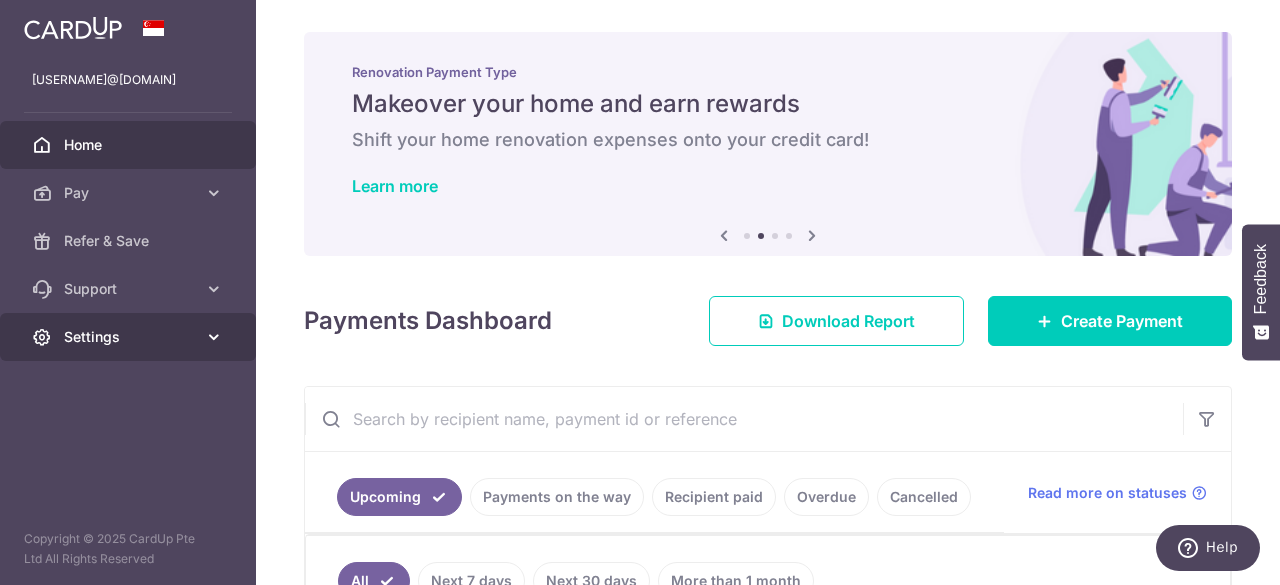 click on "Settings" at bounding box center [130, 337] 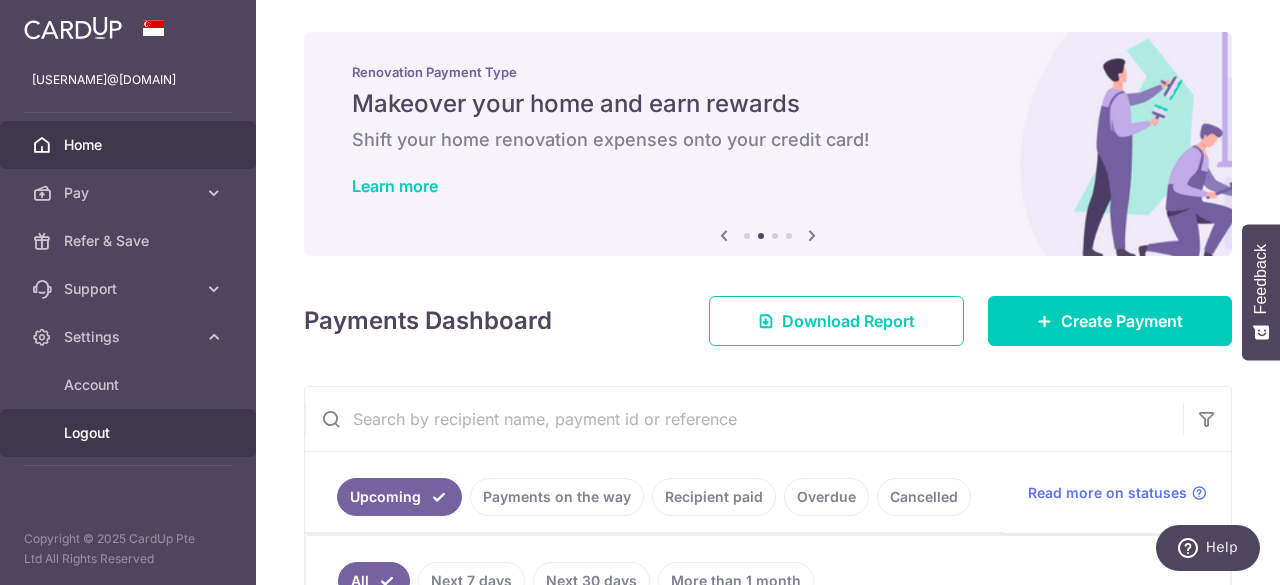 click on "Logout" at bounding box center [128, 433] 